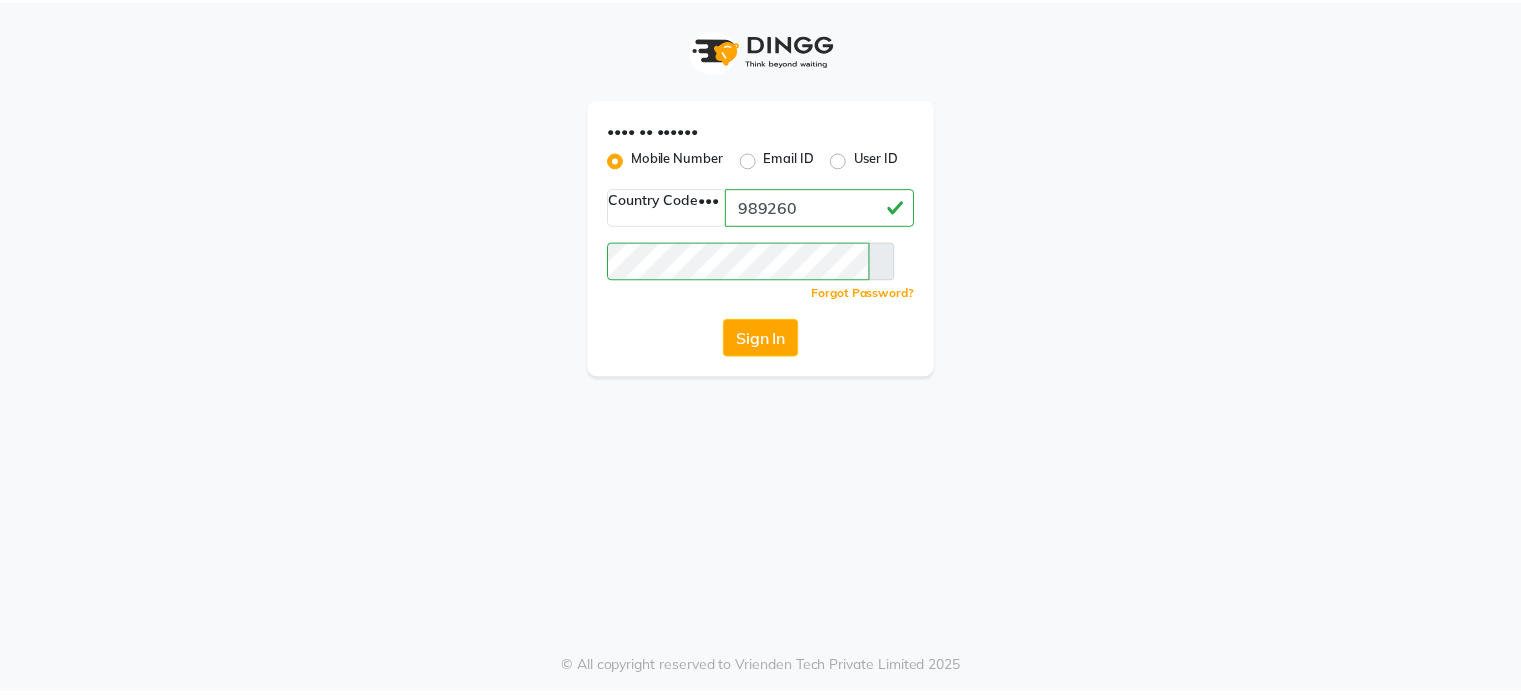 scroll, scrollTop: 0, scrollLeft: 0, axis: both 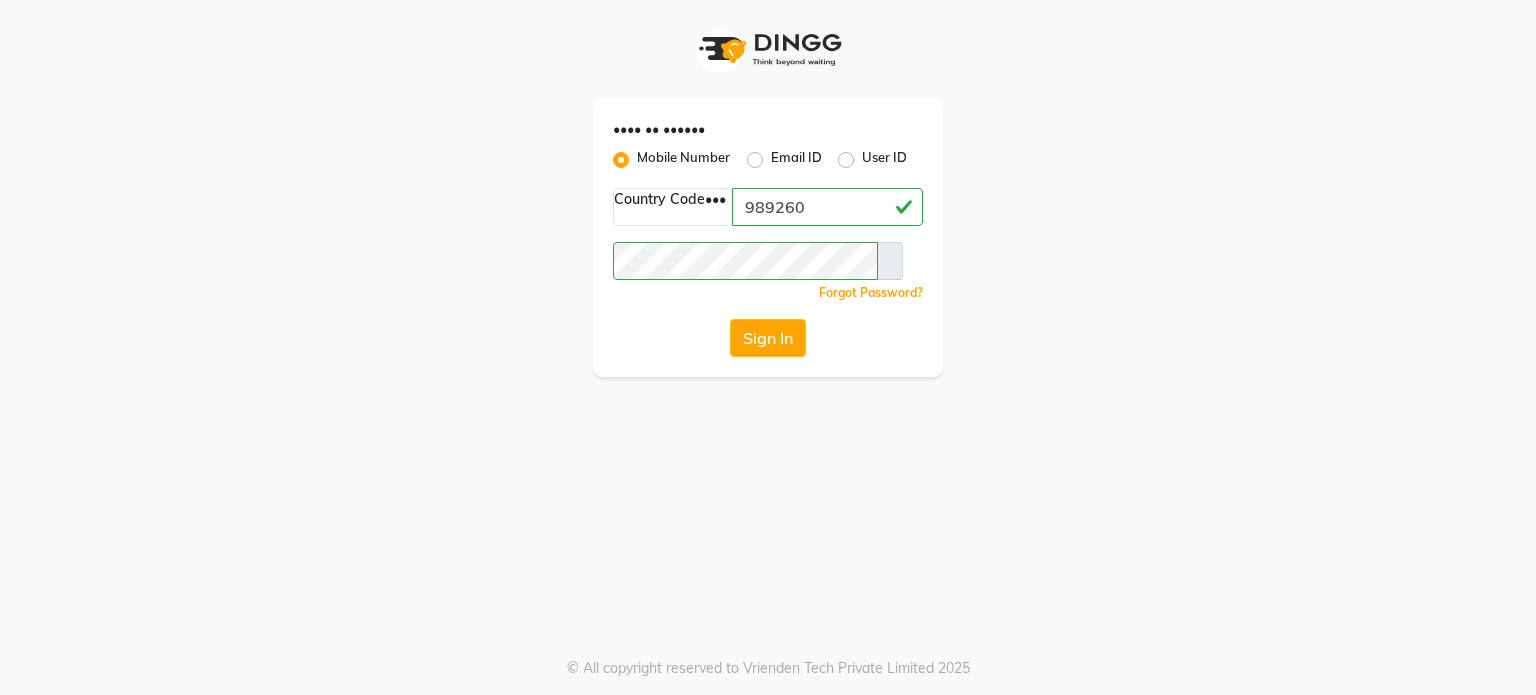type on "[PHONE]" 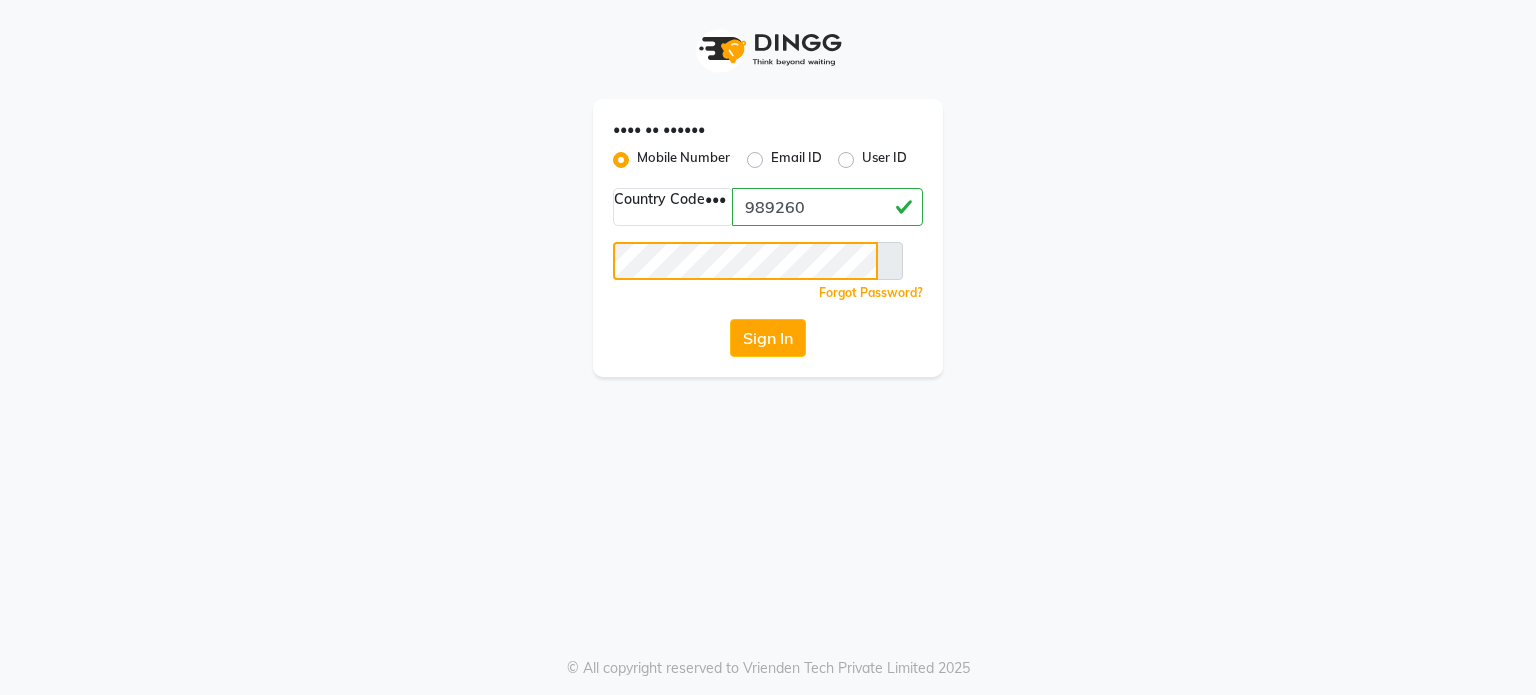 click on "Sign In" at bounding box center [768, 353] 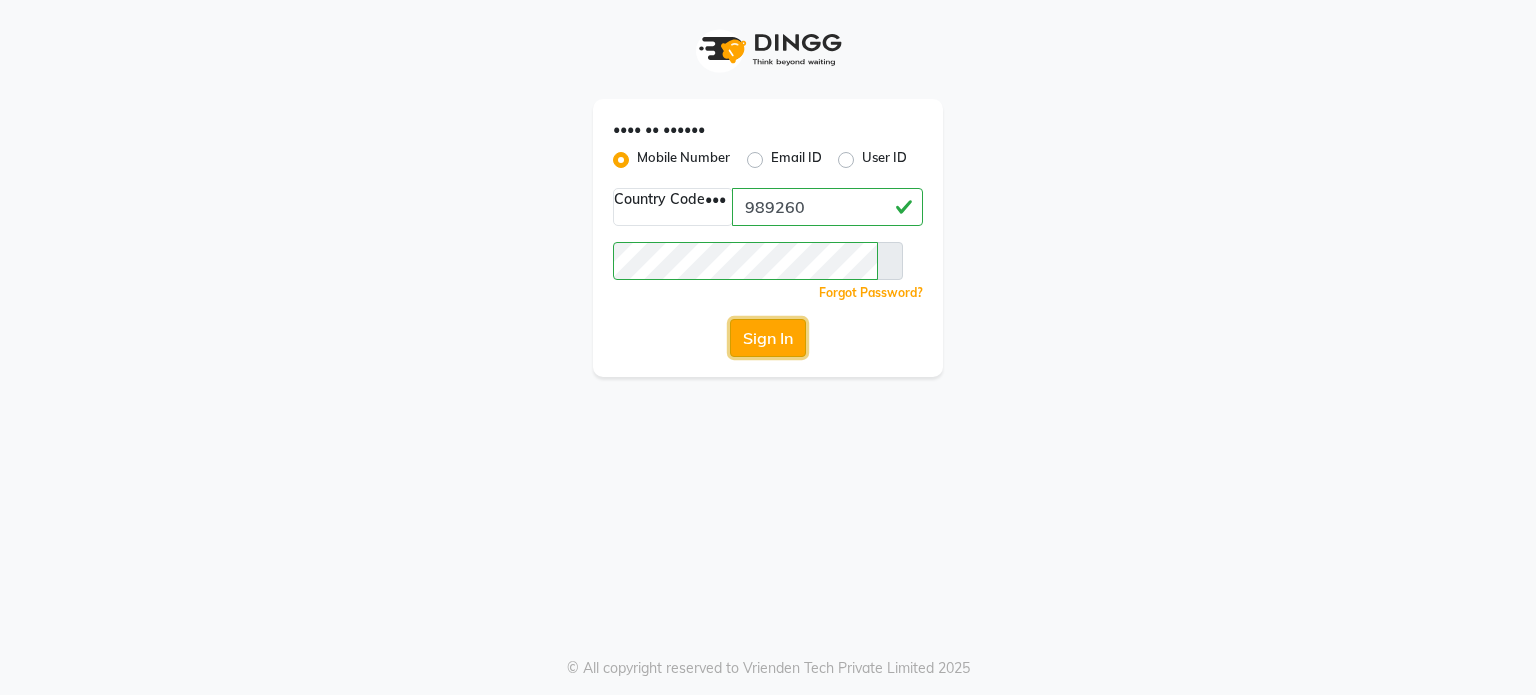 click on "Sign In" at bounding box center (768, 353) 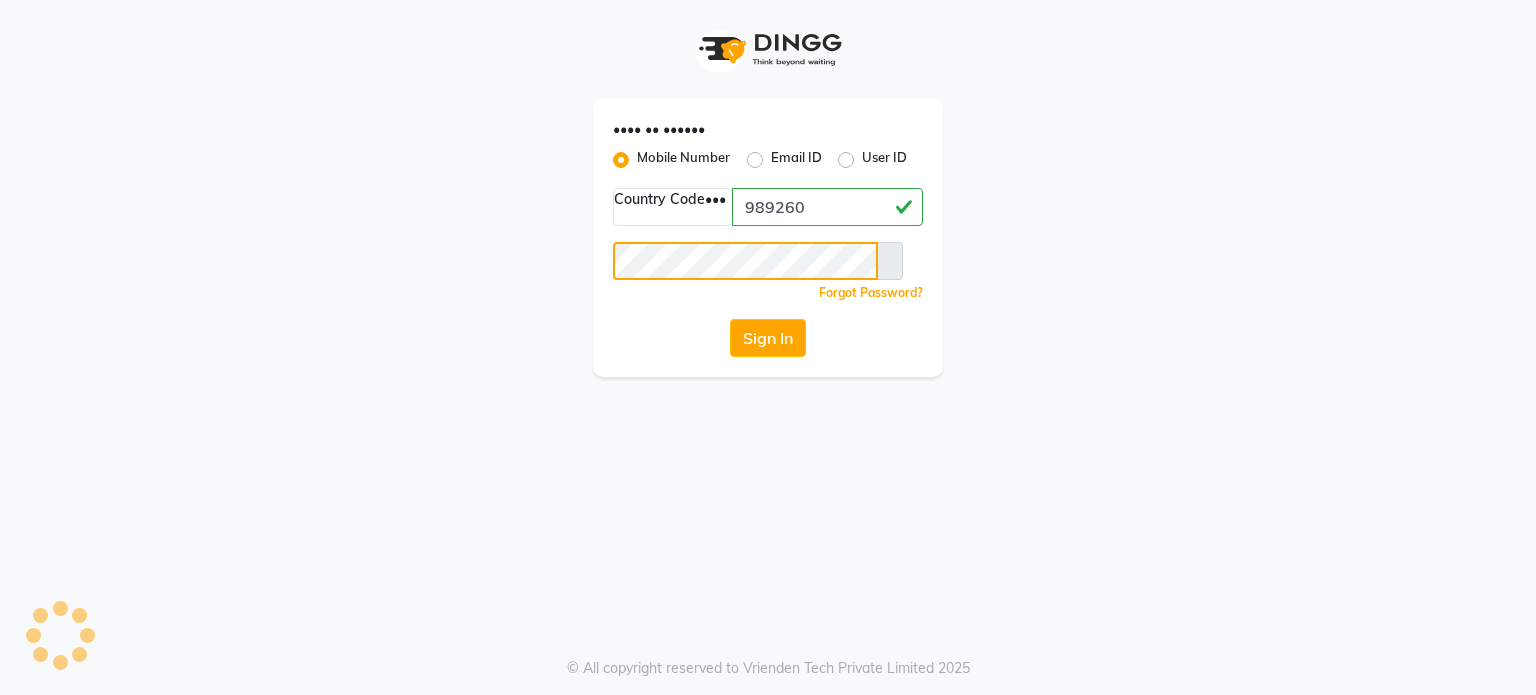 click on "Sign In" at bounding box center [768, 353] 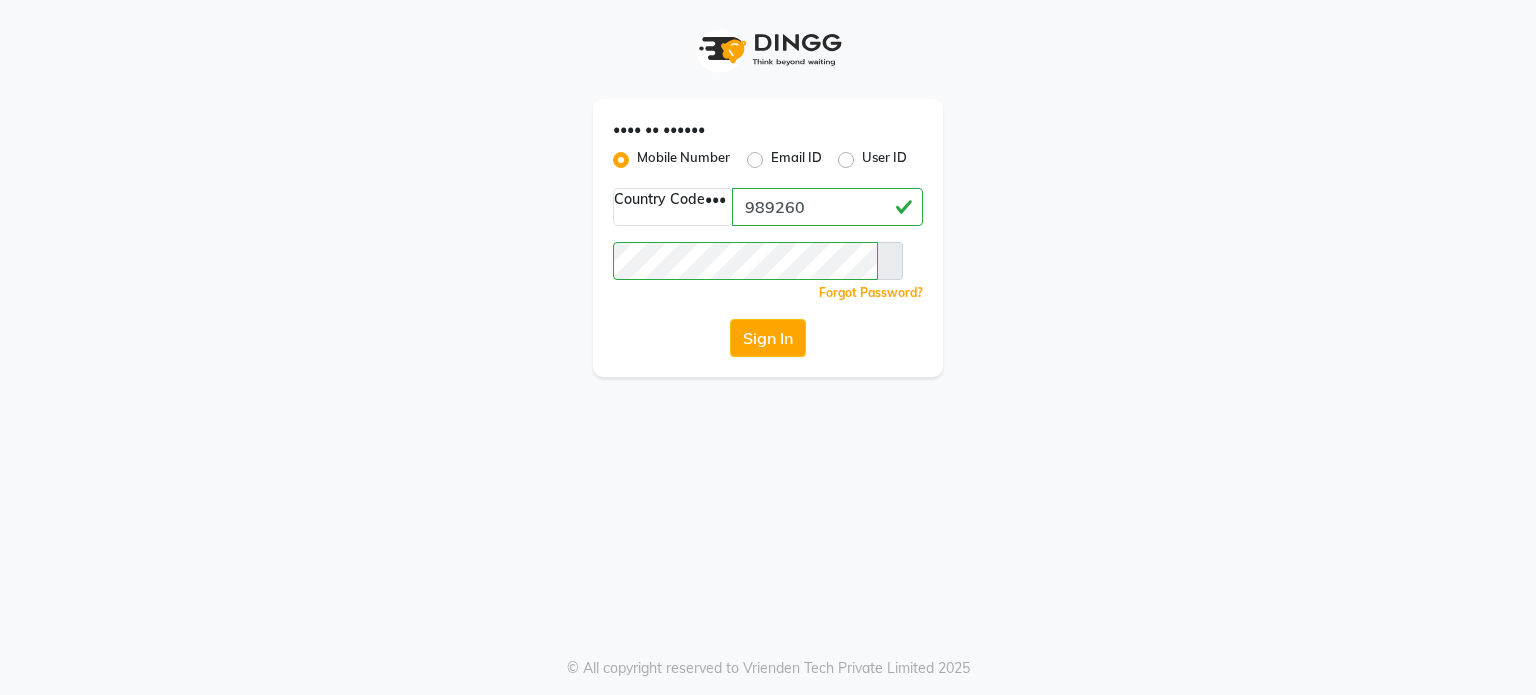 click at bounding box center (890, 276) 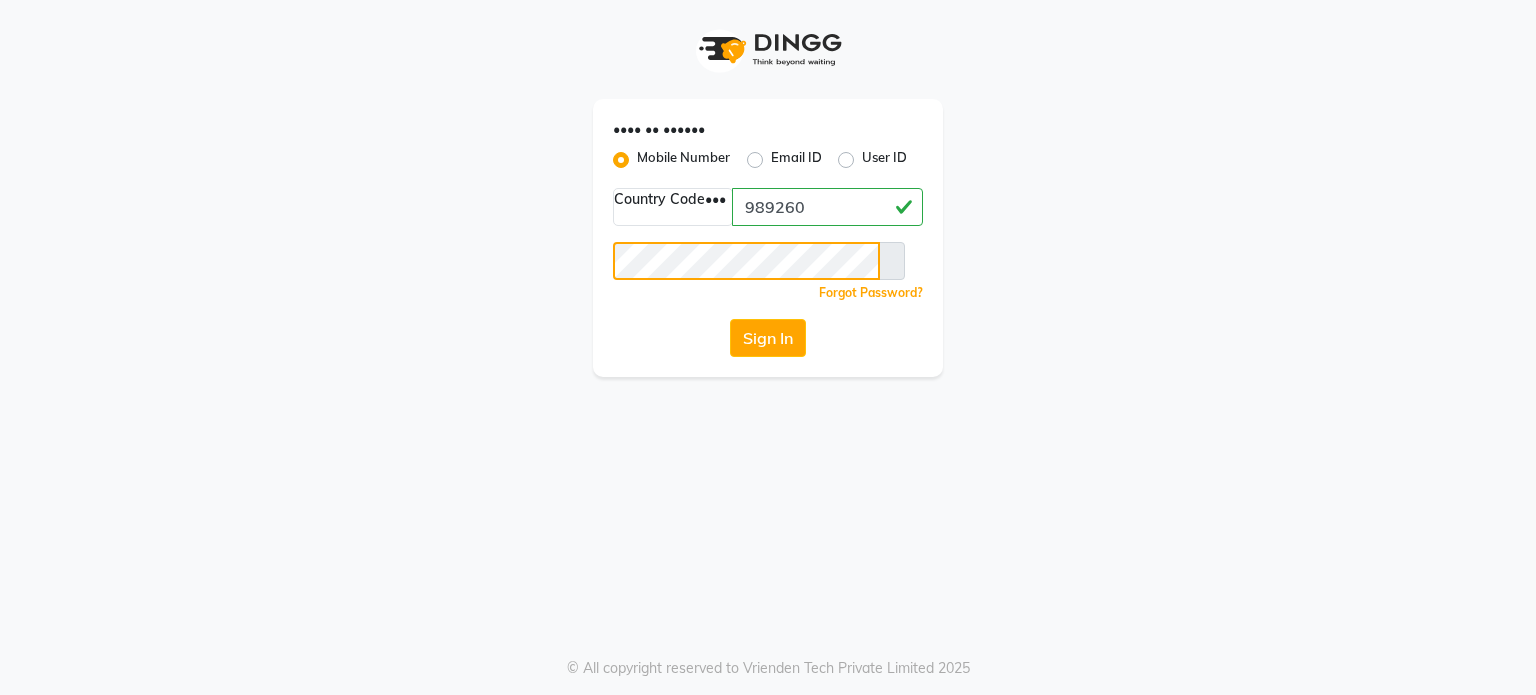click on "Sign In" at bounding box center (768, 353) 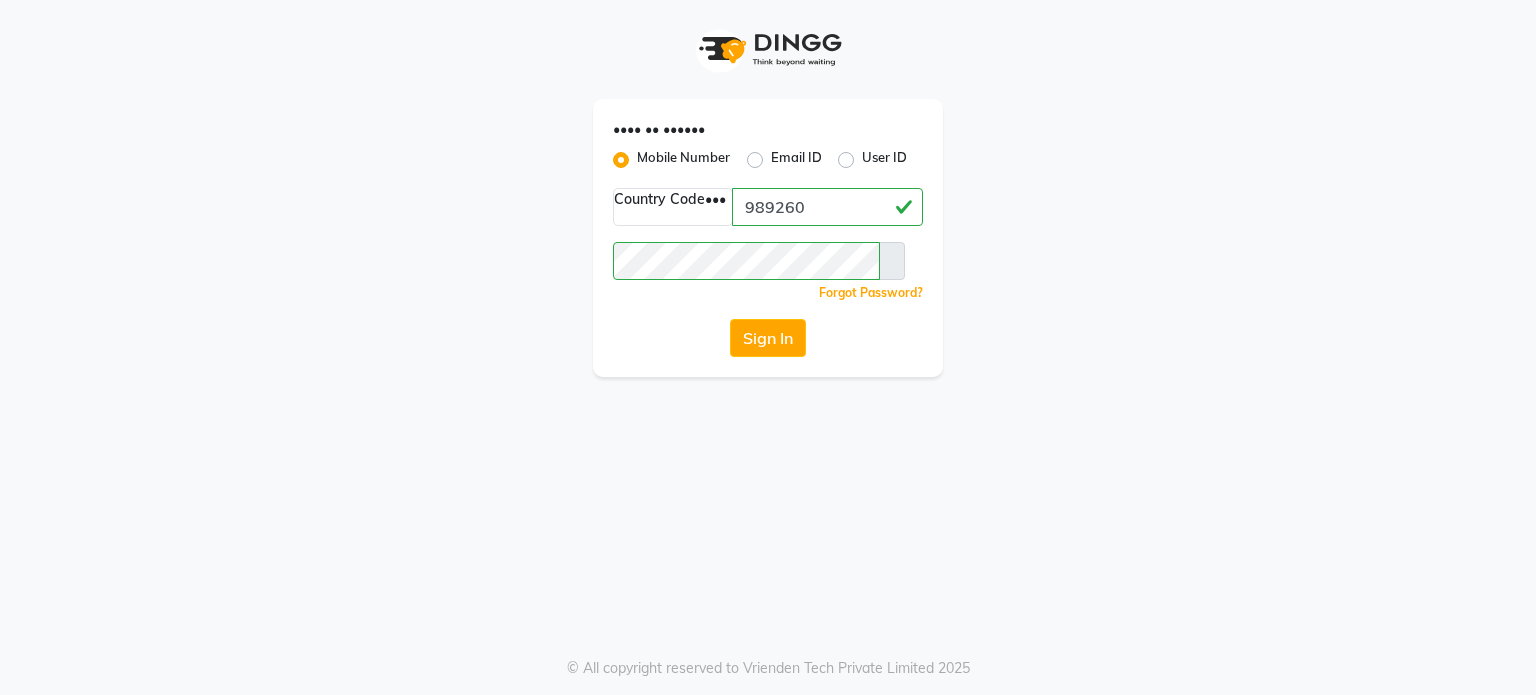 click on "Sign In Using: [MOBILENUMBER] [EMAILID] [USERID] [COUNTRYCODE] +91 [NUMBER] Remember me Forgot Password? Sign In" at bounding box center (768, 245) 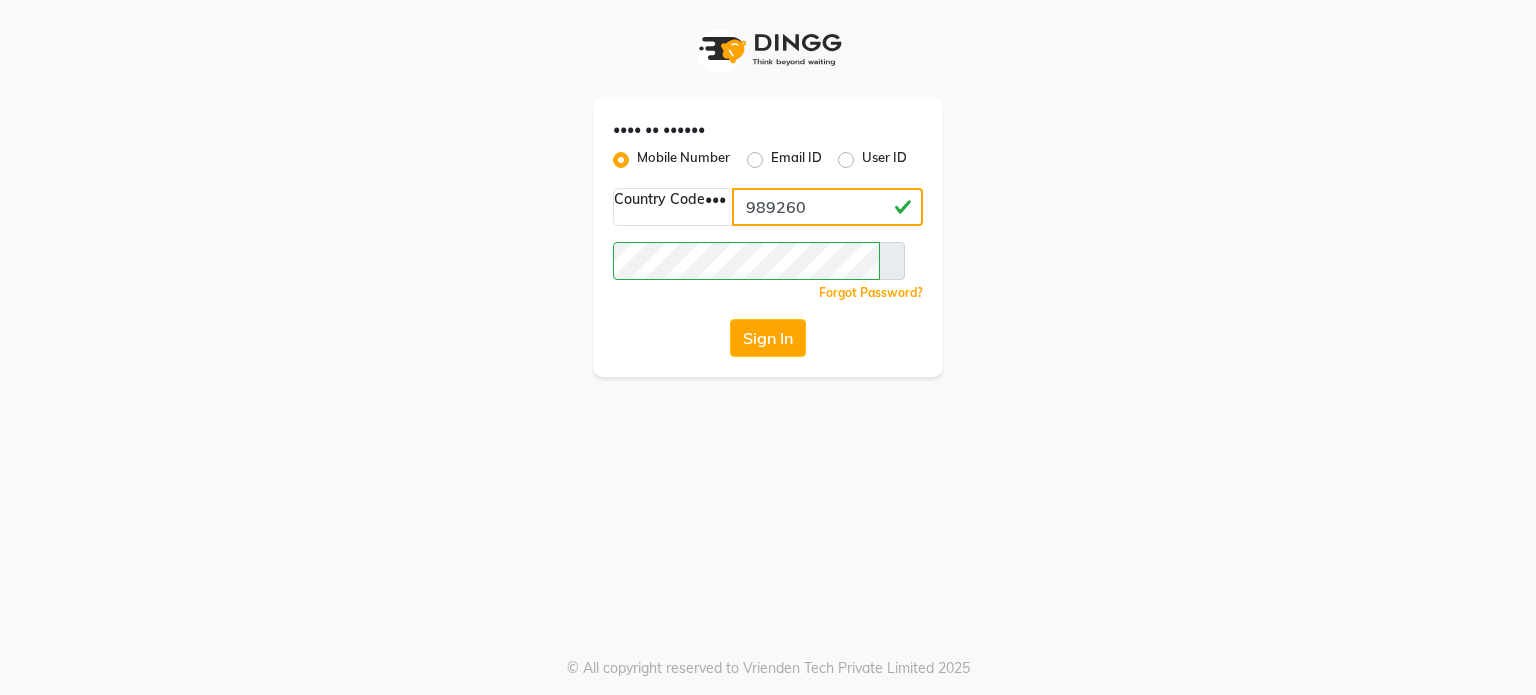click on "[PHONE]" at bounding box center (829, 222) 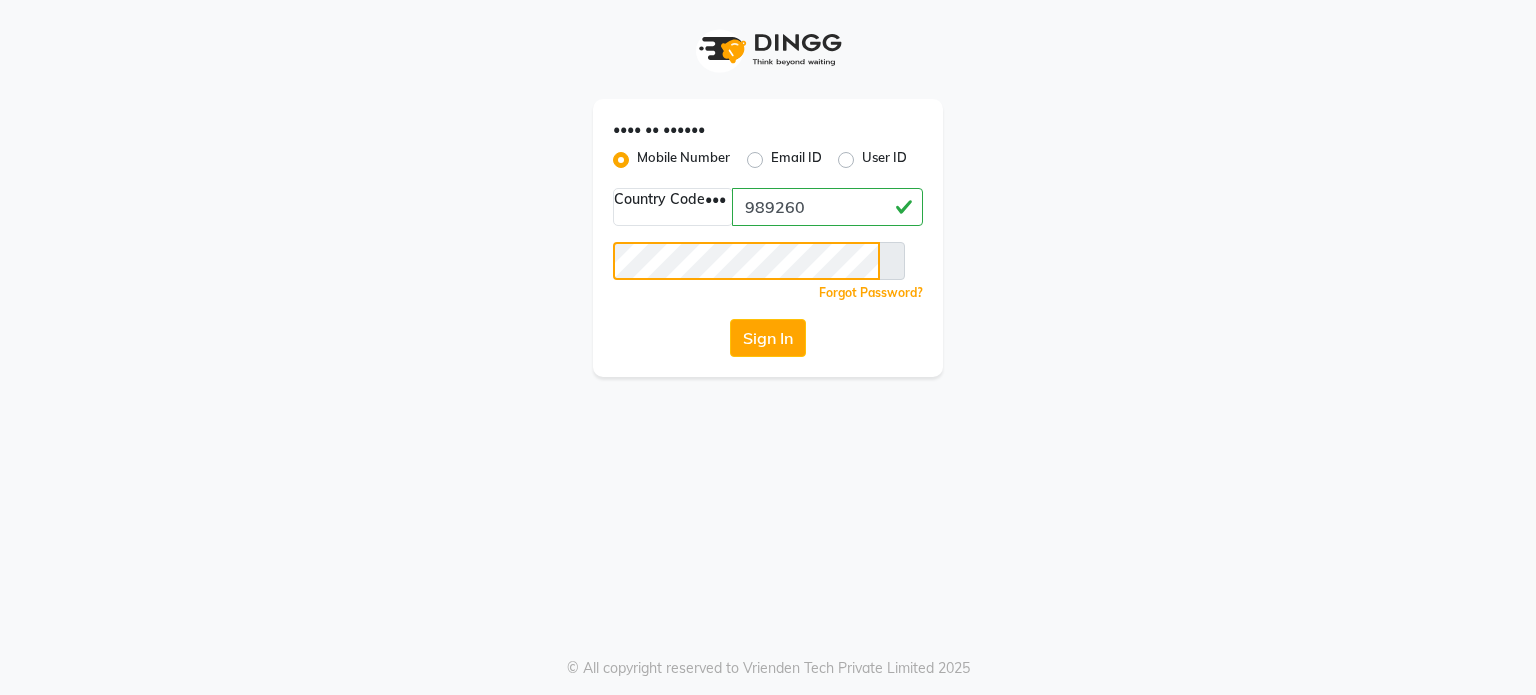 click on "Sign In" at bounding box center [768, 353] 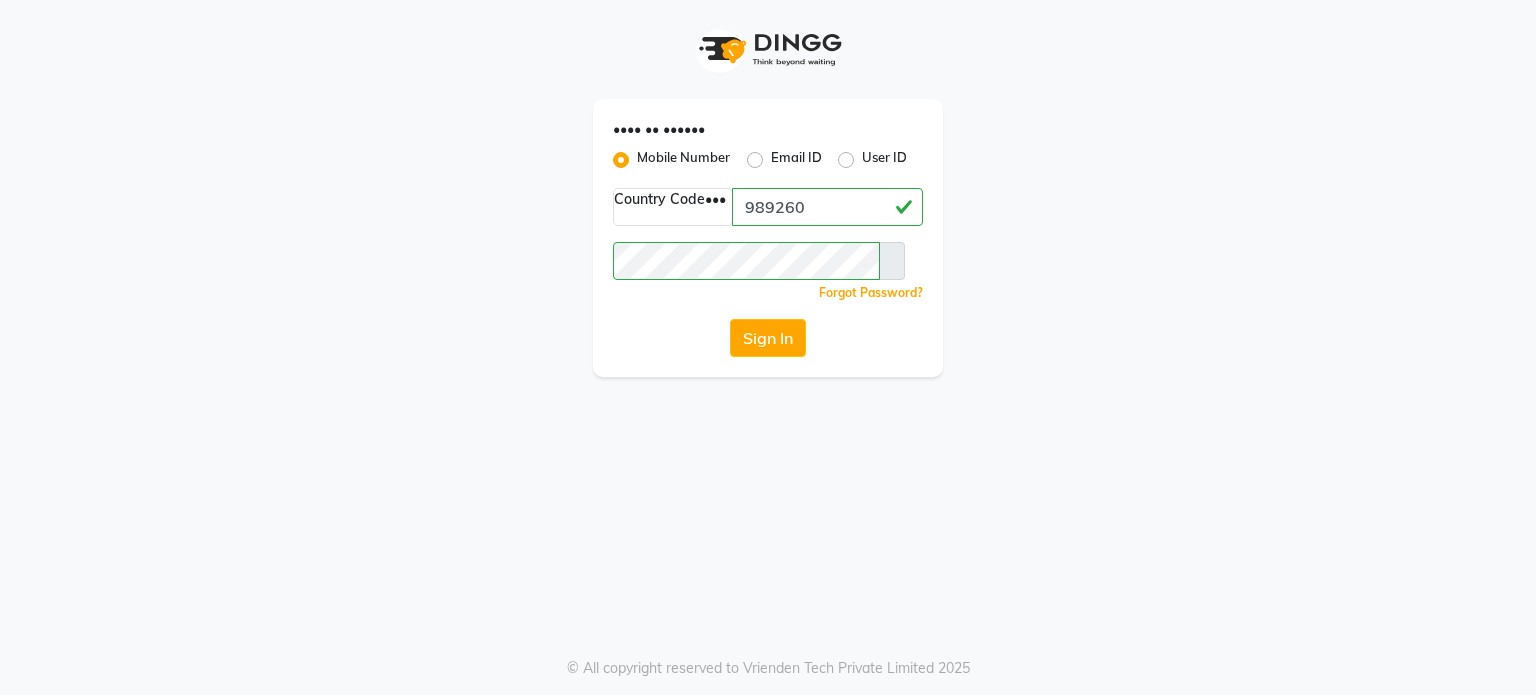 click on "Email ID" at bounding box center (796, 167) 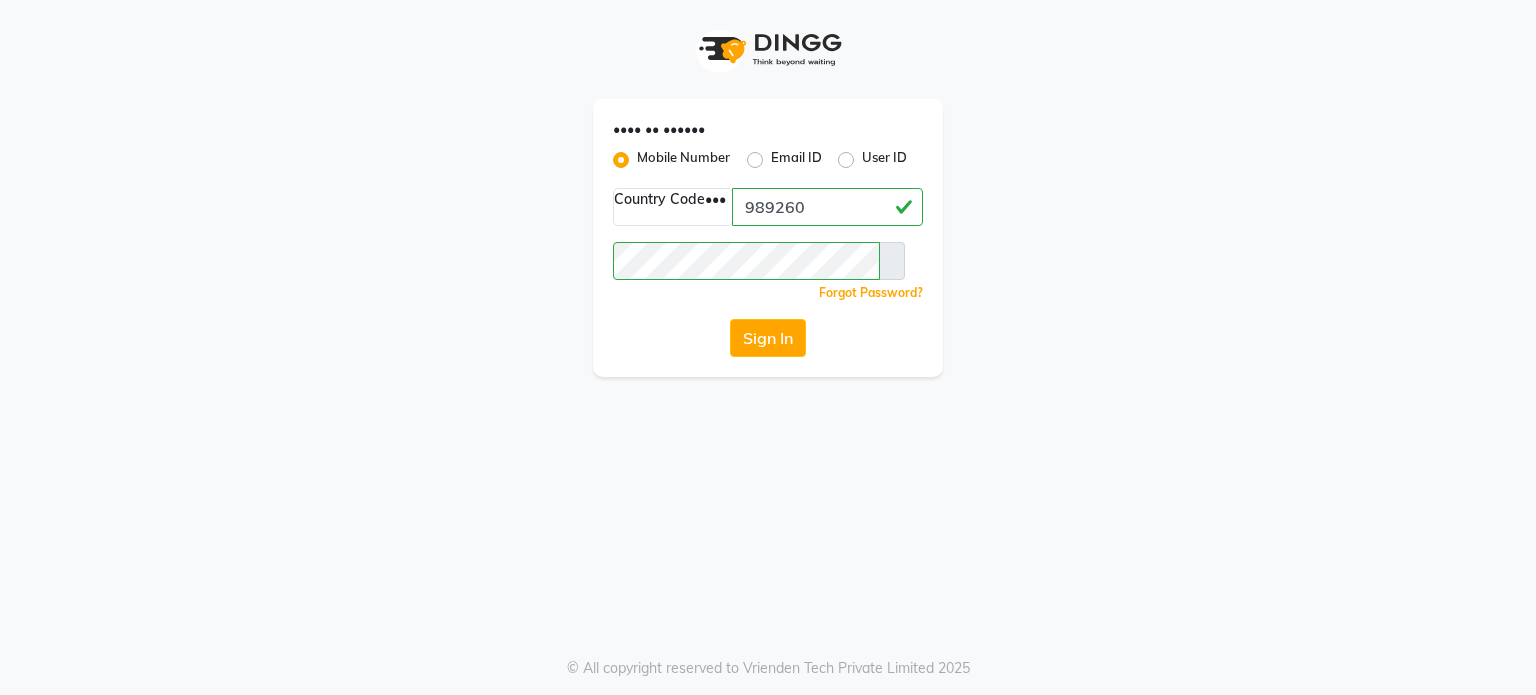click on "Email ID" at bounding box center [808, 167] 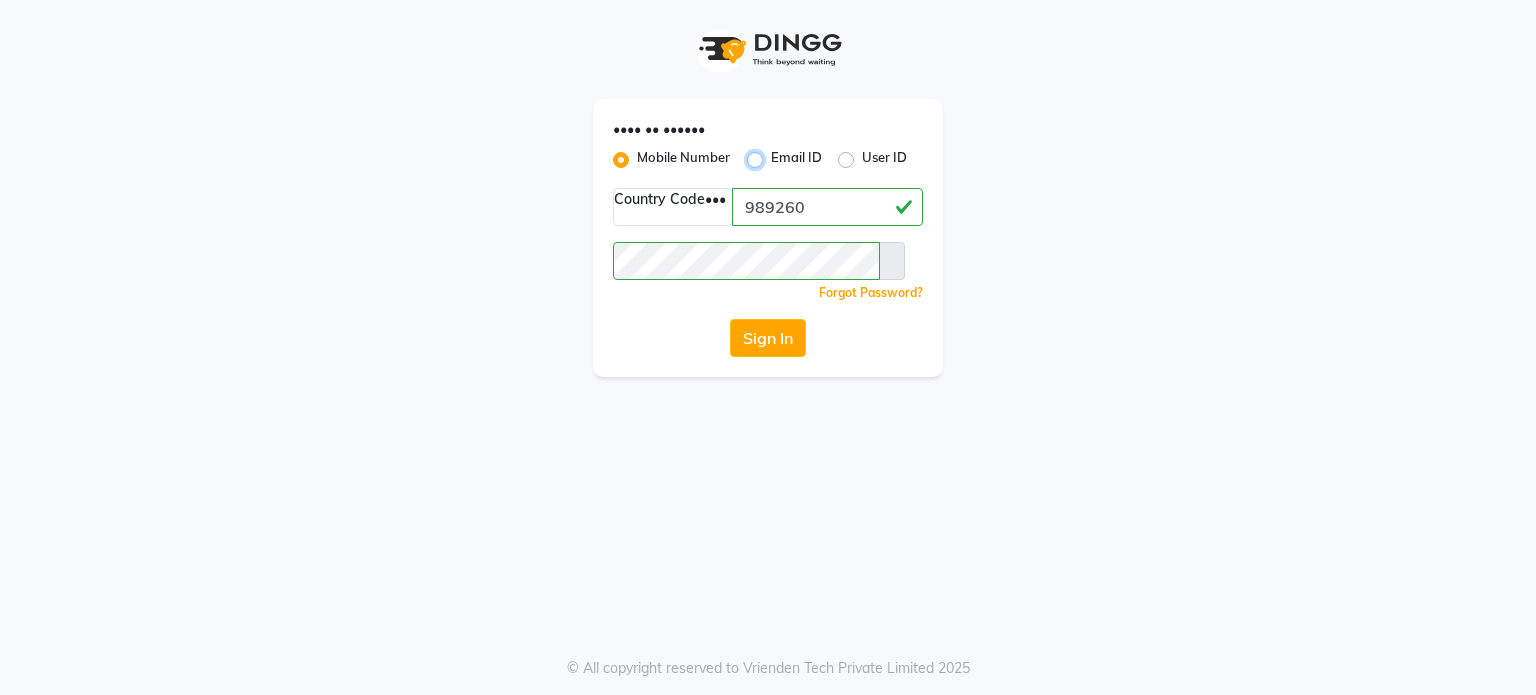 click on "Email ID" at bounding box center (797, 154) 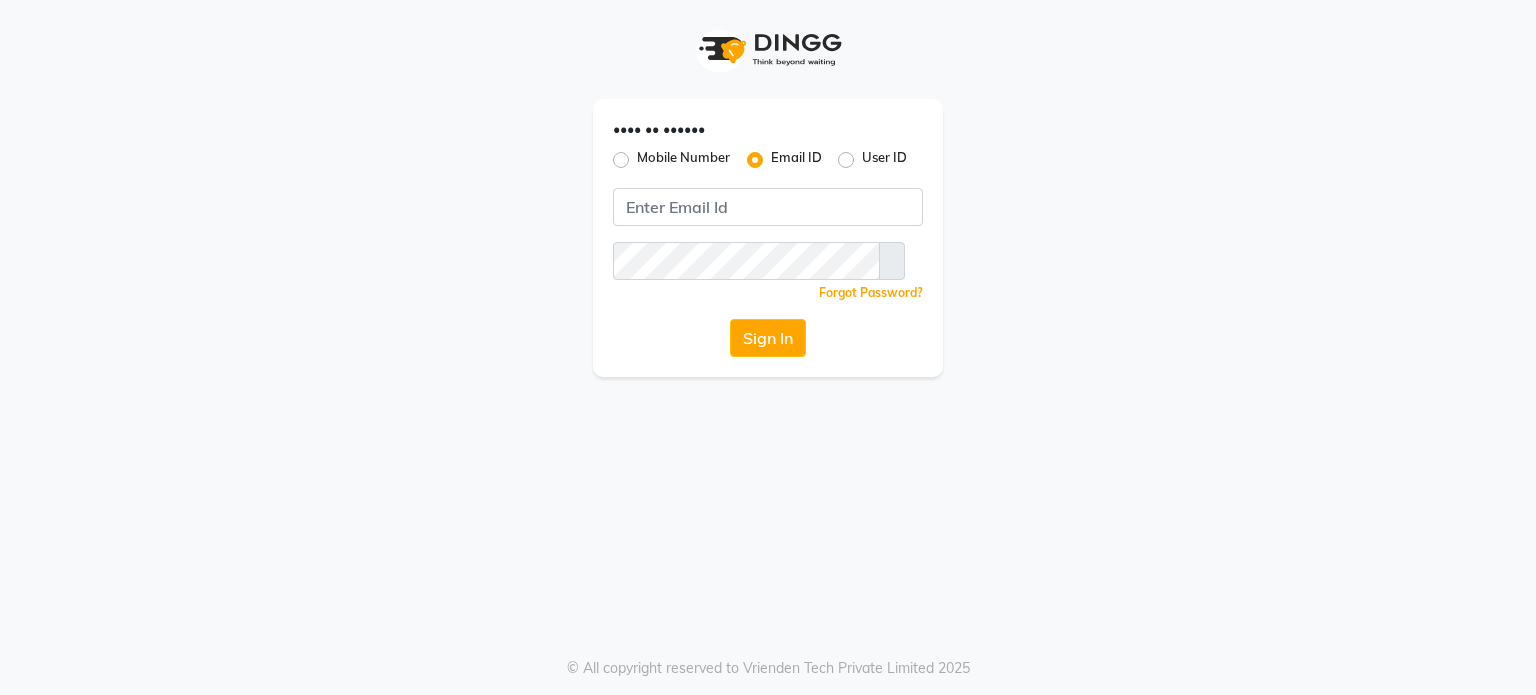 click on "[MOBILENUMBER]" at bounding box center (694, 167) 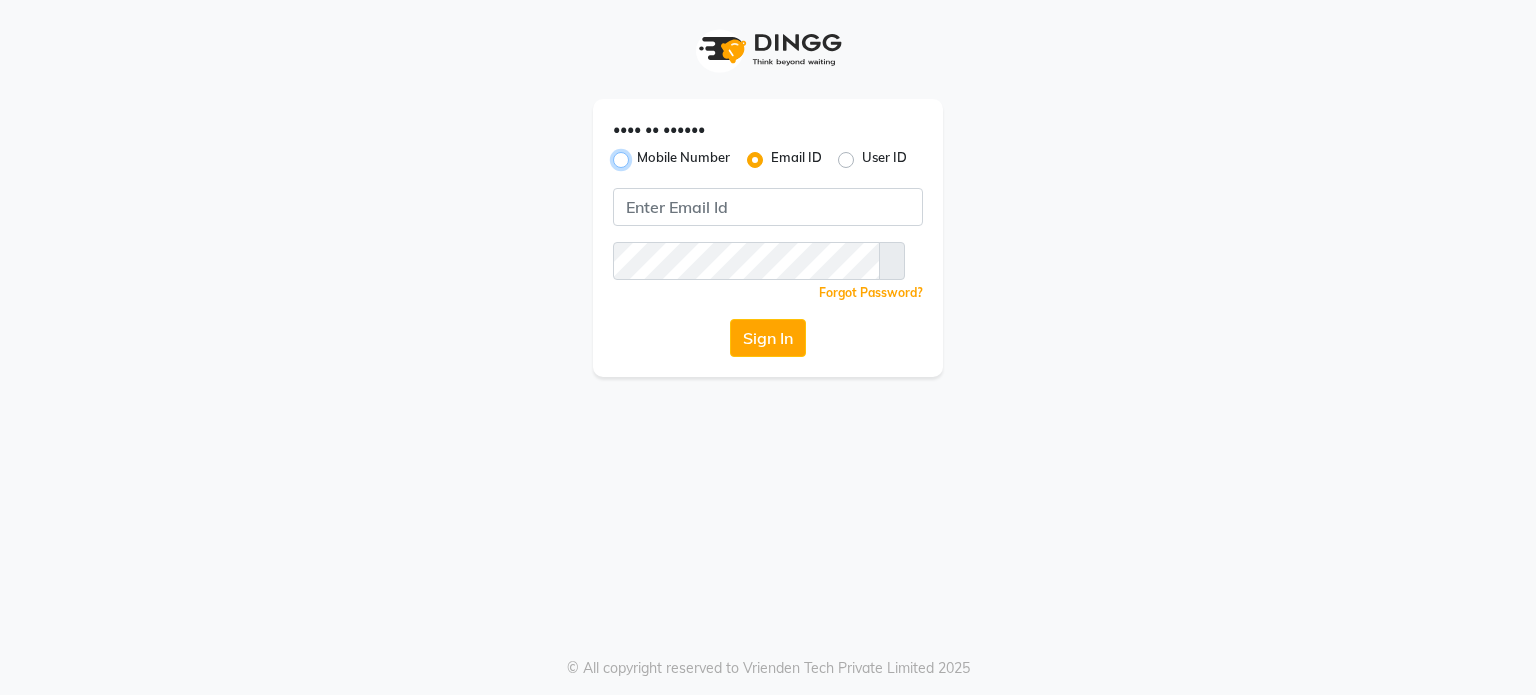 click on "[MOBILENUMBER]" at bounding box center (643, 154) 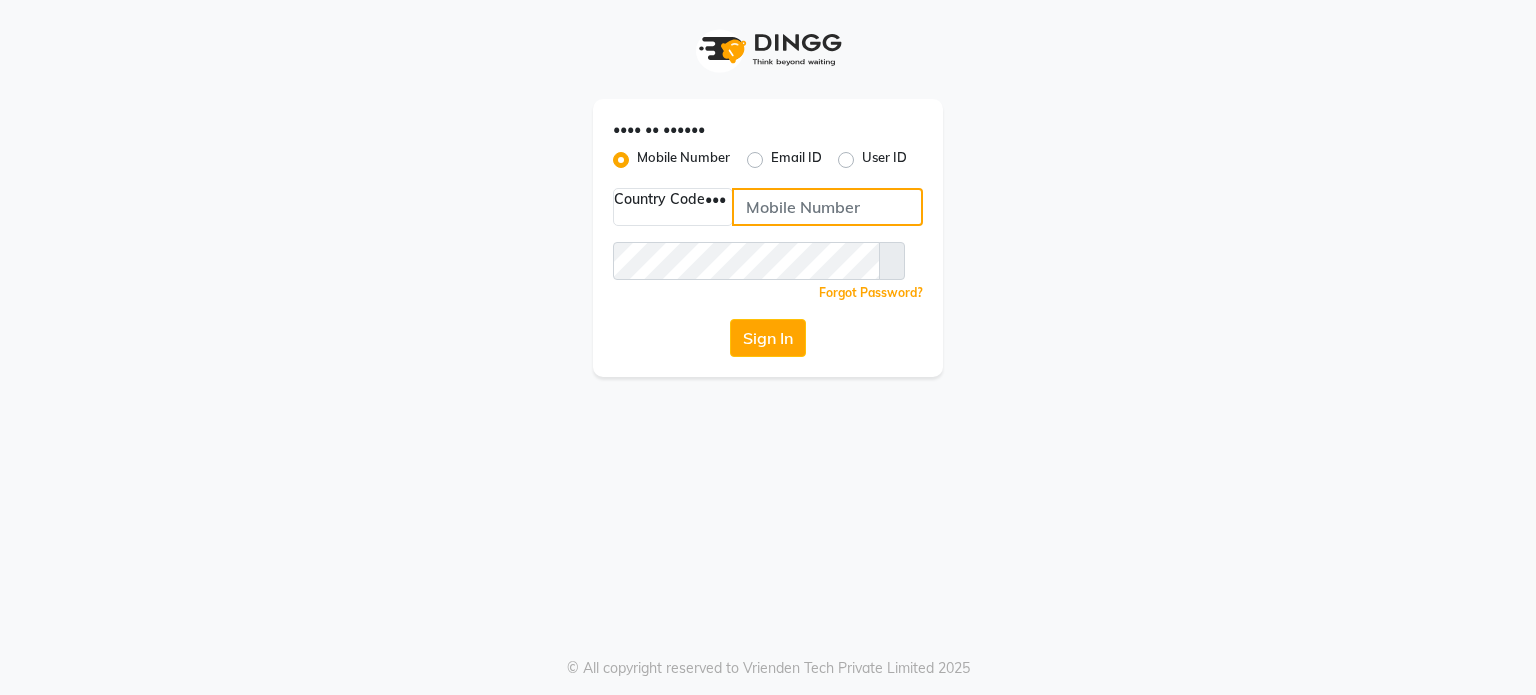 click at bounding box center (829, 222) 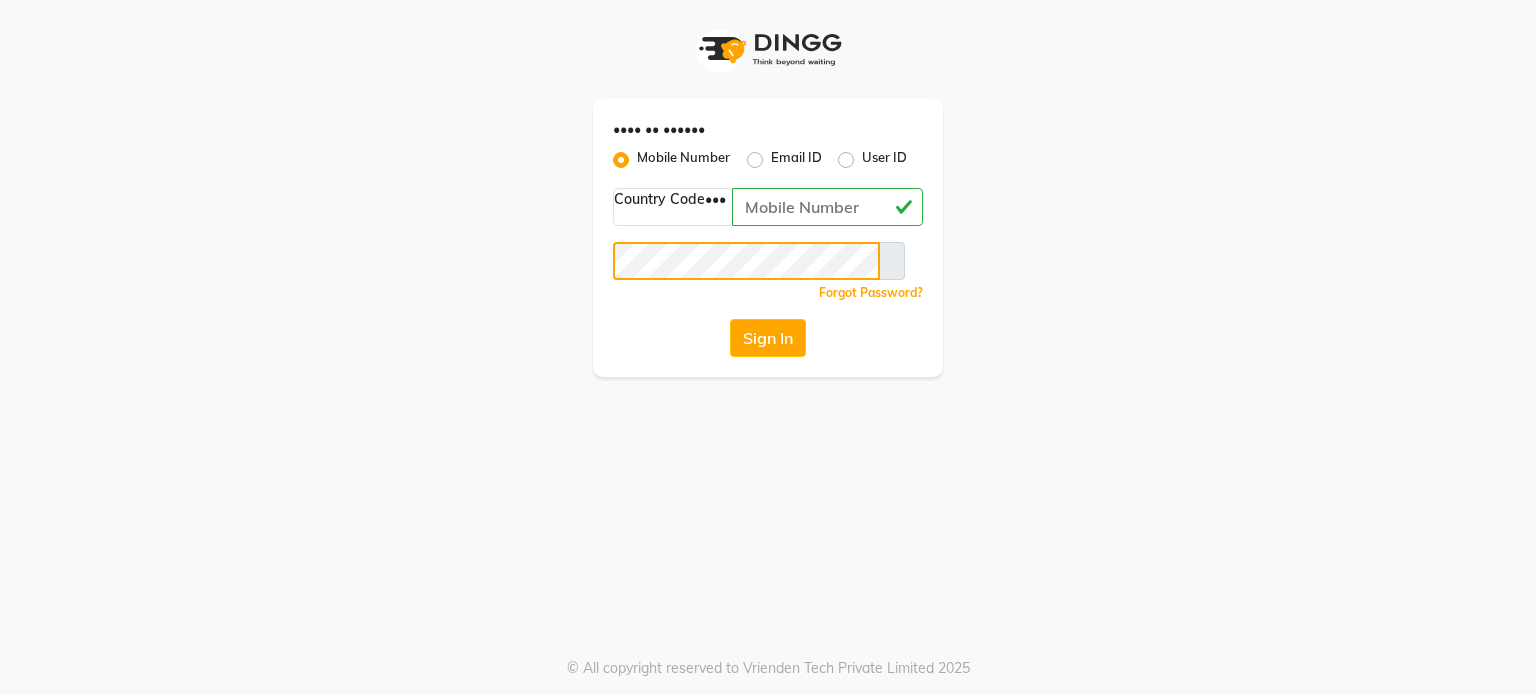 click on "Sign In" at bounding box center [768, 353] 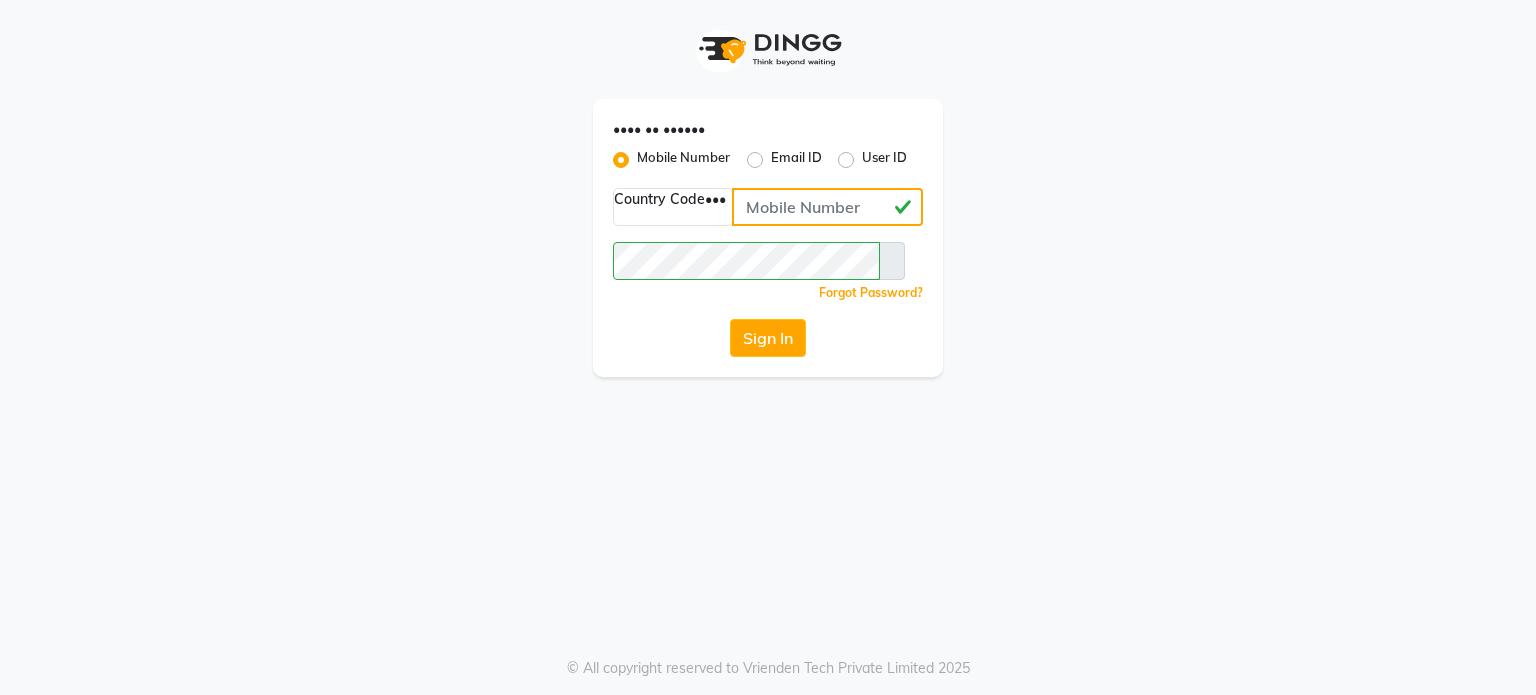 click on "[PHONE]" at bounding box center (829, 222) 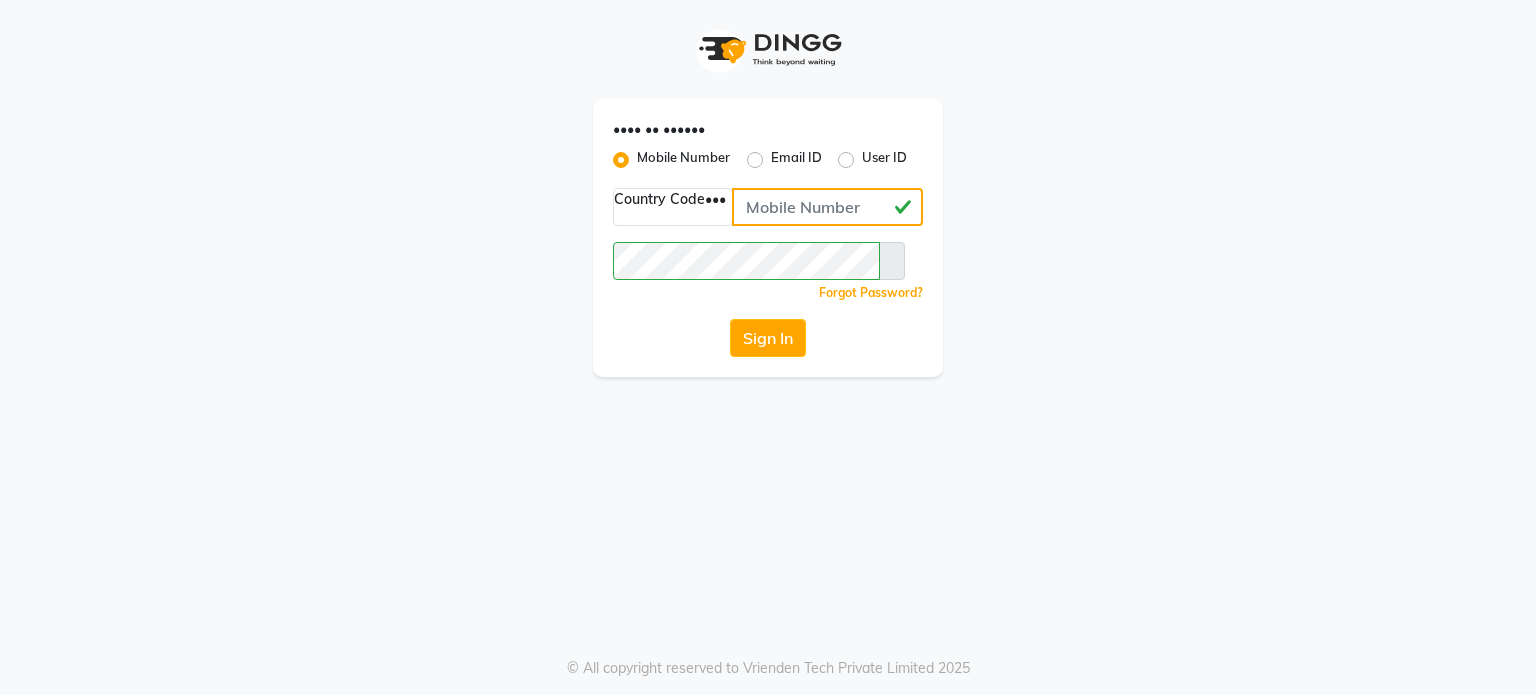 type on "[PHONE]" 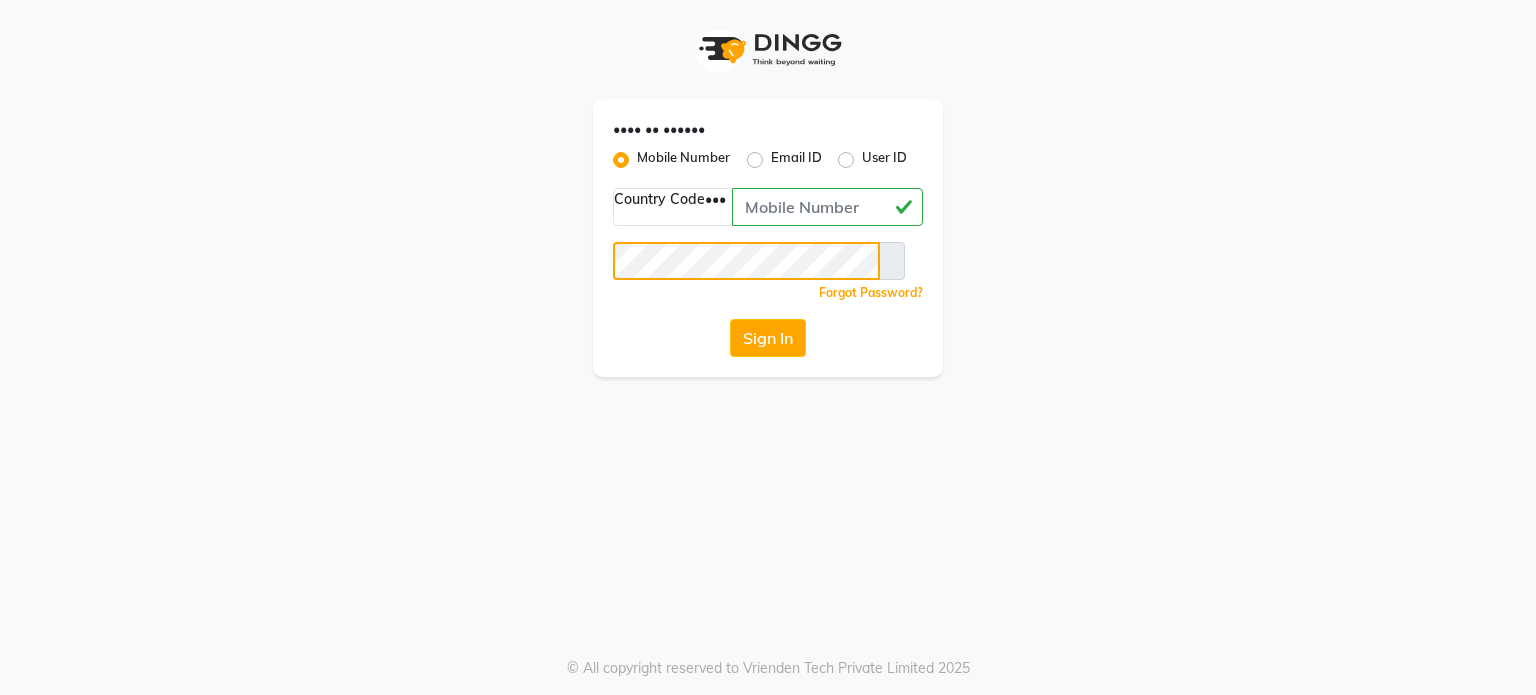 click on "Sign In" at bounding box center (768, 353) 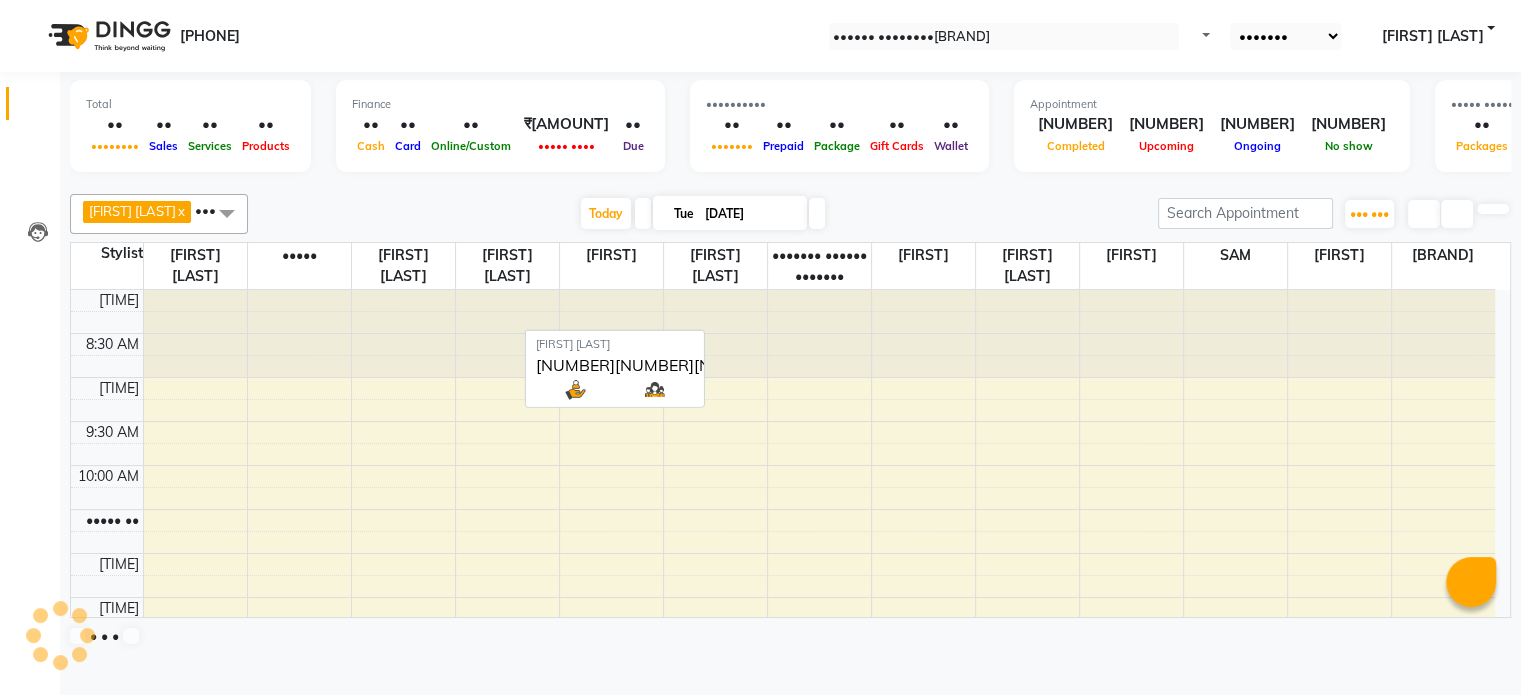 scroll, scrollTop: 0, scrollLeft: 0, axis: both 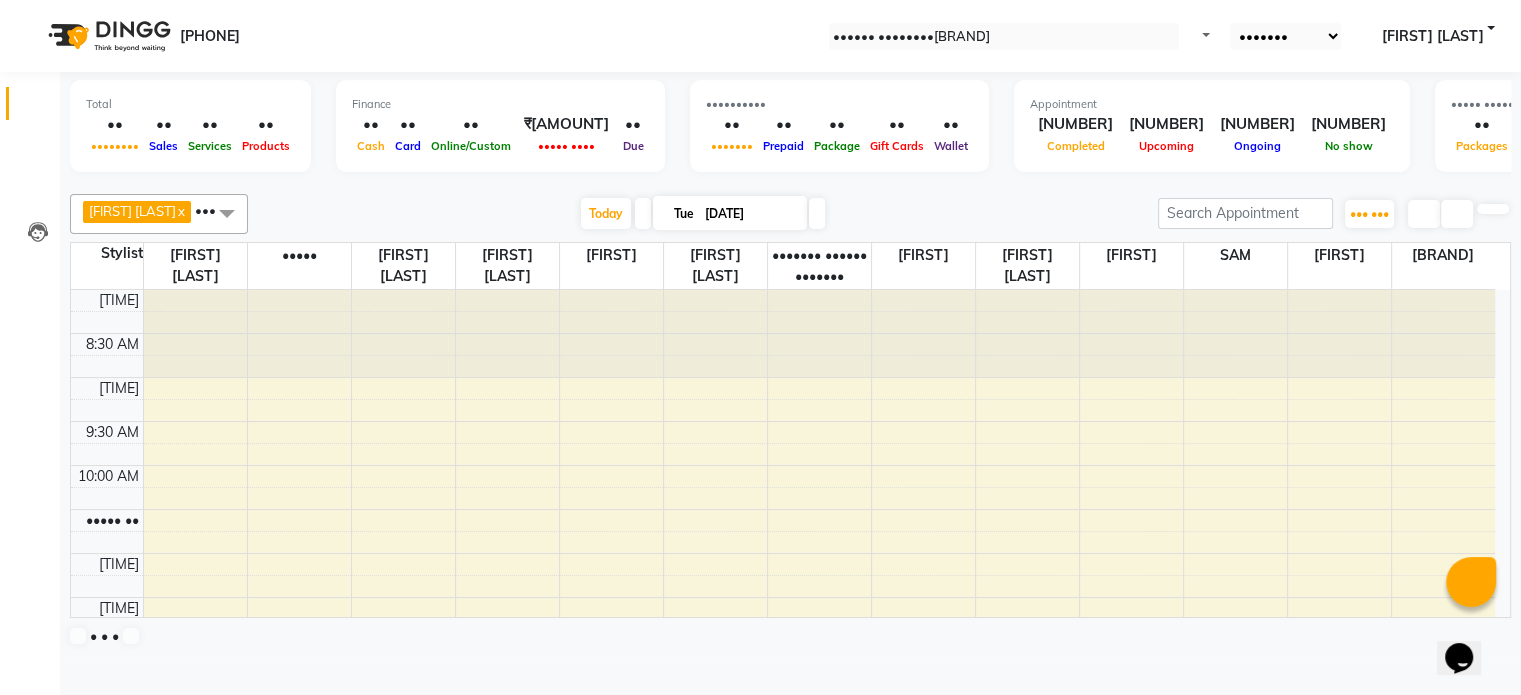 click on "[PERSON_NAME] x [PERSON_NAME] x [PERSON_NAME] x [PERSON_NAME] x [PERSON_NAME] x [PERSON_NAME] x [PERSON_NAME], [LOCATION] x [PERSON_NAME] x [PERSON_NAME] x [PERSON_NAME] x [PERSON_NAME] x [PERSON_NAME] +12 Select All [PERSON_NAME] [PERSON_NAME] [PERSON_NAME] [PERSON_NAME] [PERSON_NAME] [PERSON_NAME] [PERSON_NAME] [PERSON_NAME] [PERSON_NAME] [PERSON_NAME] [PERSON_NAME] [PERSON_NAME] [PERSON_NAME] [PERSON_NAME] [PERSON_NAME] [PERSON_NAME] [PERSON_NAME] [PERSON_NAME] [PERSON_NAME] [PERSON_NAME] [PERSON_NAME] [PERSON_NAME] [PERSON_NAME] [PERSON_NAME] Today Tue 01-07-2025 Toggle Dropdown Add Appointment Add Invoice Add Expense Add Attendance Add Client Add Transaction Toggle Dropdown Add Appointment Add Invoice Add Expense Add Attendance Add Client ADD NEW Toggle Dropdown Add Appointment Add Invoice Add Expense Add Attendance Add Client Add Transaction [PERSON_NAME] x [PERSON_NAME] x [PERSON_NAME] x [PERSON_NAME] x [PERSON_NAME] x [PERSON_NAME] x [PERSON_NAME], [LOCATION] x [PERSON_NAME] x [PERSON_NAME] x [PERSON_NAME] x [PERSON_NAME] x +12 Select All [PERSON_NAME] [PERSON_NAME] [PERSON_NAME] [PERSON_NAME] [PERSON_NAME] [PERSON_NAME] [PERSON_NAME] [PERSON_NAME] [PERSON_NAME]" at bounding box center [790, 420] 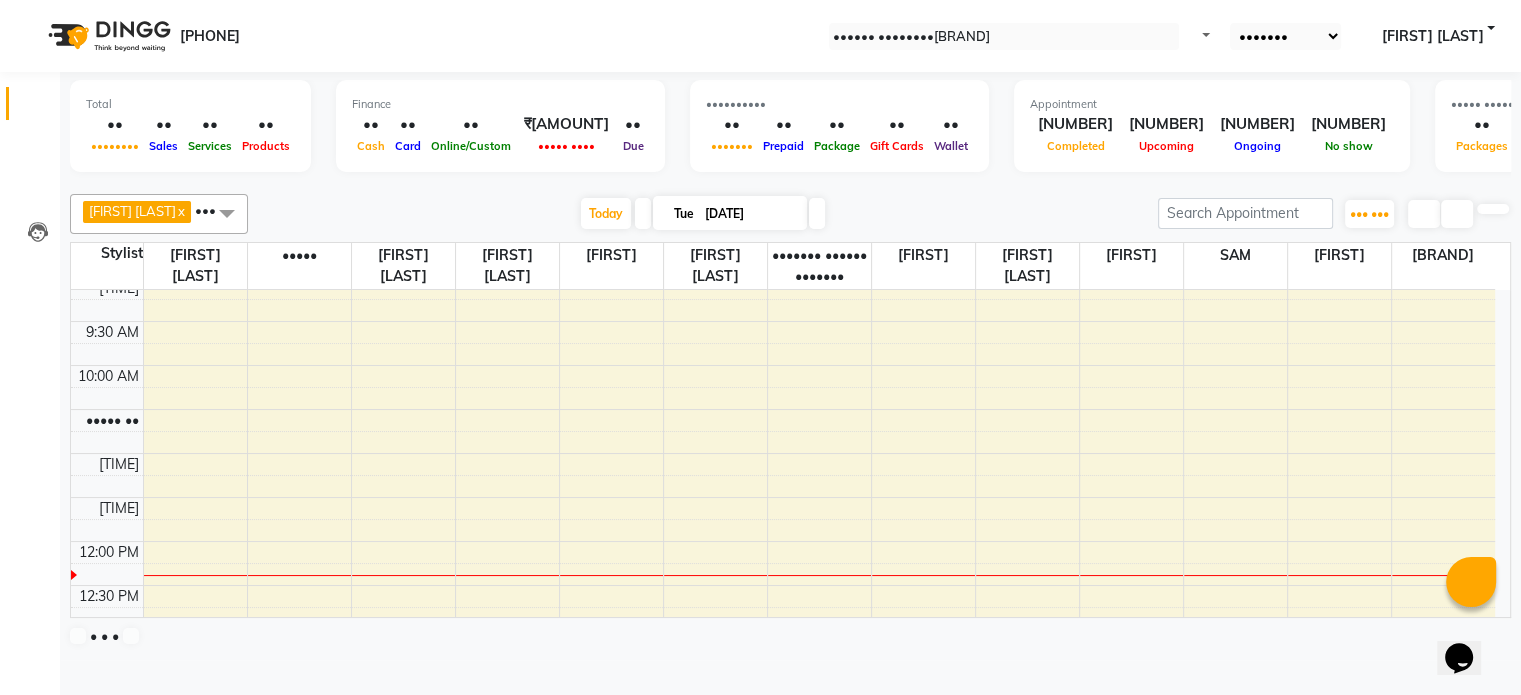 scroll, scrollTop: 0, scrollLeft: 0, axis: both 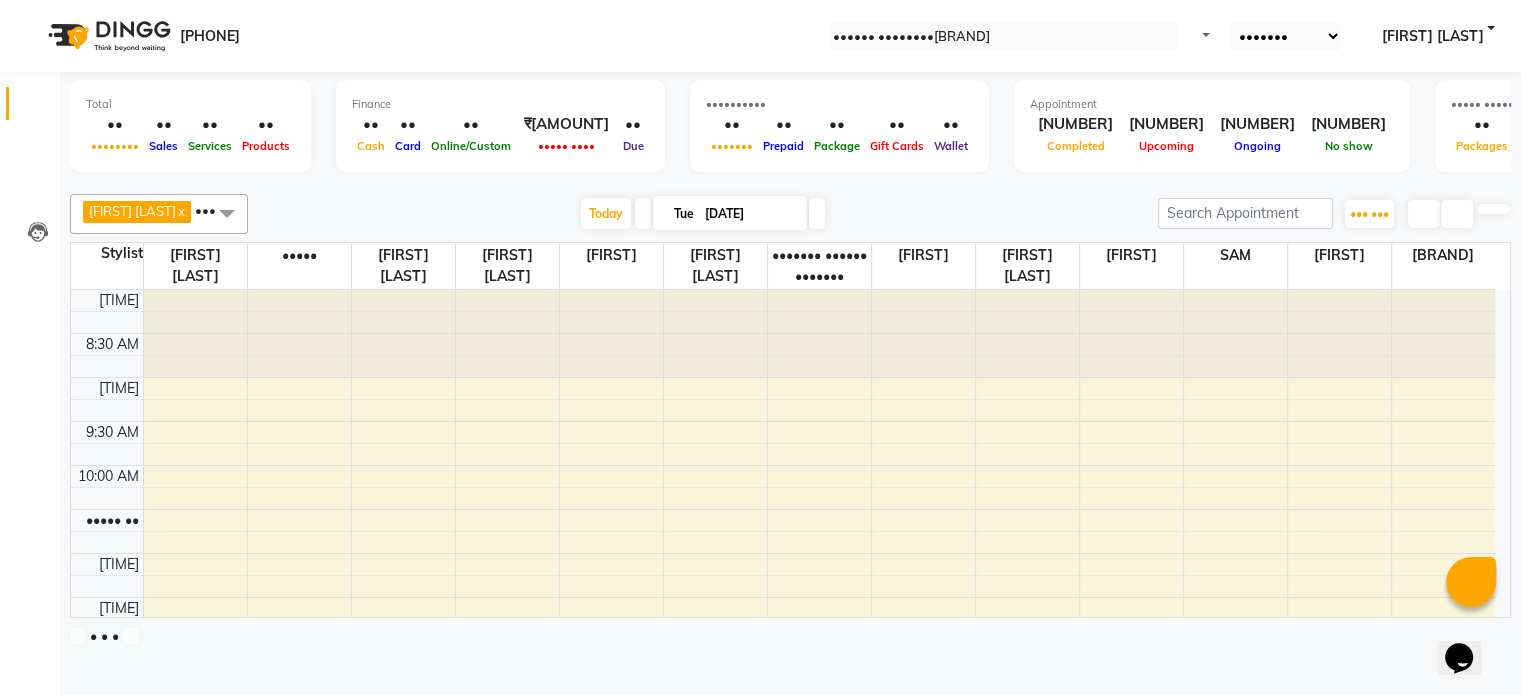 click on "[DATE]" at bounding box center [741, 214] 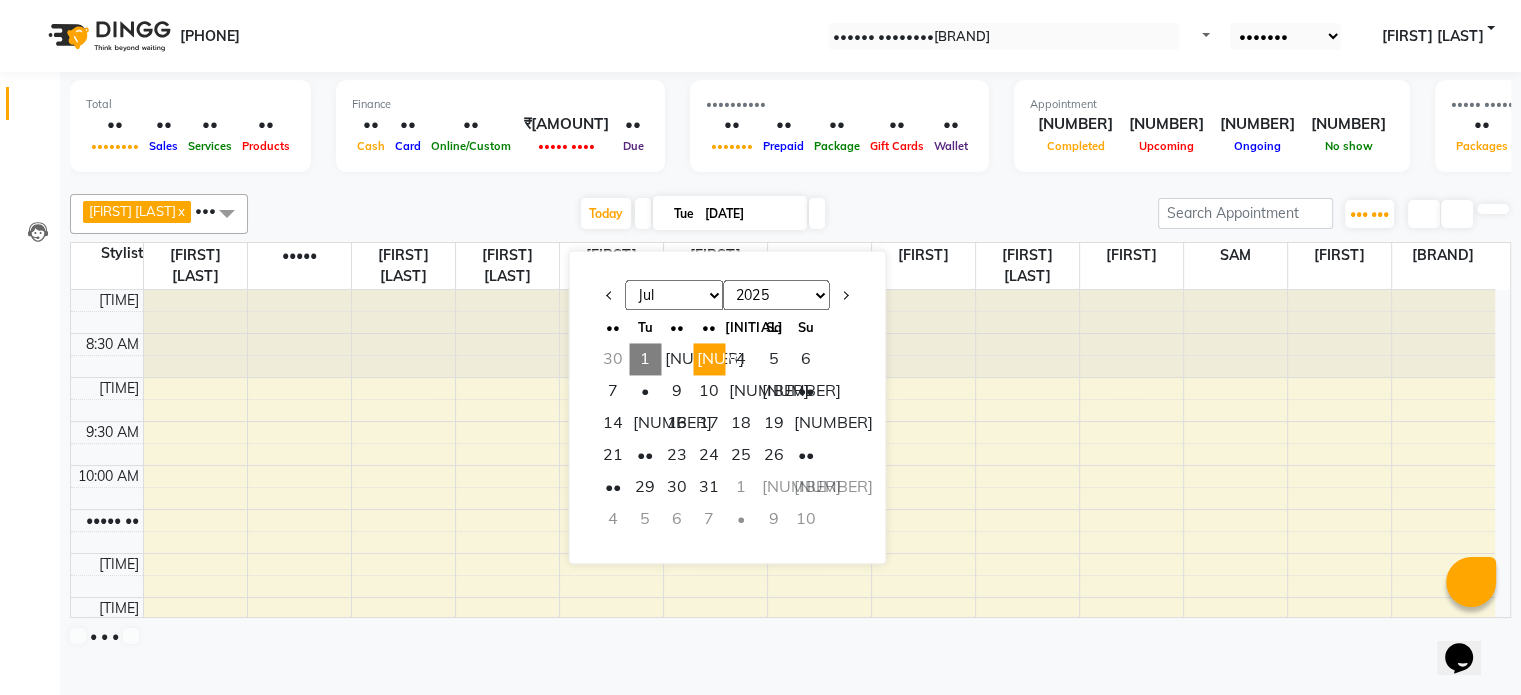 click on "3" at bounding box center (709, 359) 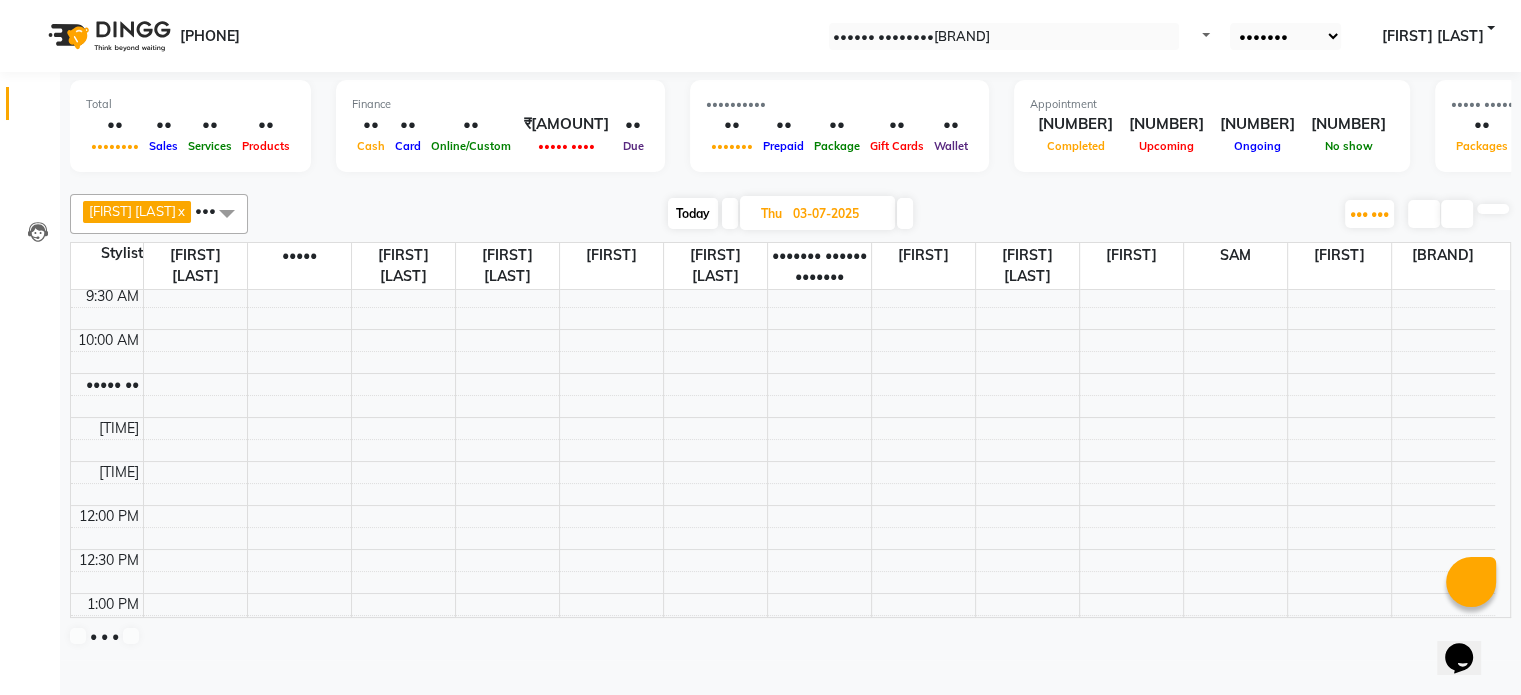 scroll, scrollTop: 132, scrollLeft: 0, axis: vertical 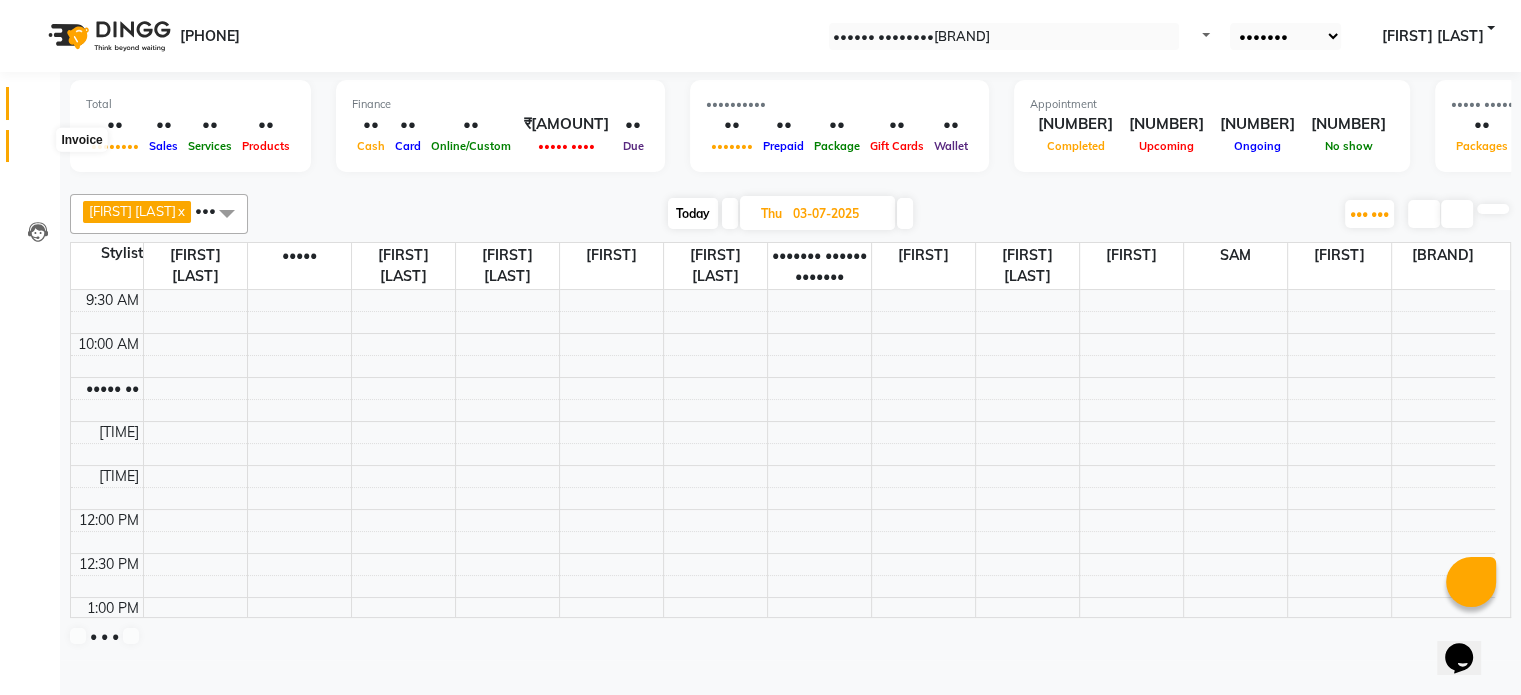 click at bounding box center [37, 151] 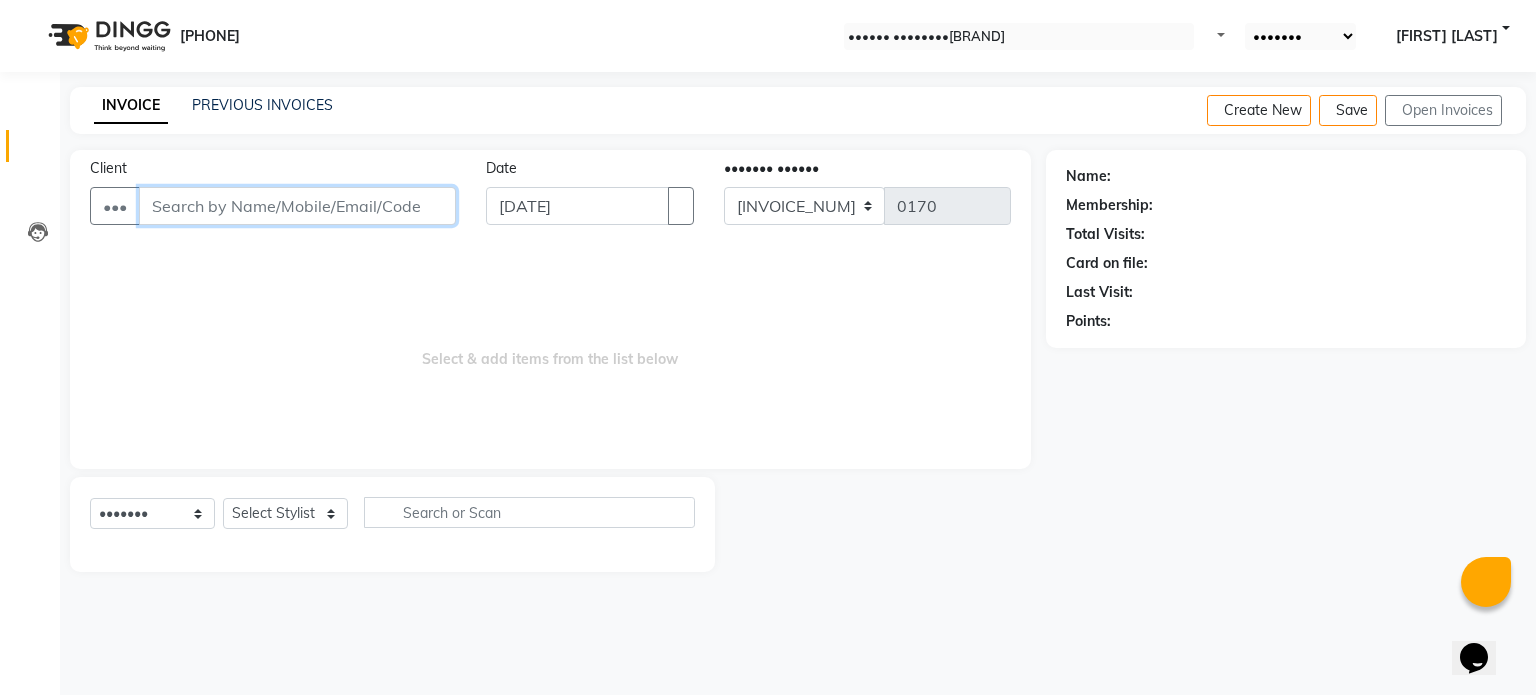click on "Client" at bounding box center (300, 206) 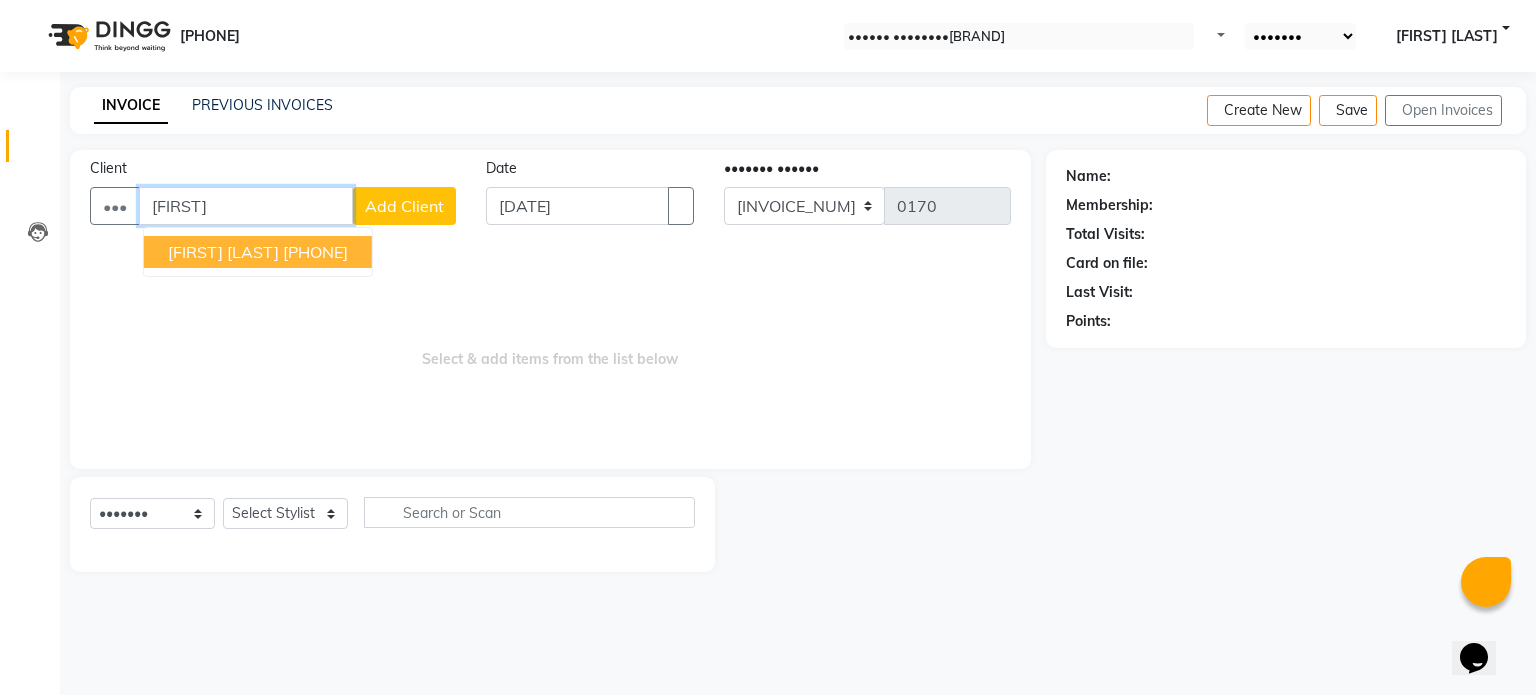 click on "[PERSON_NAME]" at bounding box center [232, 252] 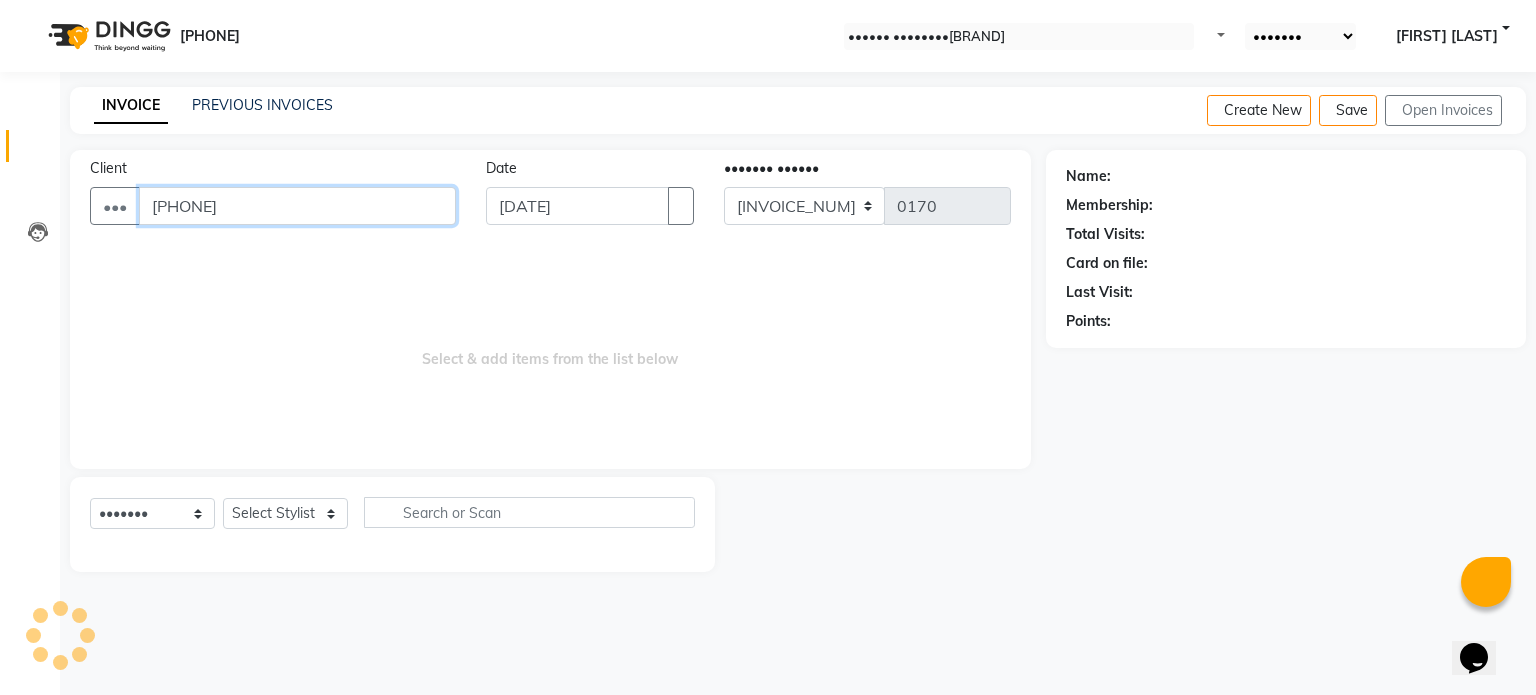 type on "[PHONE]" 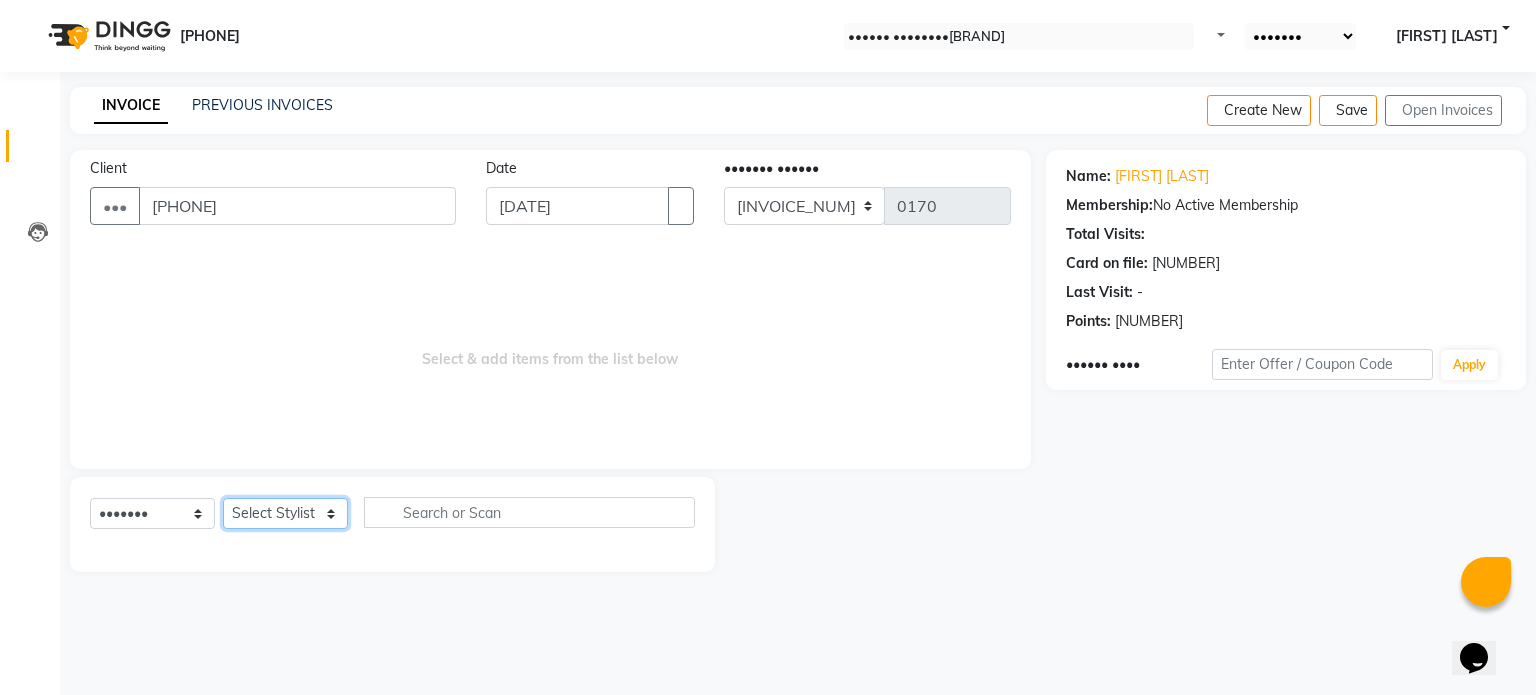 click on "Select Stylist ADNAN ASMA DIVESH Francis [FIRST] [LAST] Harsh Mohd Faizan Mohd Imran Omkar Osama Patel Rohan Salvana Motha SAM Shahbaz (D) Shahne Alam SHAIREI Shanu Sir (F) Shanuzz (Oshiwara) Shanuzz Salon, Andheri Siddhi SUBHASH Tanishka Panchal VARSHADA JUVALE YASH SANANSE" at bounding box center (287, 513) 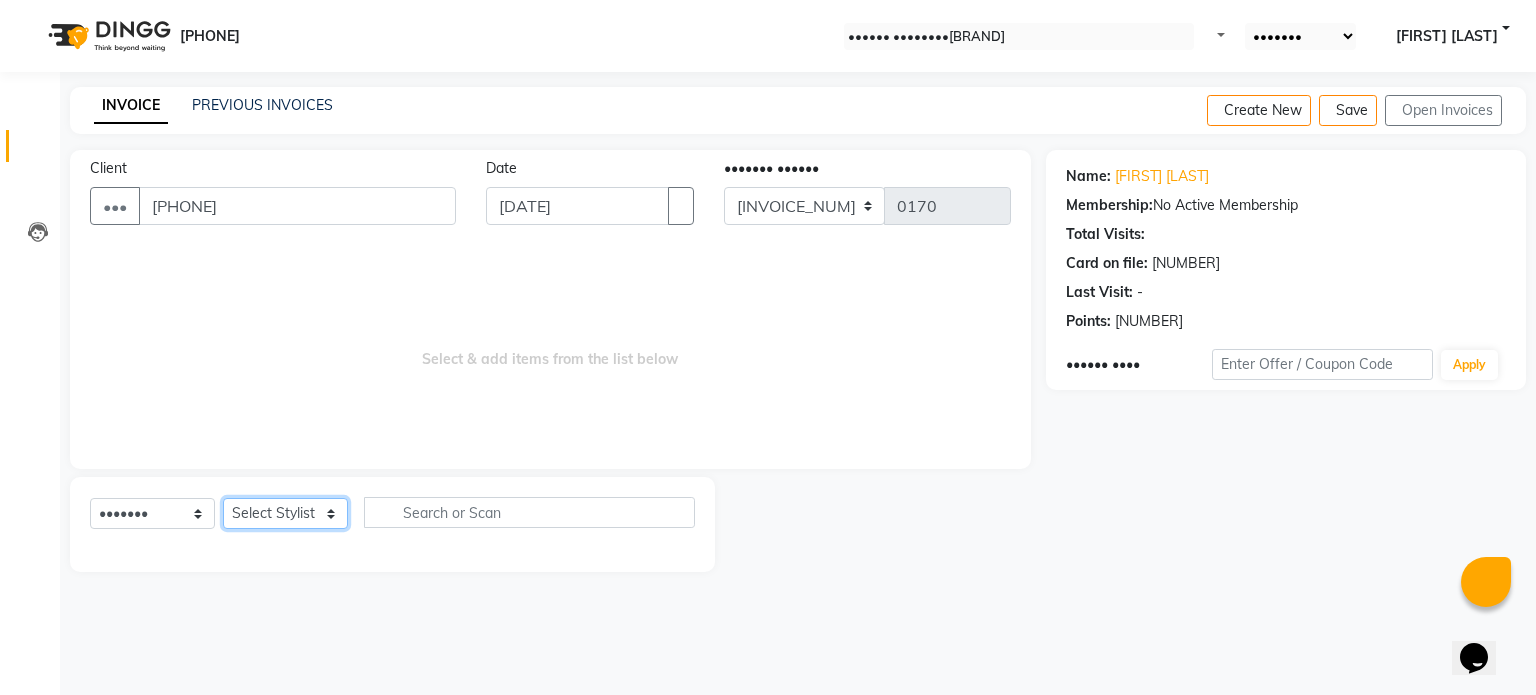 select on "80395" 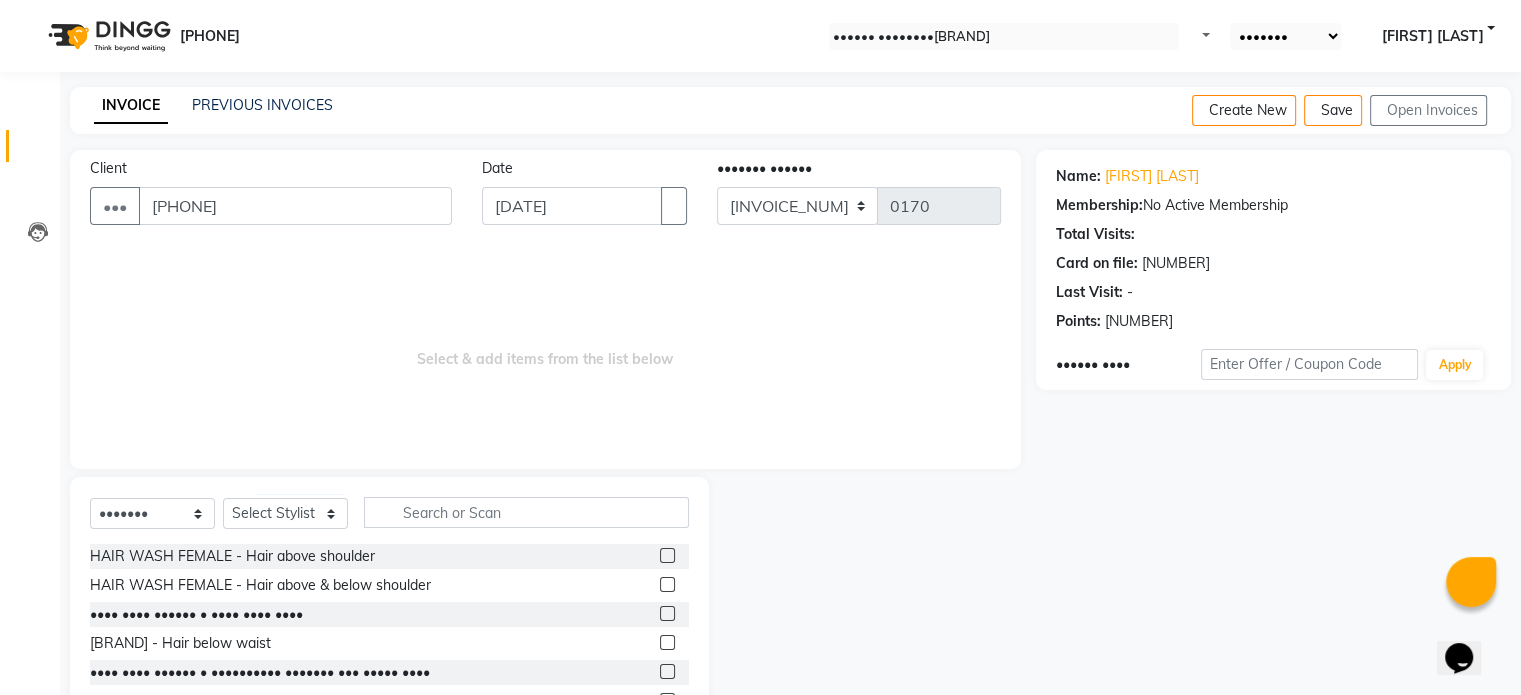 click at bounding box center [666, 558] 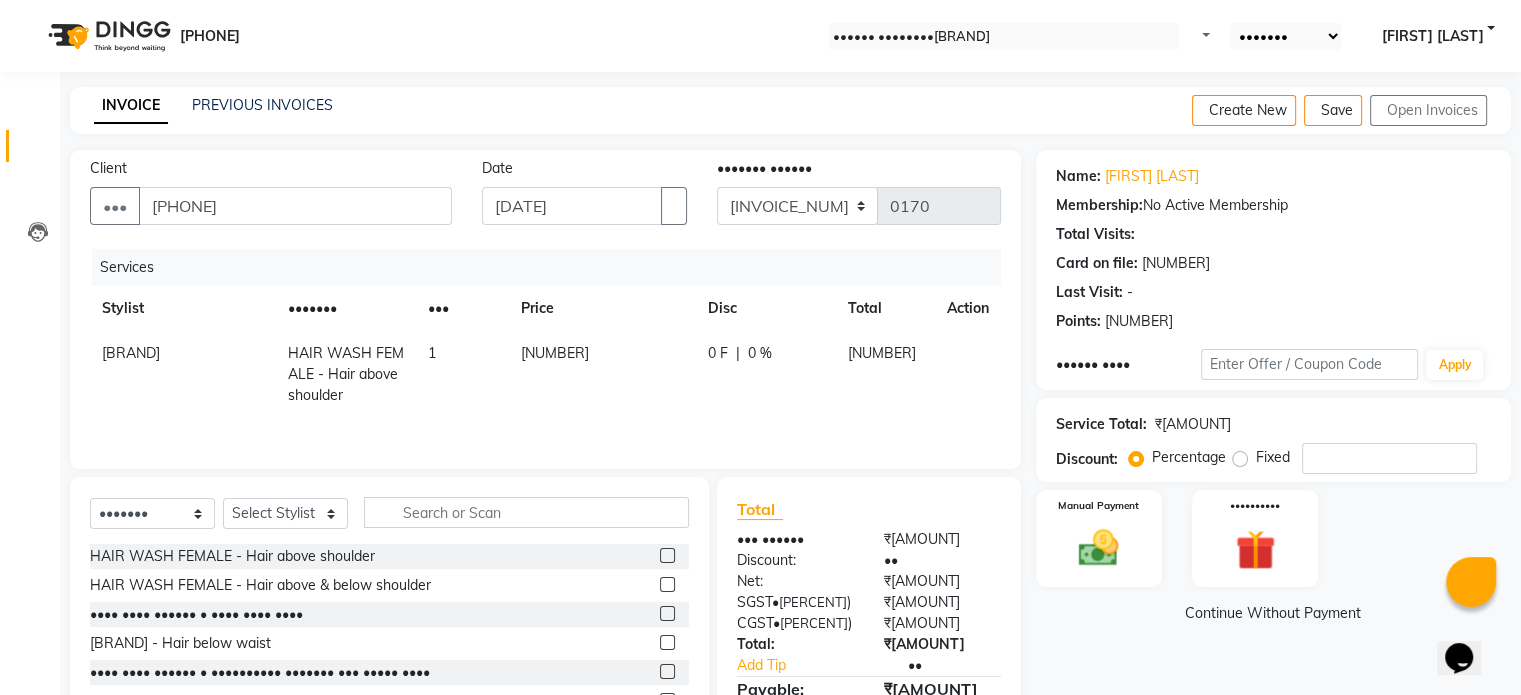 click at bounding box center (667, 584) 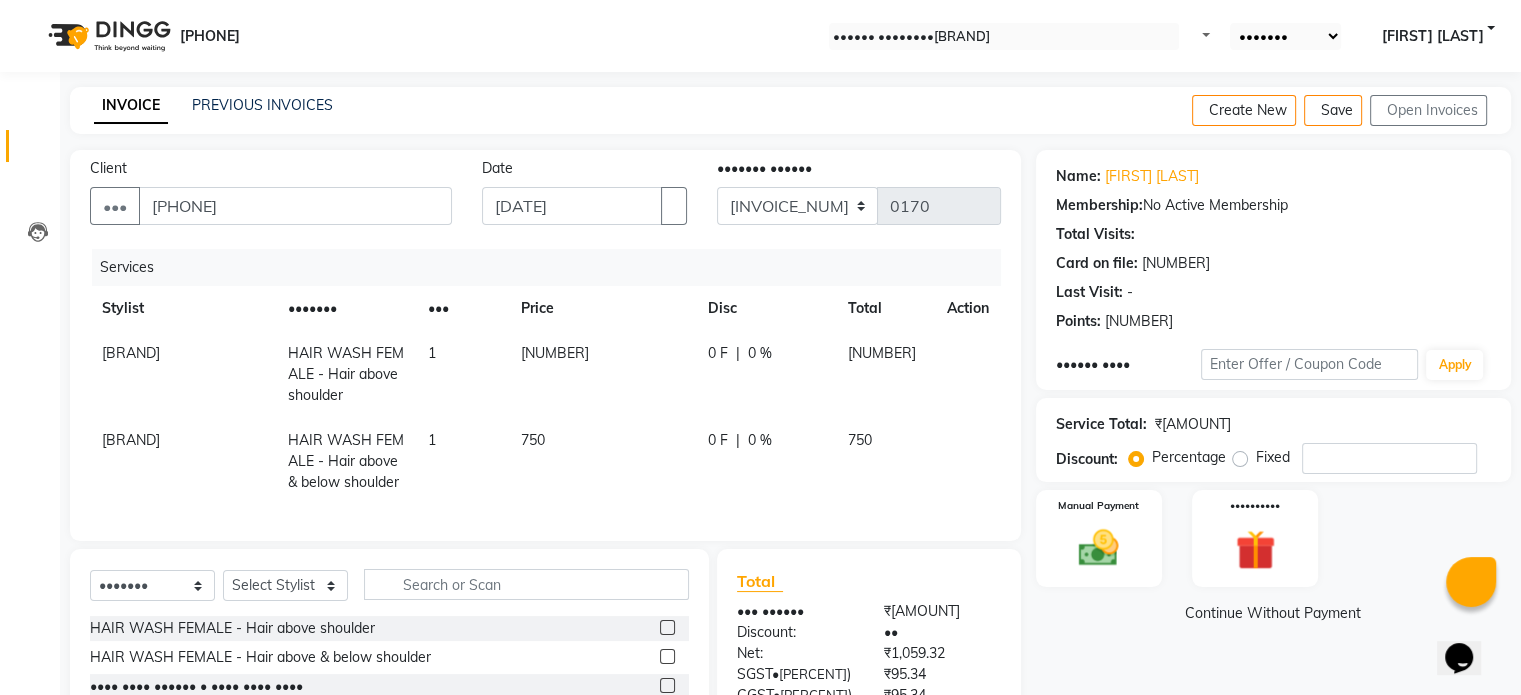 scroll, scrollTop: 193, scrollLeft: 0, axis: vertical 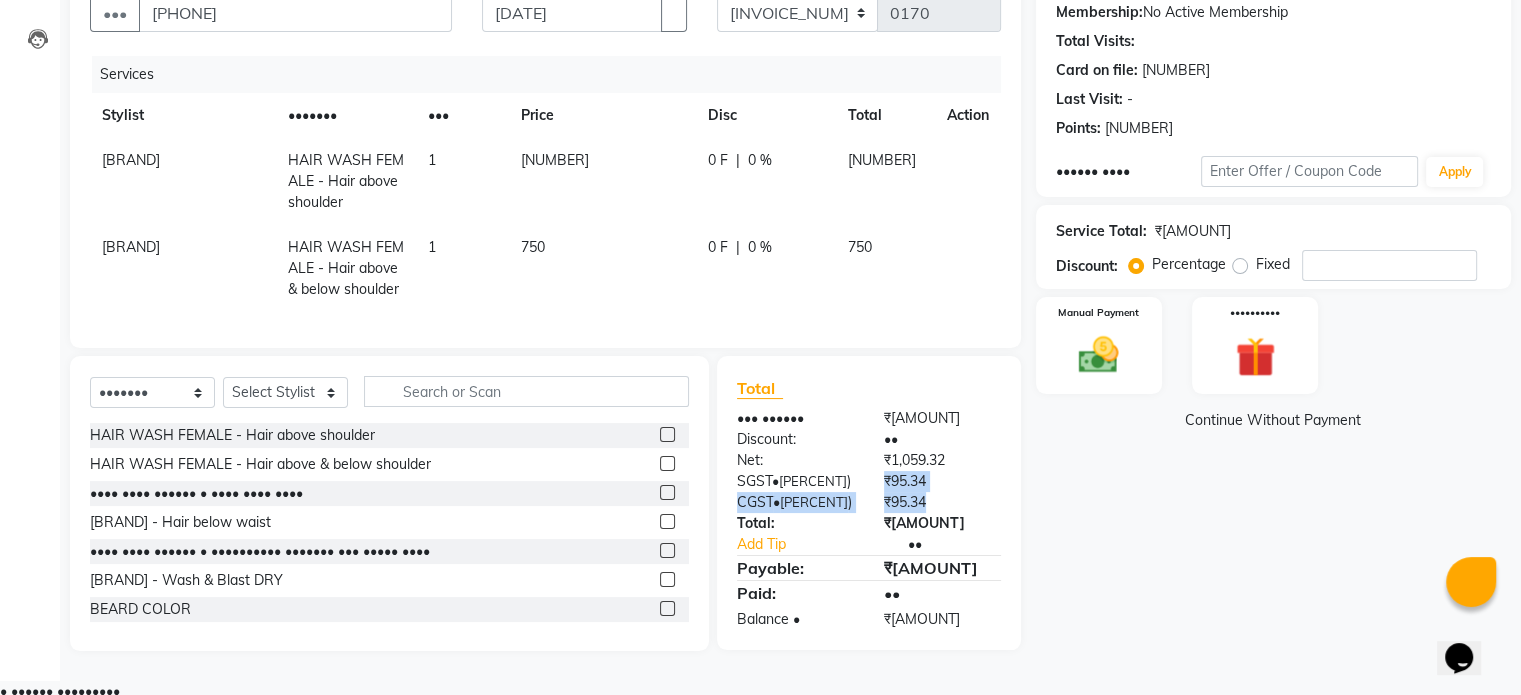 drag, startPoint x: 924, startPoint y: 499, endPoint x: 1014, endPoint y: 525, distance: 93.680305 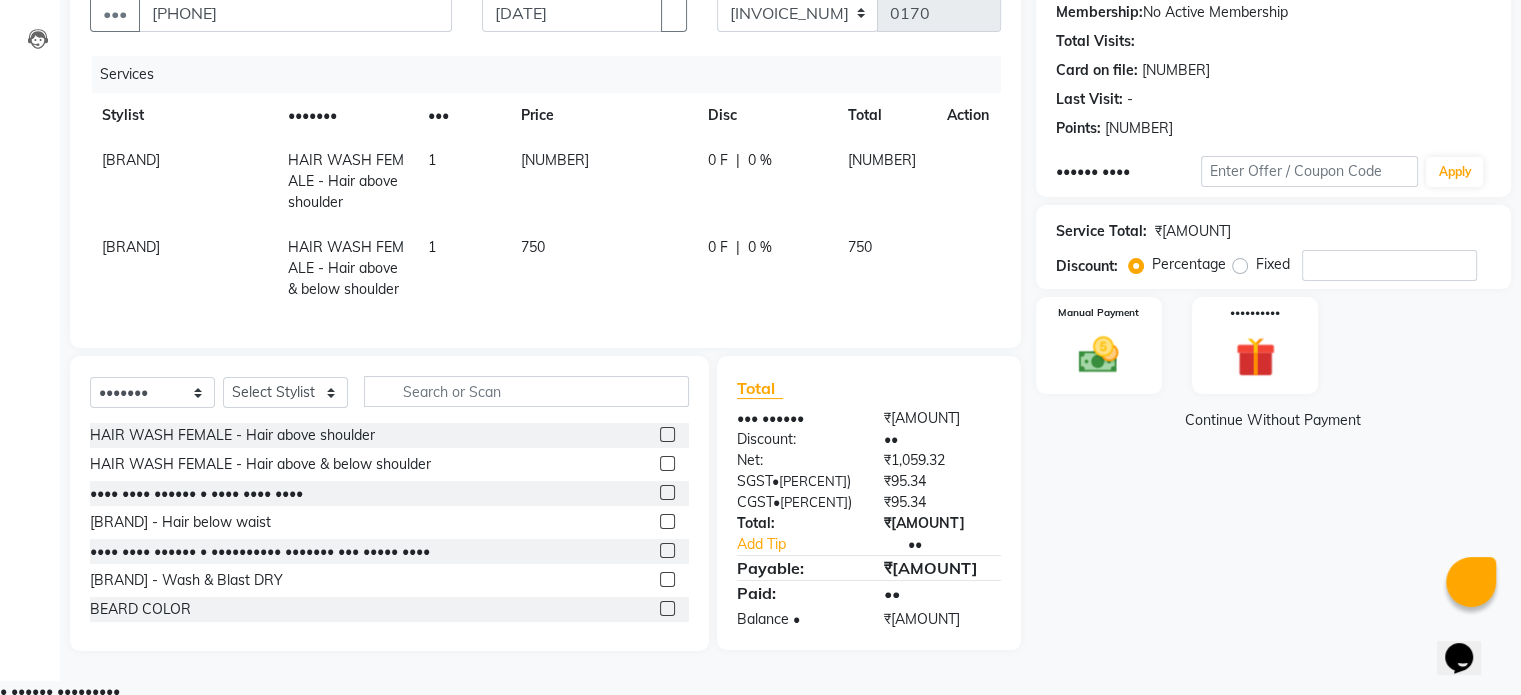 click on "SHAIREI HAIR WASH FEMALE - Hair above shoulder 1 500 0 F | 0 % 500 SHAIREI HAIR WASH FEMALE - Hair above & below shoulder 1 750 0 F | 0 % 750" at bounding box center (545, 192) 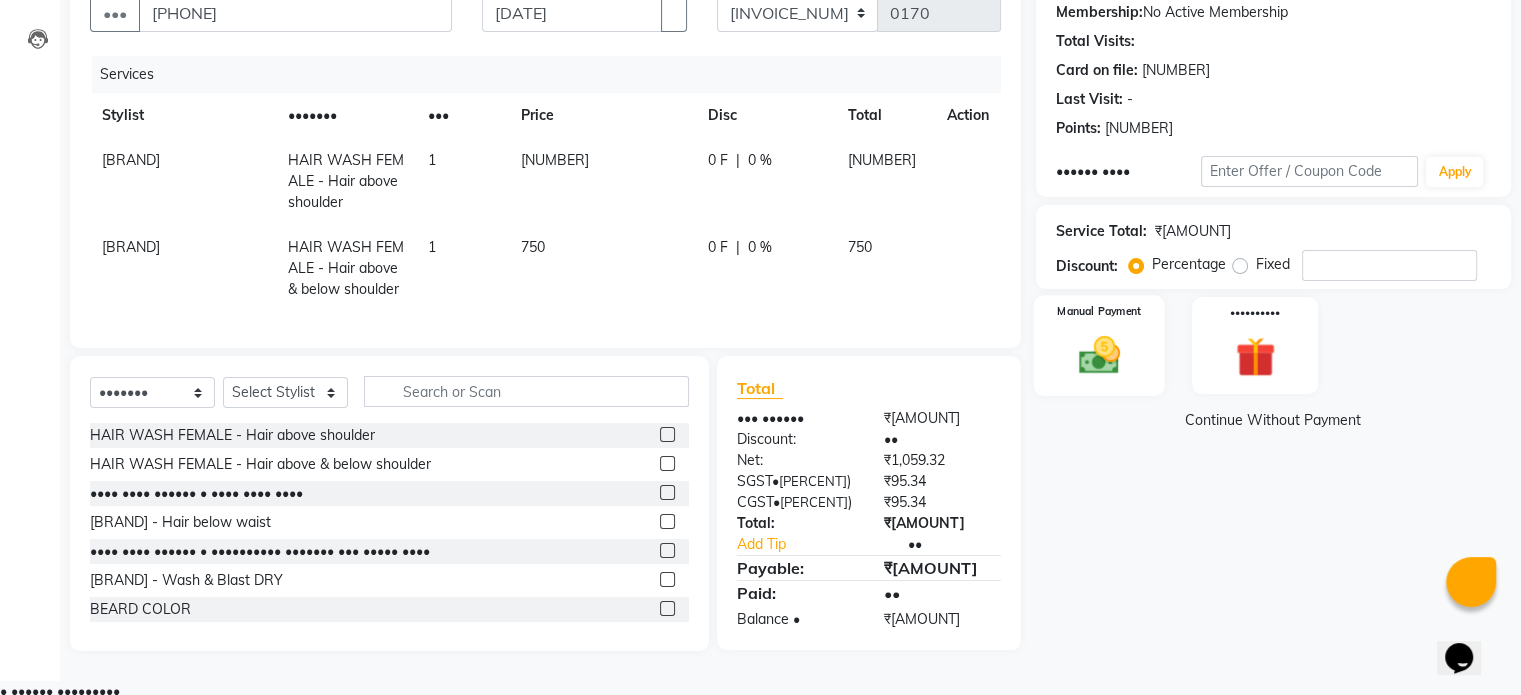 click on "Manual Payment" at bounding box center (1098, 345) 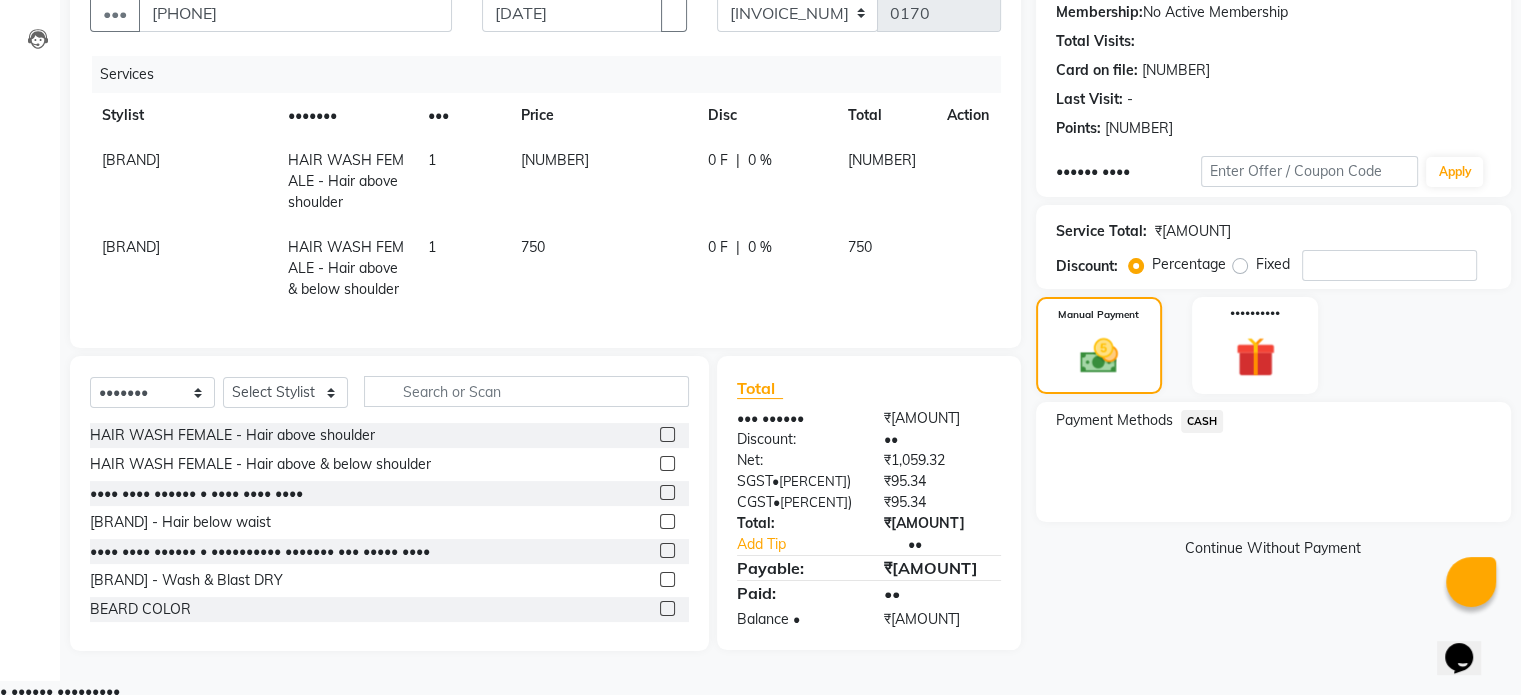 click on "CASH" at bounding box center [1202, 421] 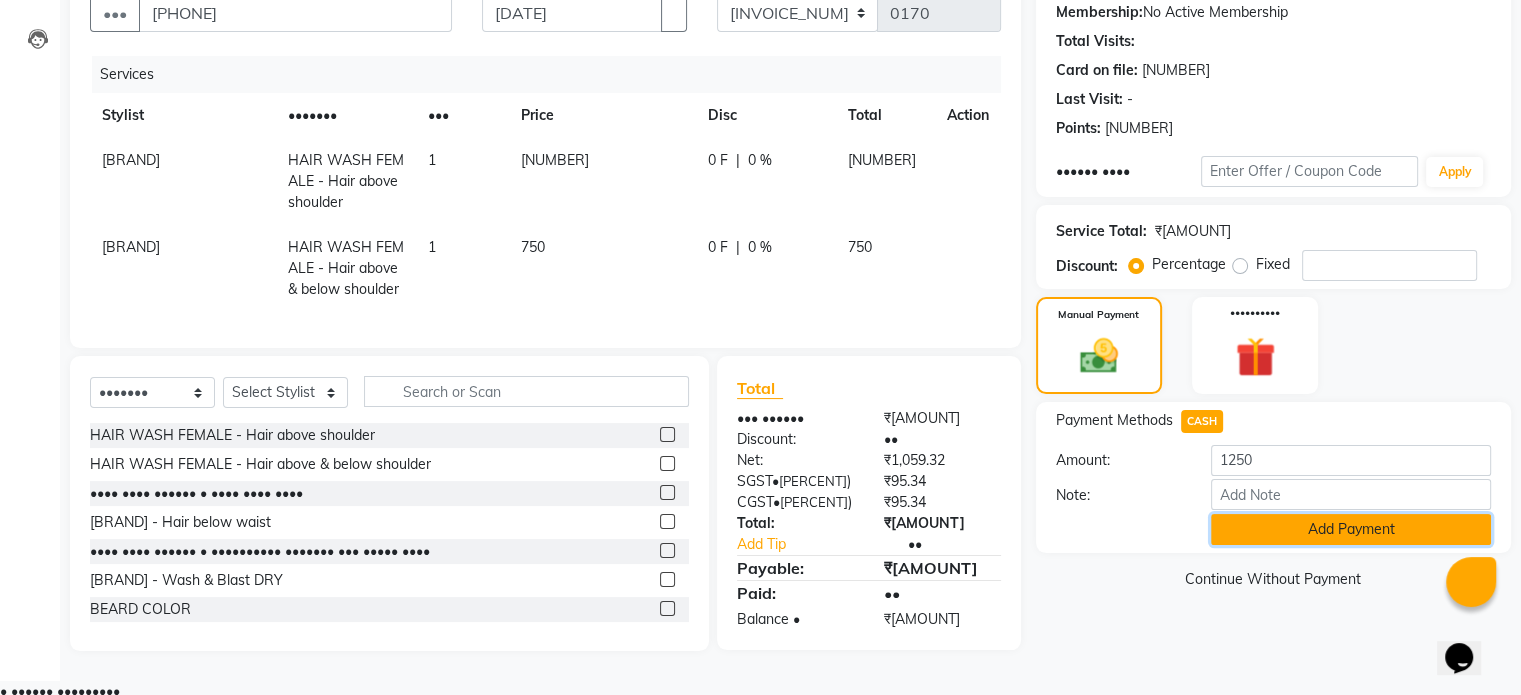 click on "Add Payment" at bounding box center (1351, 529) 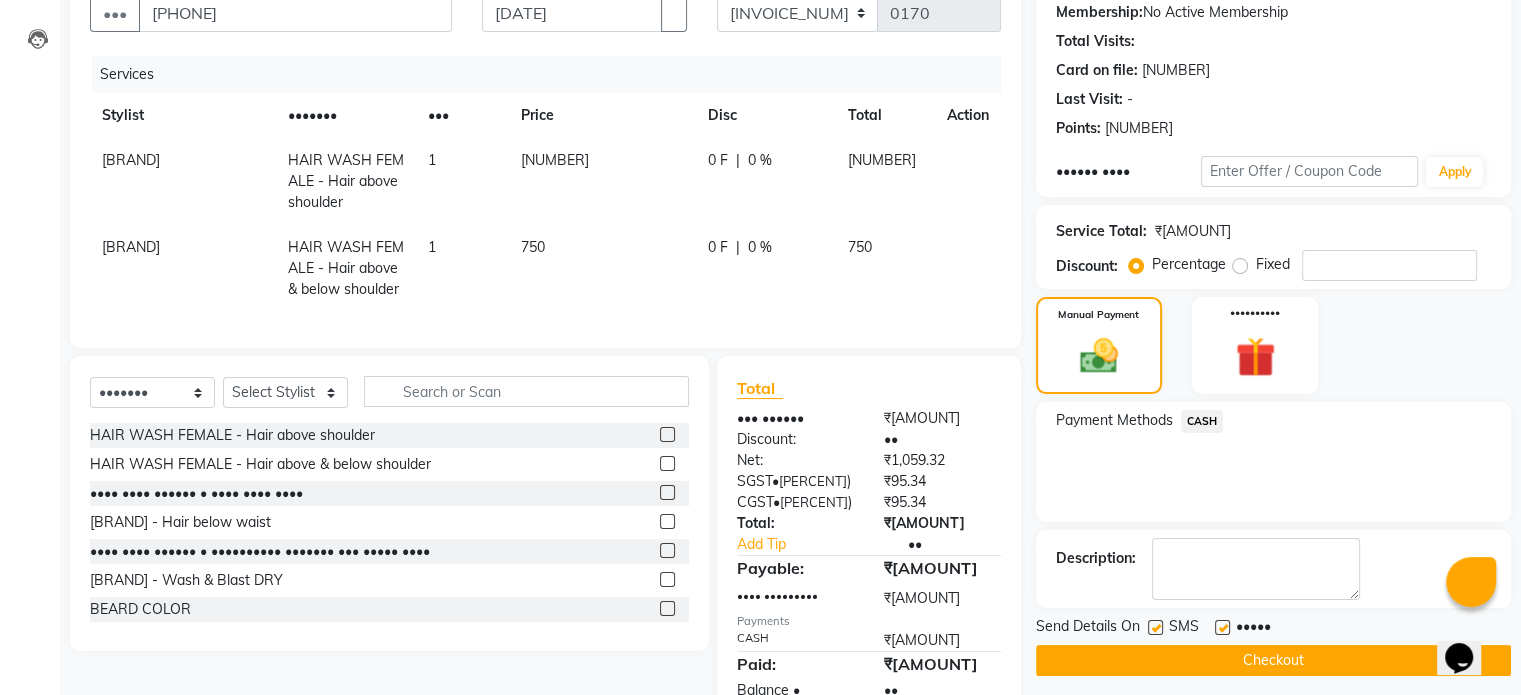 scroll, scrollTop: 263, scrollLeft: 0, axis: vertical 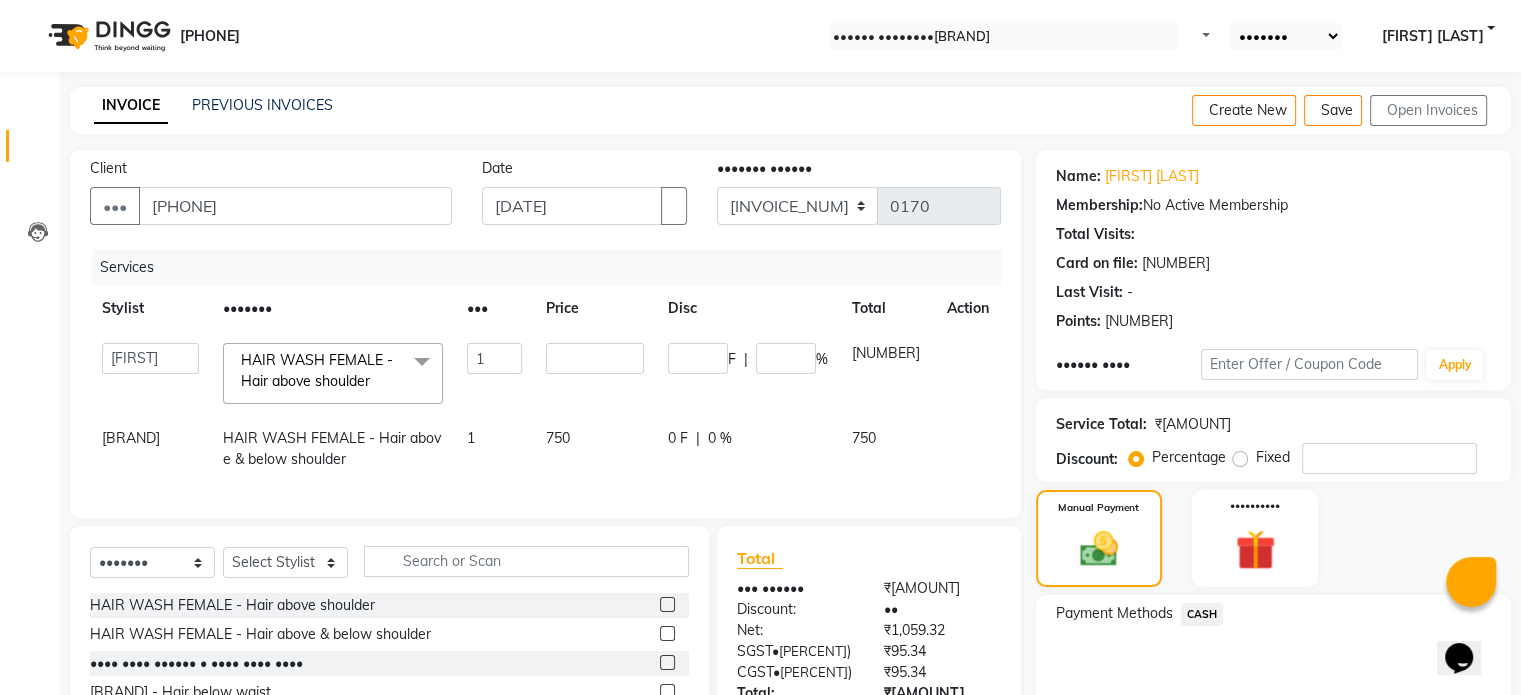 click at bounding box center [1495, 111] 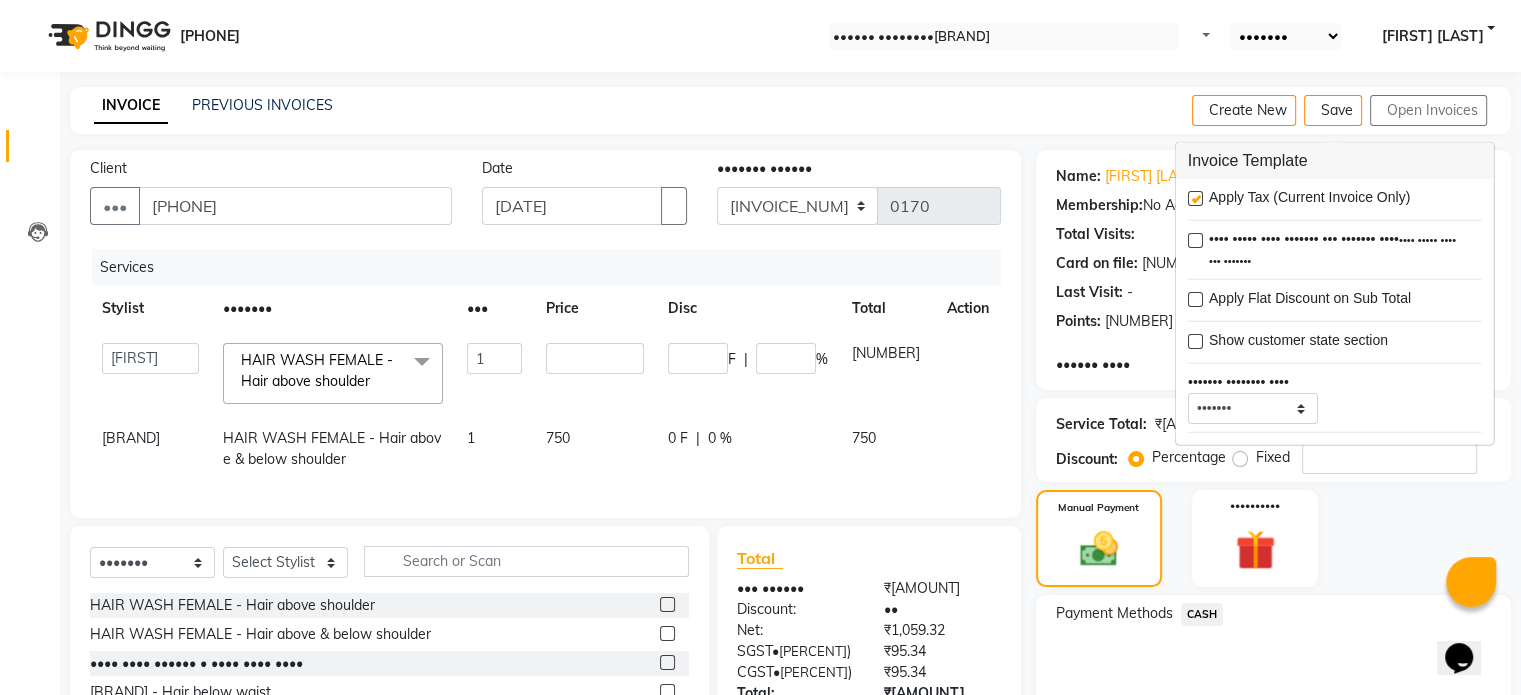 click at bounding box center [1195, 198] 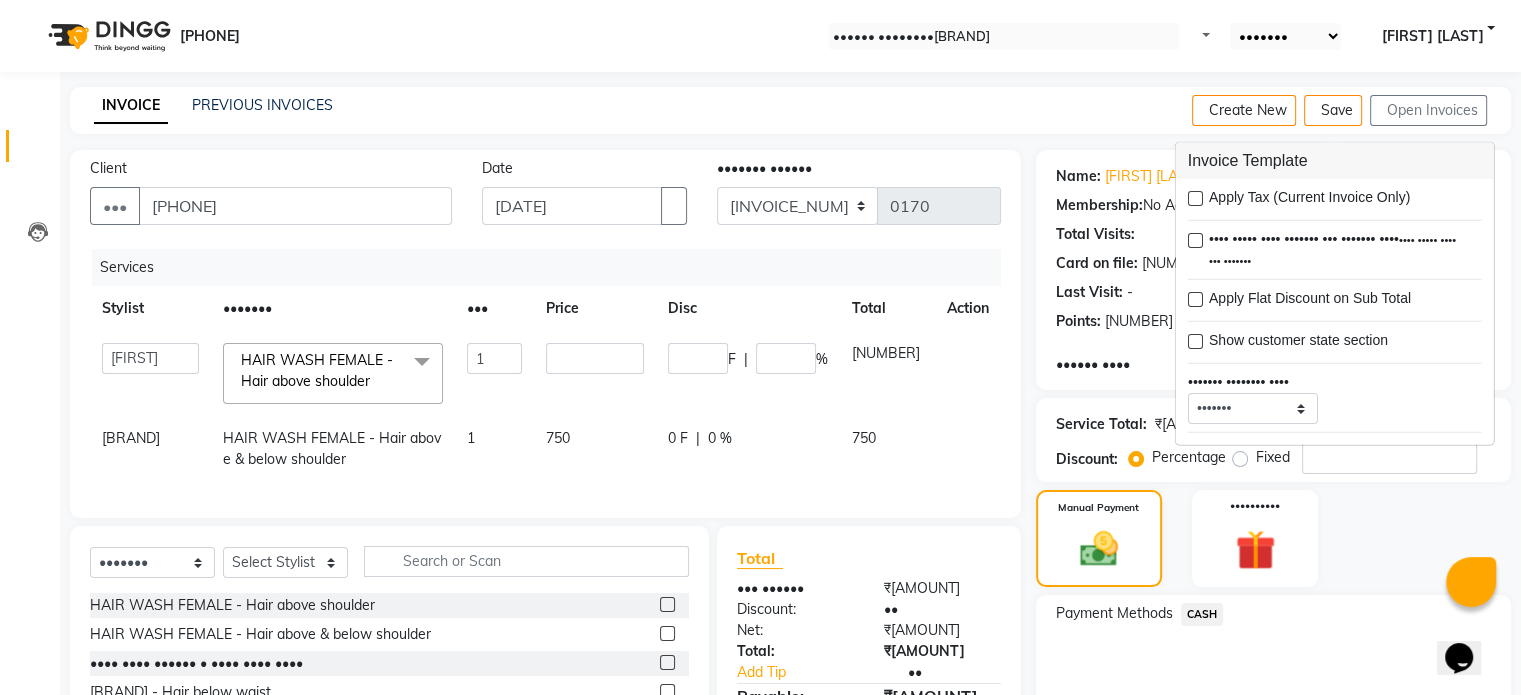click on "Client +[COUNTRY_CODE] [PHONE] Date [DATE] Invoice Number V/[YEAR]-[YEAR] [NUMBER] Services Stylist Service Qty Price Disc Total Action ADNAN ASMA DIVESH Francis [FIRST] [LAST] Harsh Mohd Faizan Mohd Imran Omkar Osama Patel Rohan Salvana Motha SAM Shahbaz (D) Shahne Alam SHAIREI Shanu Sir (F) Shanuzz (Oshiwara) Shanuzz Salon, Andheri Siddhi SUBHASH Tanishka Panchal VARSHADA JUVALE YASH SANANSE HAIR WASH FEMALE - Hair above shoulder&nbsp; x HAIR WASH FEMALE - Hair above shoulder HAIR WASH FEMALE - Hair above &nbsp;below shoulder HAIR WASH FEMALE - Hair upto back HAIR WASH FEMALE - Hair below waist HAIR WASH FEMALE - Additional charges for oiled hair HAIR WASH FEMALE - Wash &nbsp;Blast DRY BEARD COLOR SIDE LOCKS THREADING PERMING HAIR WASH MALE - Wash / Style HAIR WASH MALE - Style HAIR WASH MALE - Additional charges for oiled hair Basique FEMALE Haircut - By Experienced Hairdresser (3+ Years of Experience) Basique FEMALE Haircut - By Seasoned Hairdresser (10+ Years of Experience) 1" at bounding box center [545, 334] 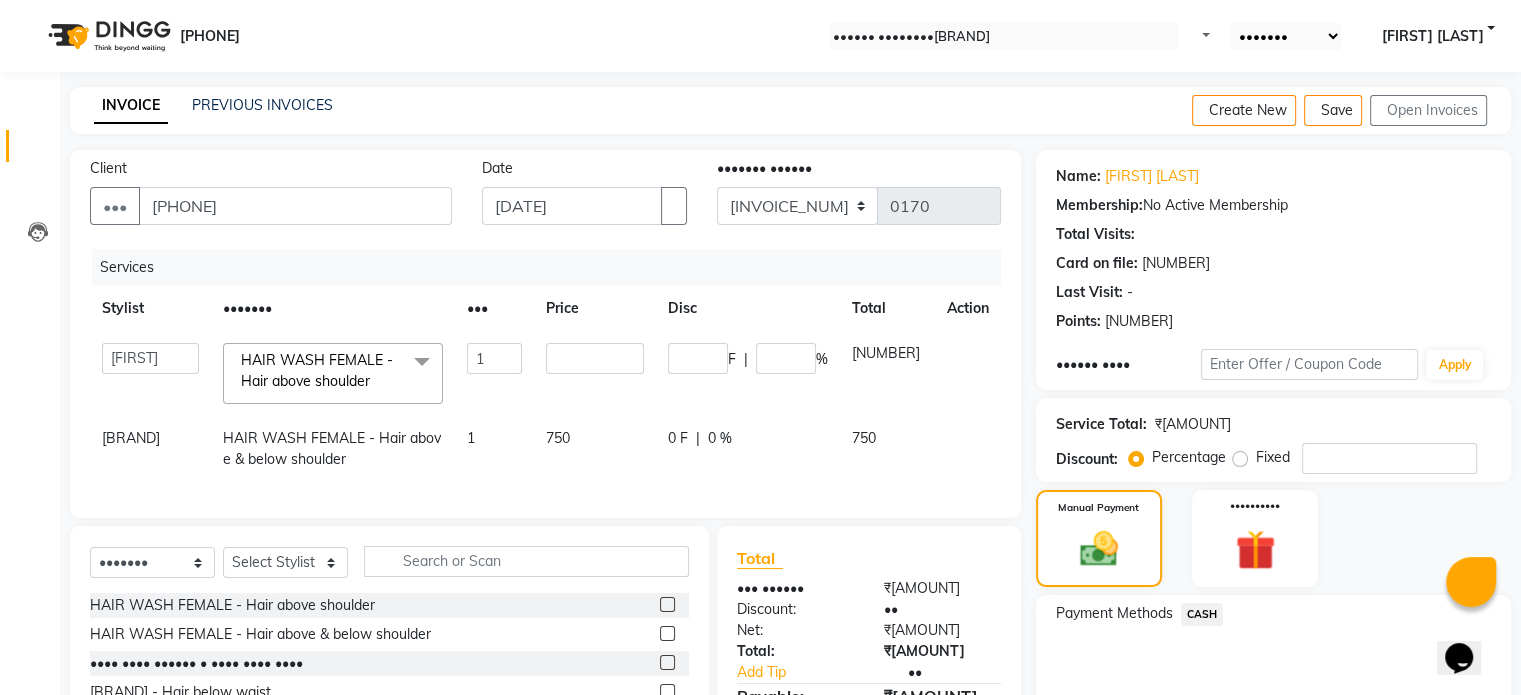scroll, scrollTop: 205, scrollLeft: 0, axis: vertical 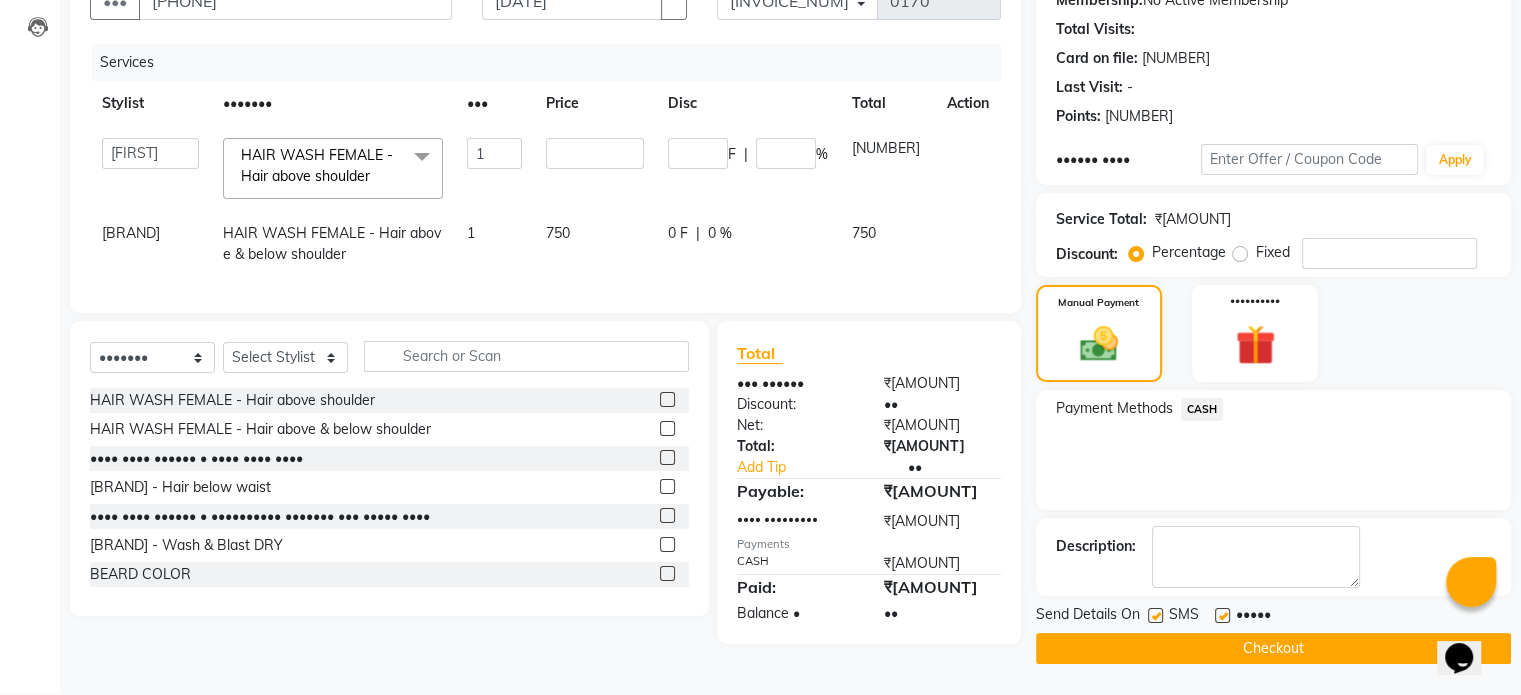click on "Payment Methods  CASH" at bounding box center (1273, 450) 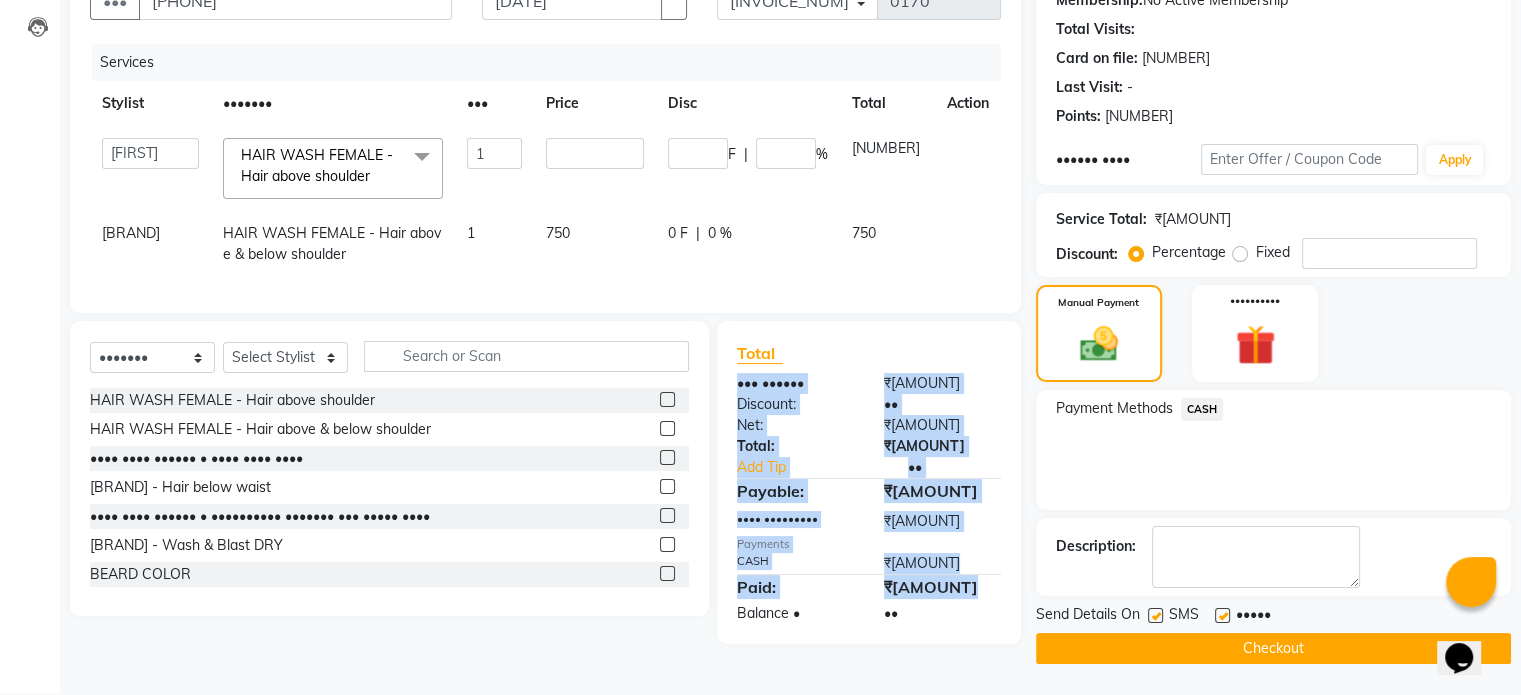 drag, startPoint x: 740, startPoint y: 392, endPoint x: 1004, endPoint y: 599, distance: 335.47726 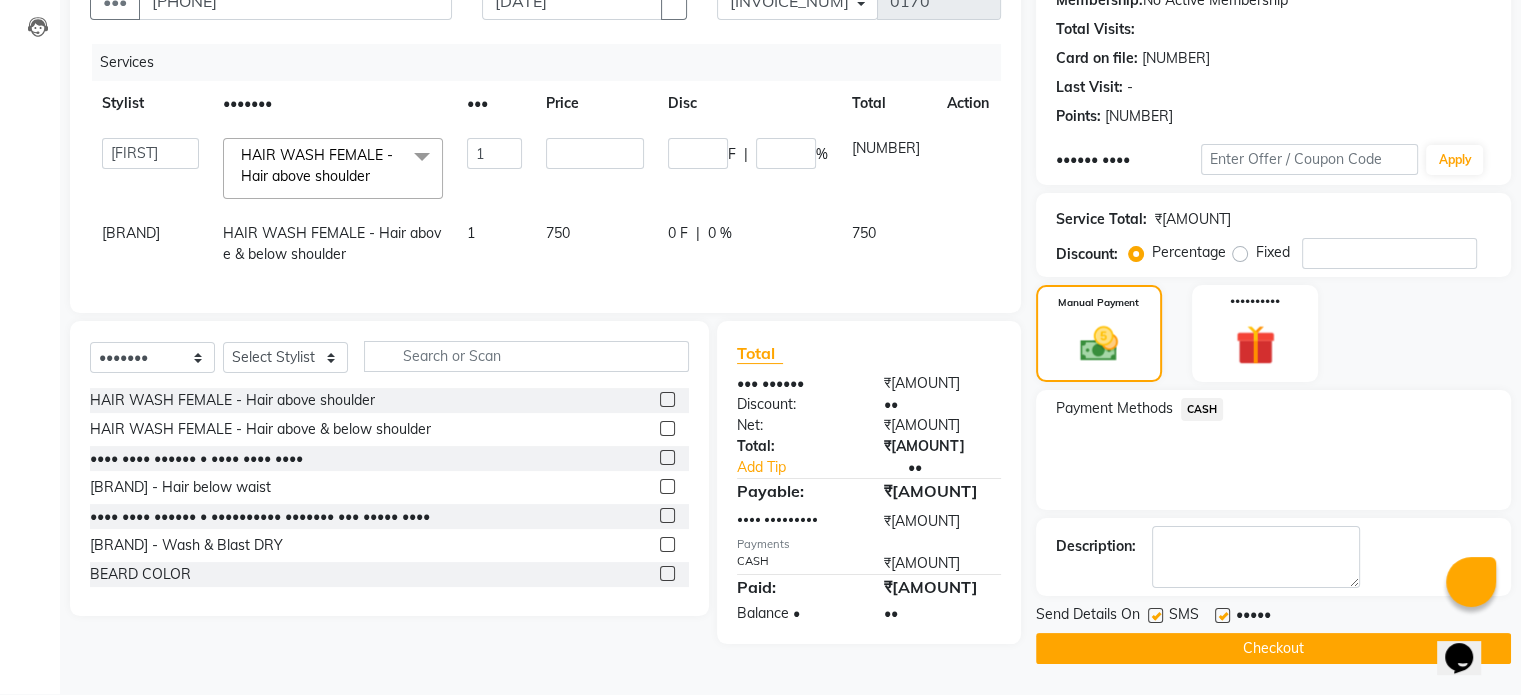 scroll, scrollTop: 59, scrollLeft: 0, axis: vertical 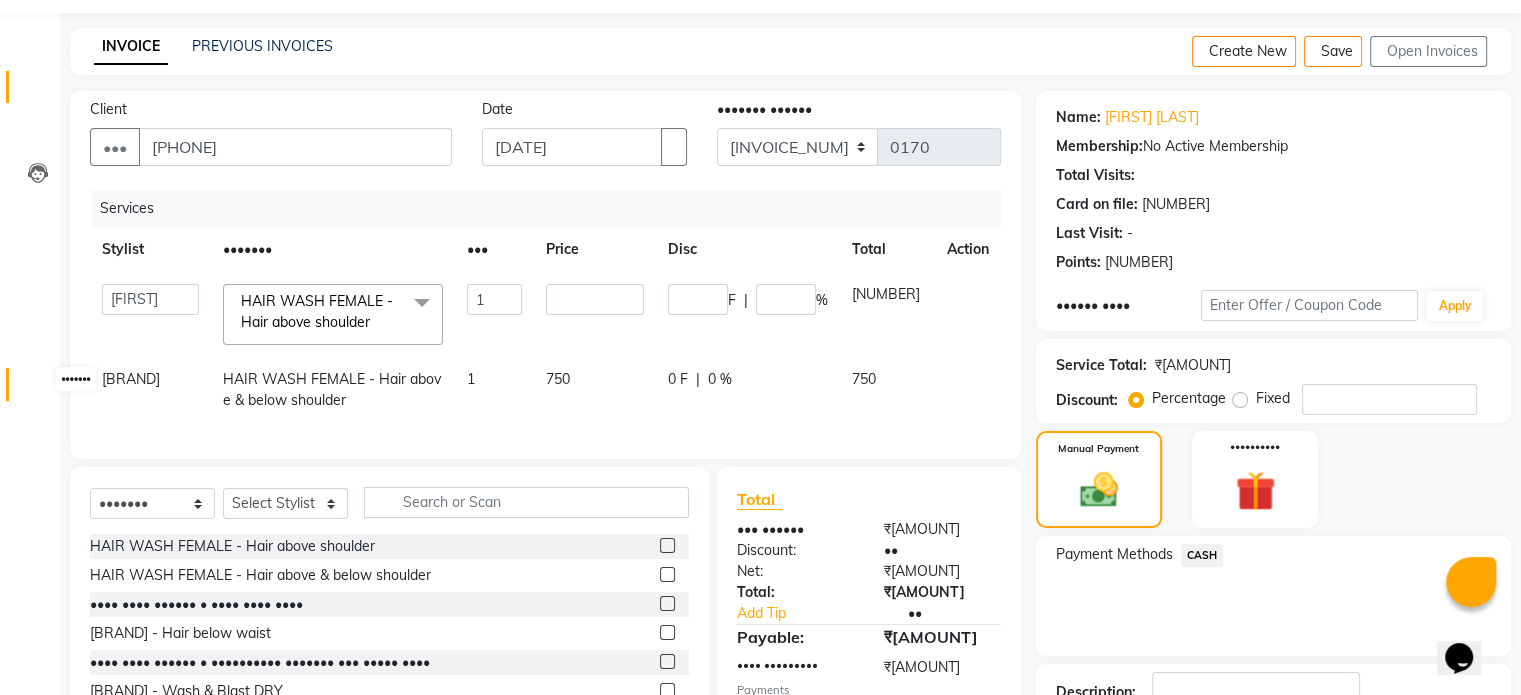 click at bounding box center (38, 389) 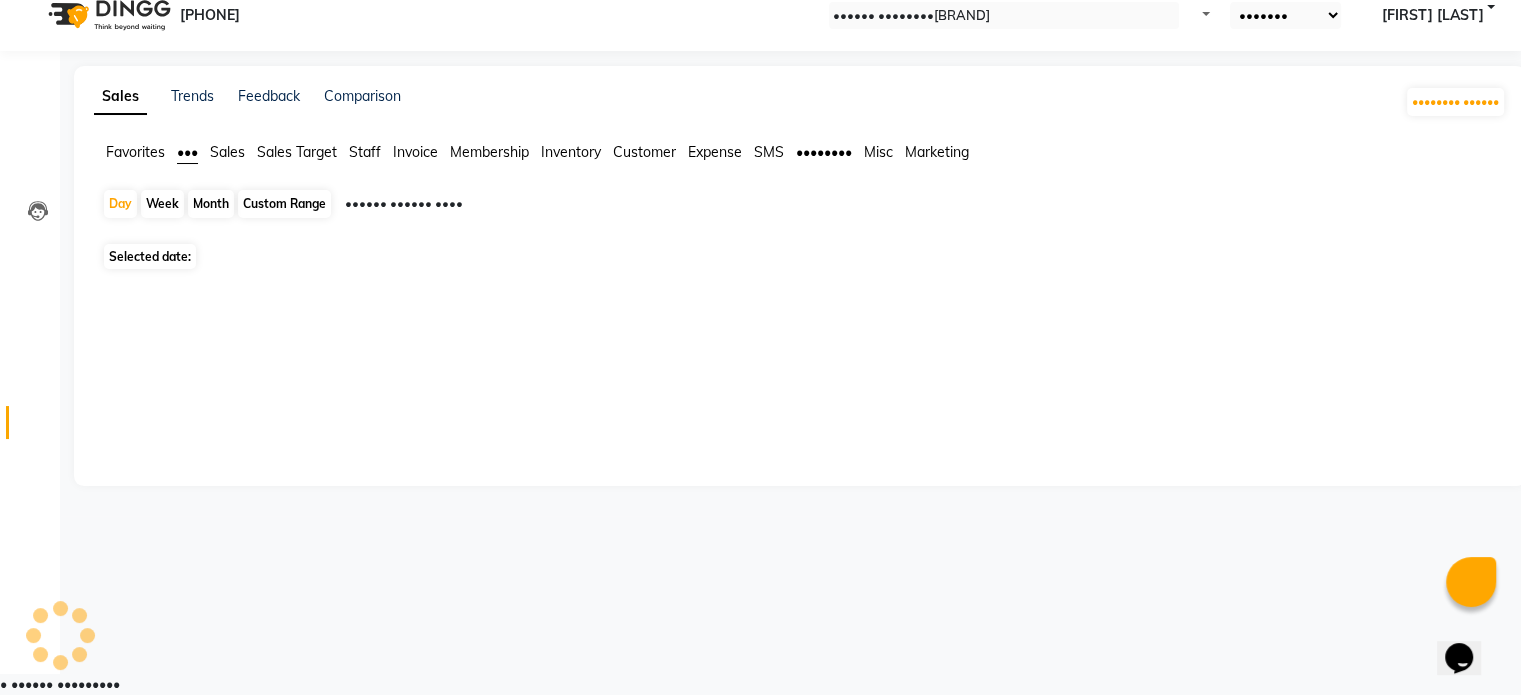 scroll, scrollTop: 0, scrollLeft: 0, axis: both 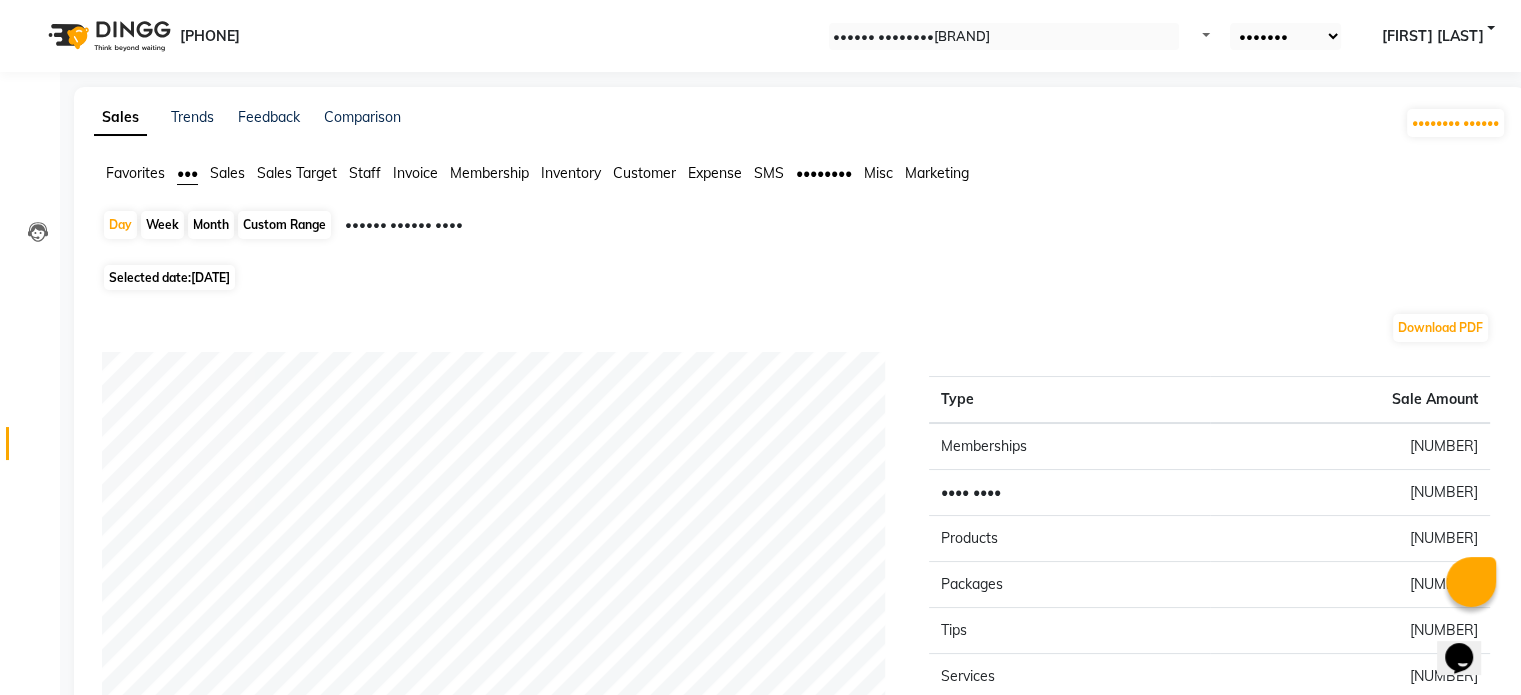 click on "Month" at bounding box center [211, 225] 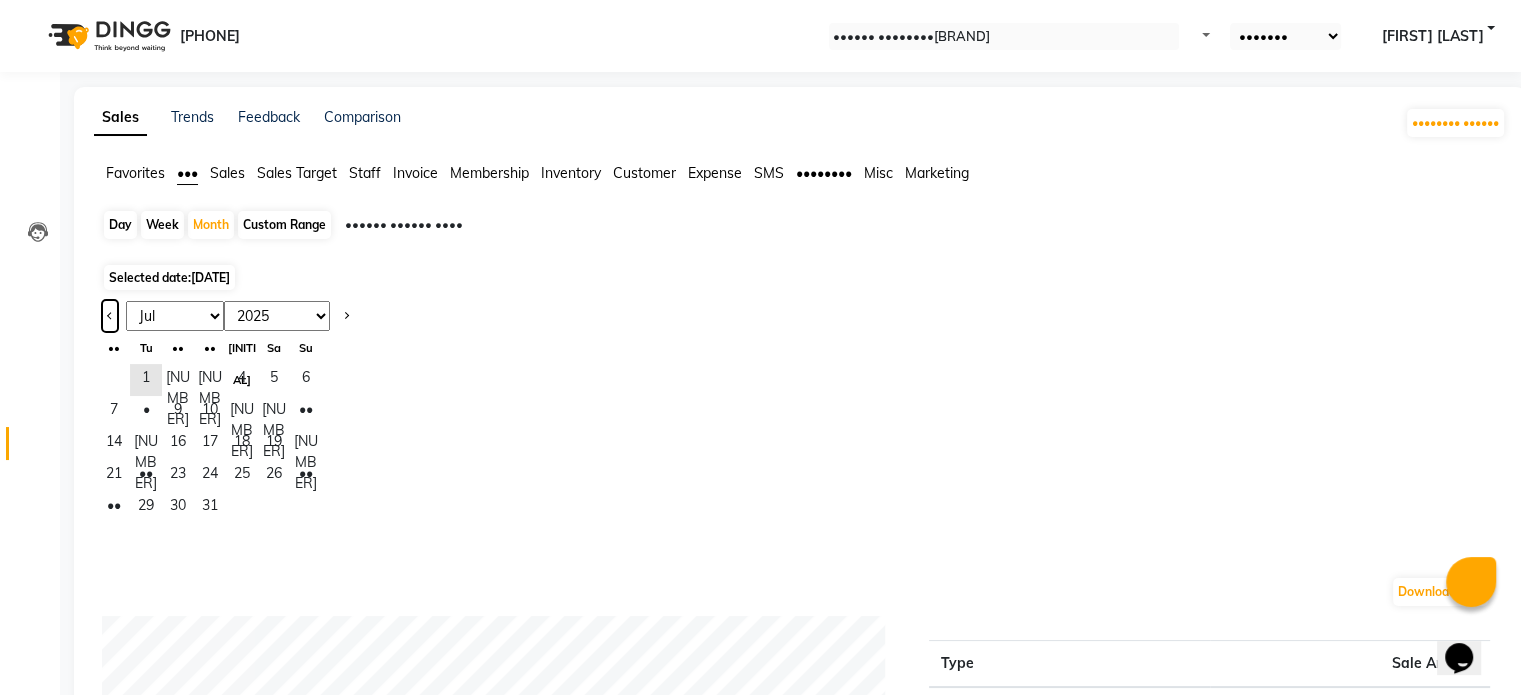 click at bounding box center [110, 316] 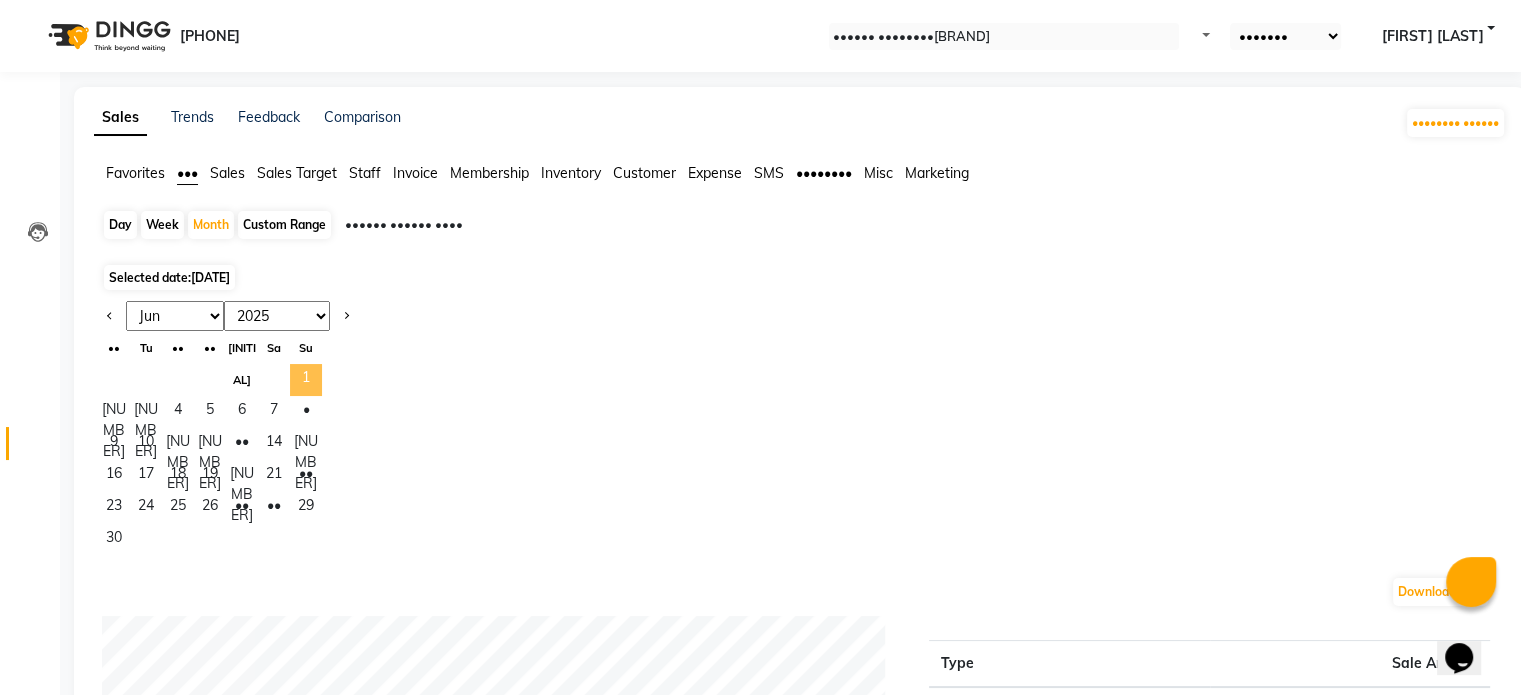 click on "1" at bounding box center (306, 380) 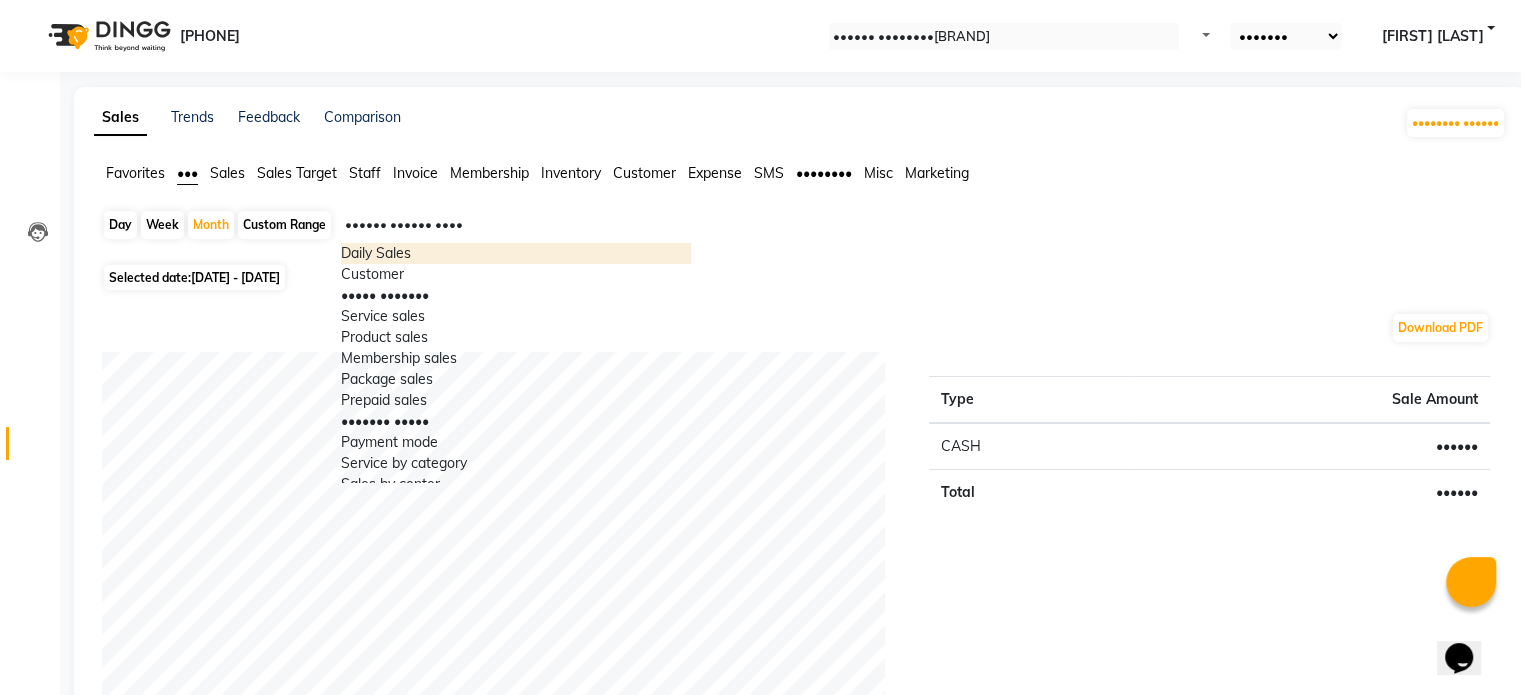click at bounding box center (516, 225) 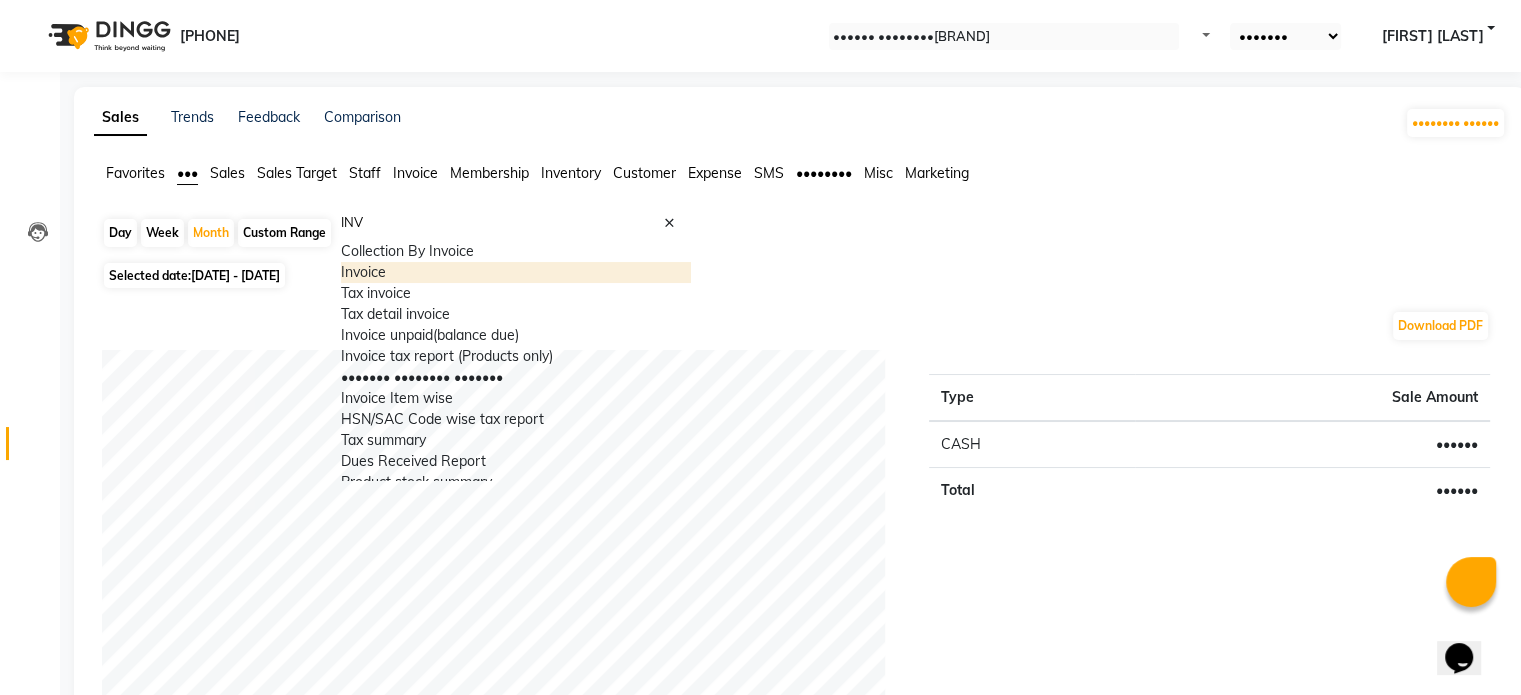 click on "Invoice" at bounding box center (516, 272) 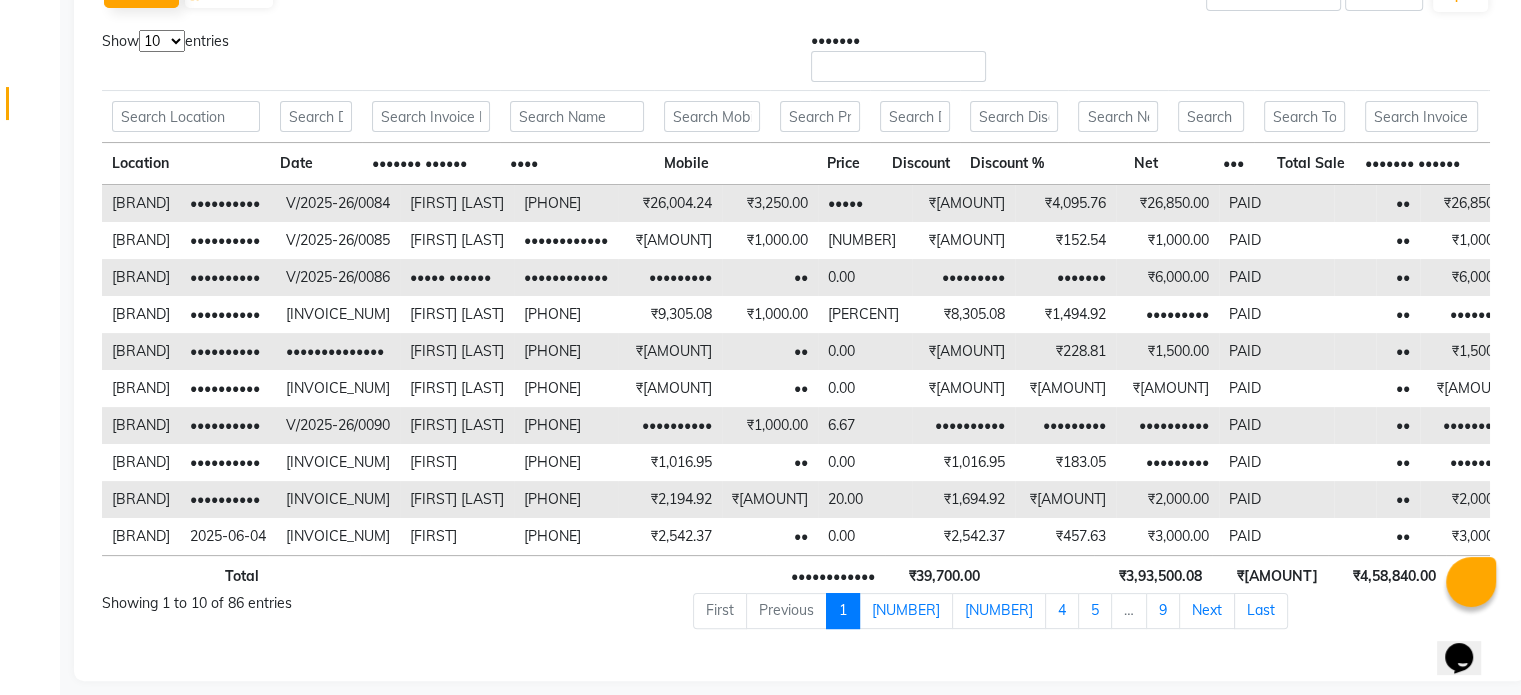 scroll, scrollTop: 363, scrollLeft: 0, axis: vertical 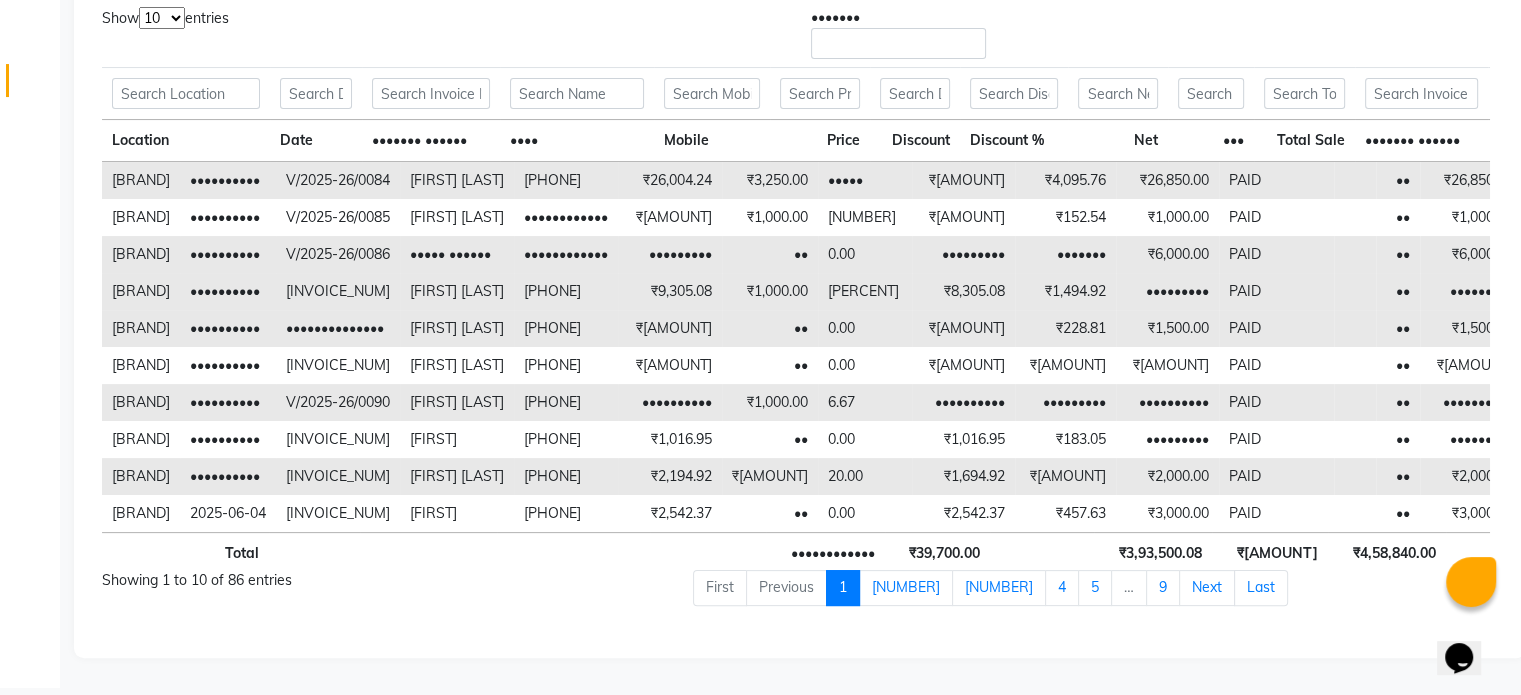 click on "V/2025-26/0087" at bounding box center (459, 217) 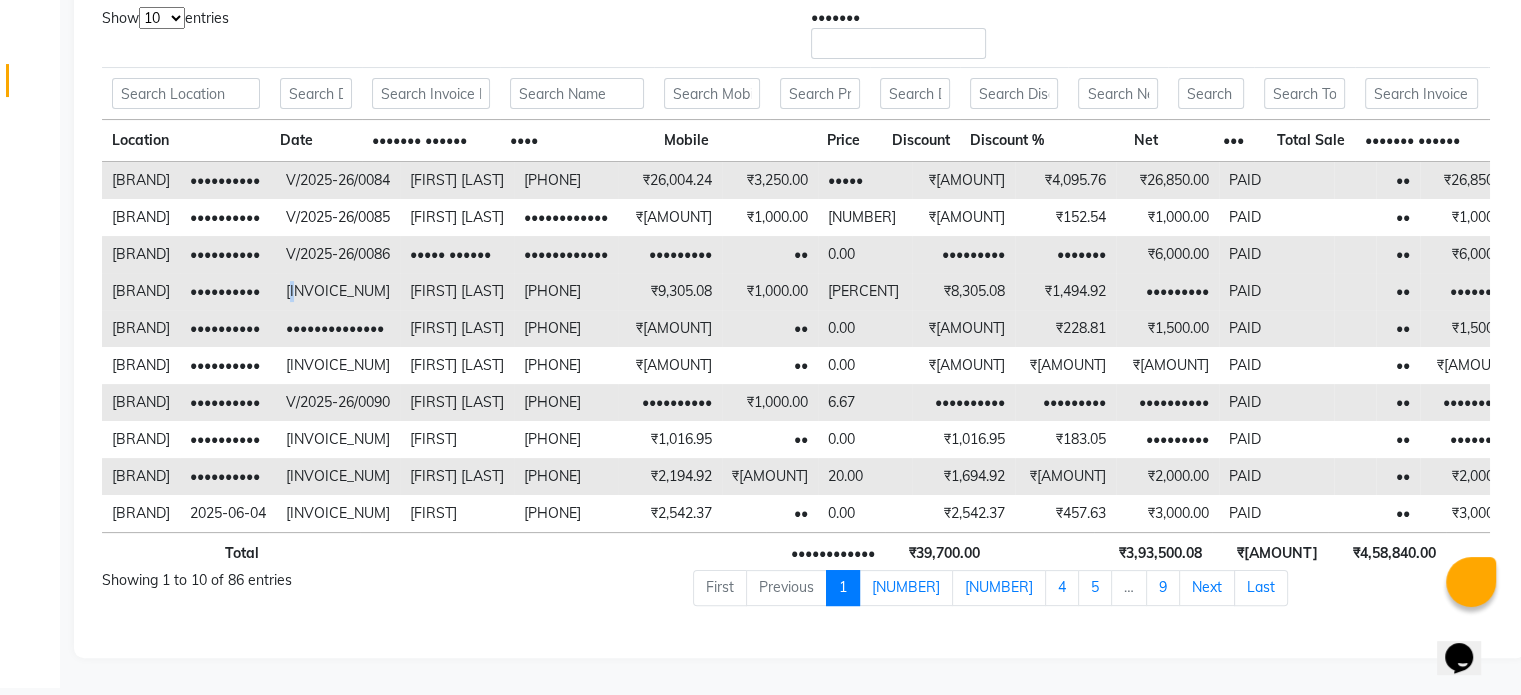 click on "V/2025-26/0087" at bounding box center (459, 217) 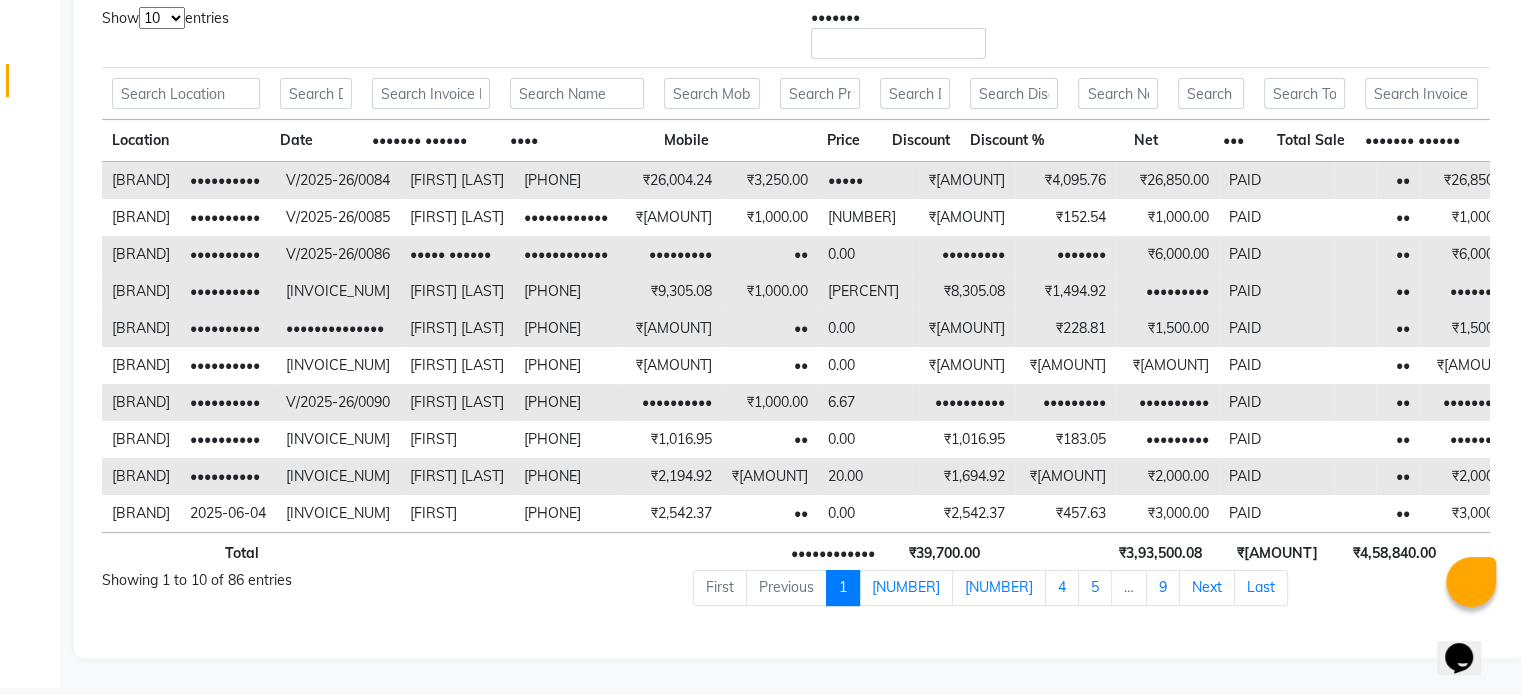 click on "V/2025-26/0087" at bounding box center [459, 217] 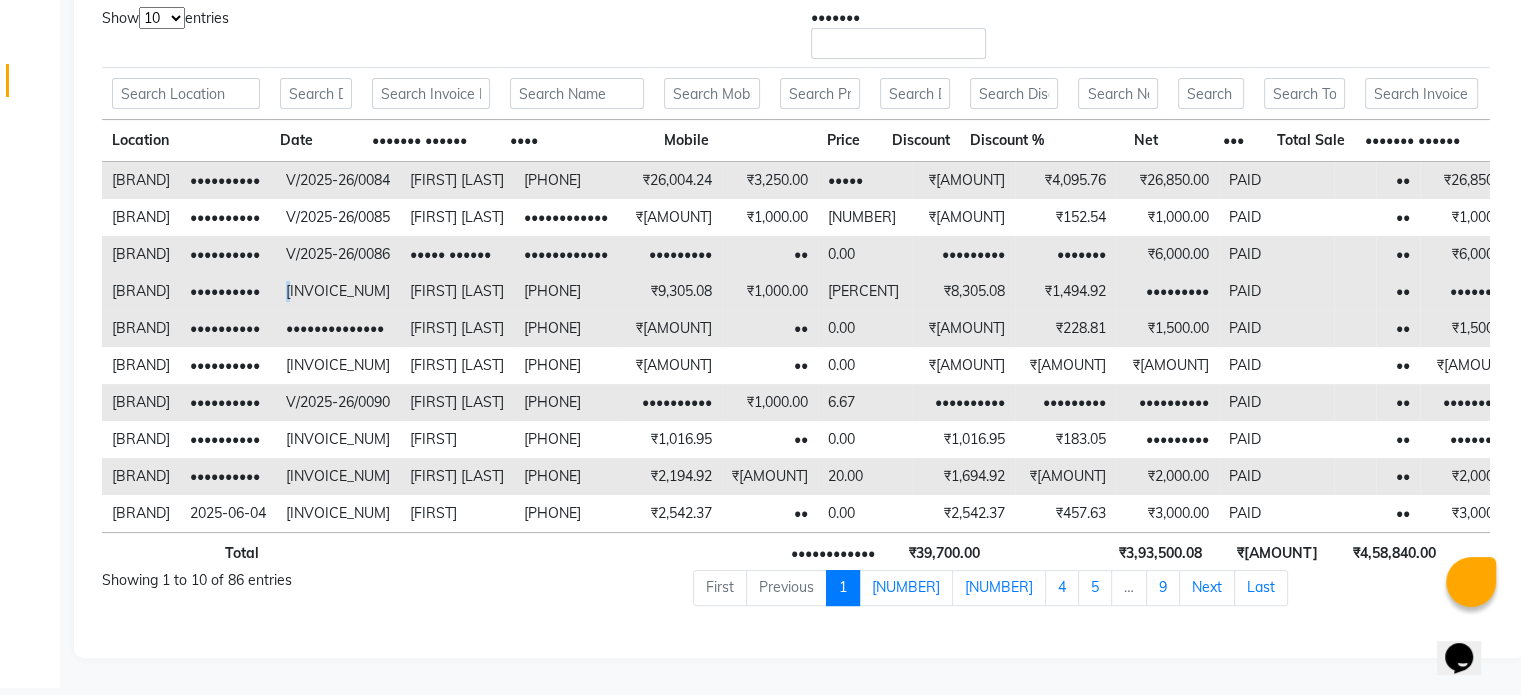 click on "V/2025-26/0087" at bounding box center (459, 217) 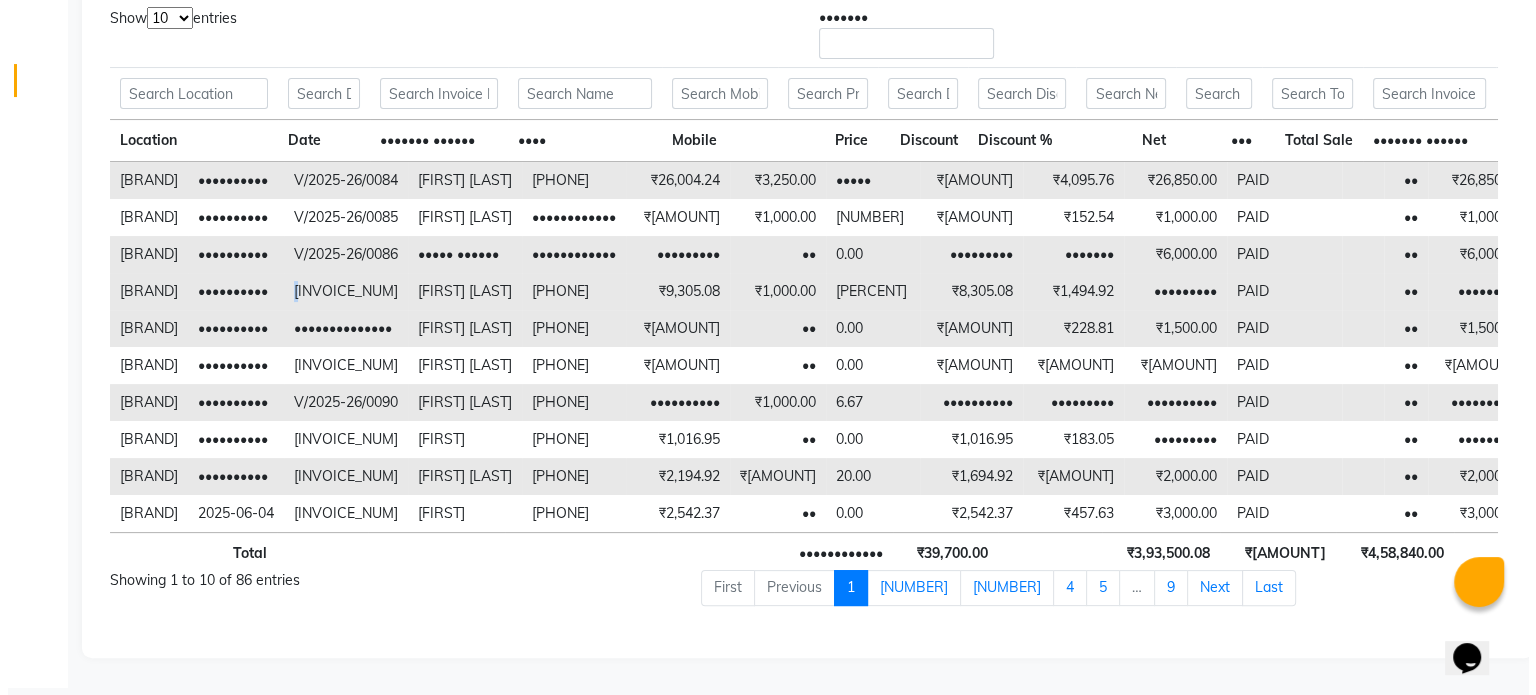 scroll, scrollTop: 0, scrollLeft: 0, axis: both 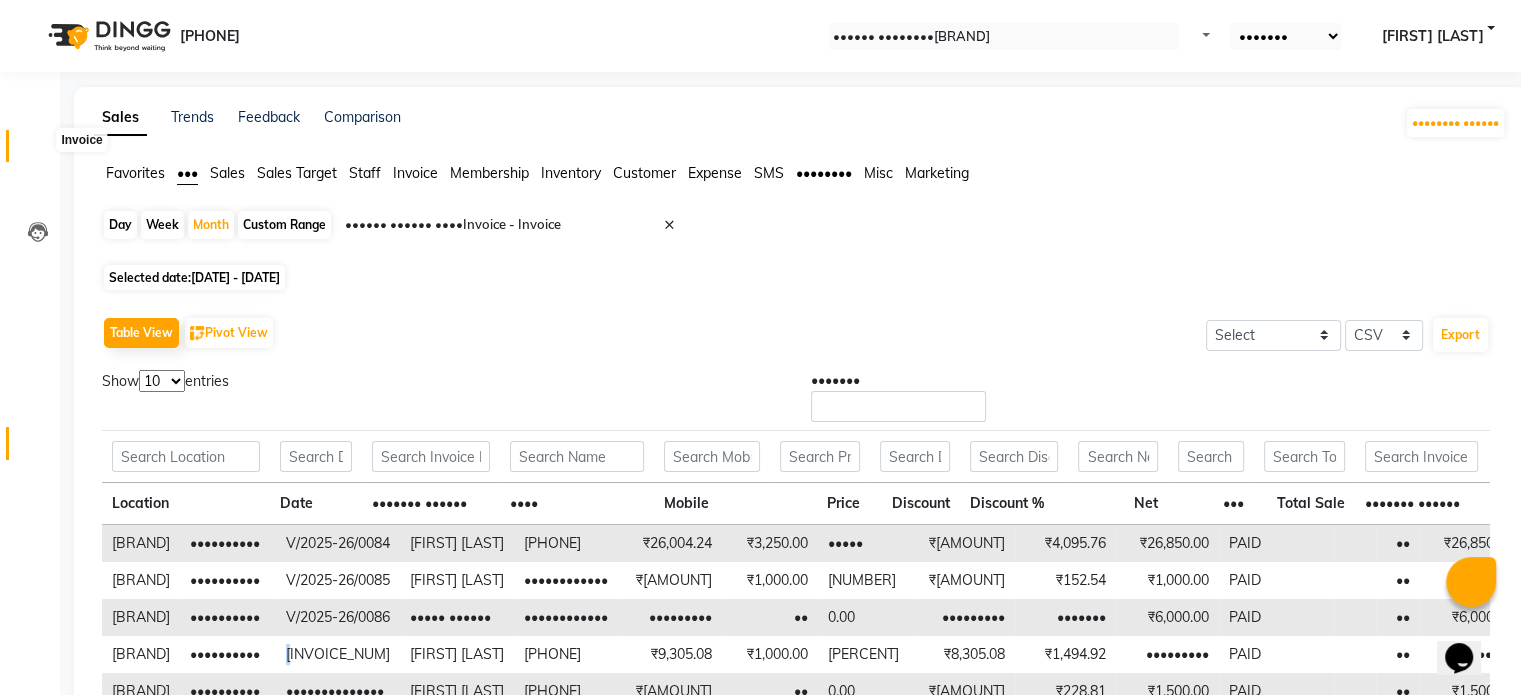 click at bounding box center (37, 151) 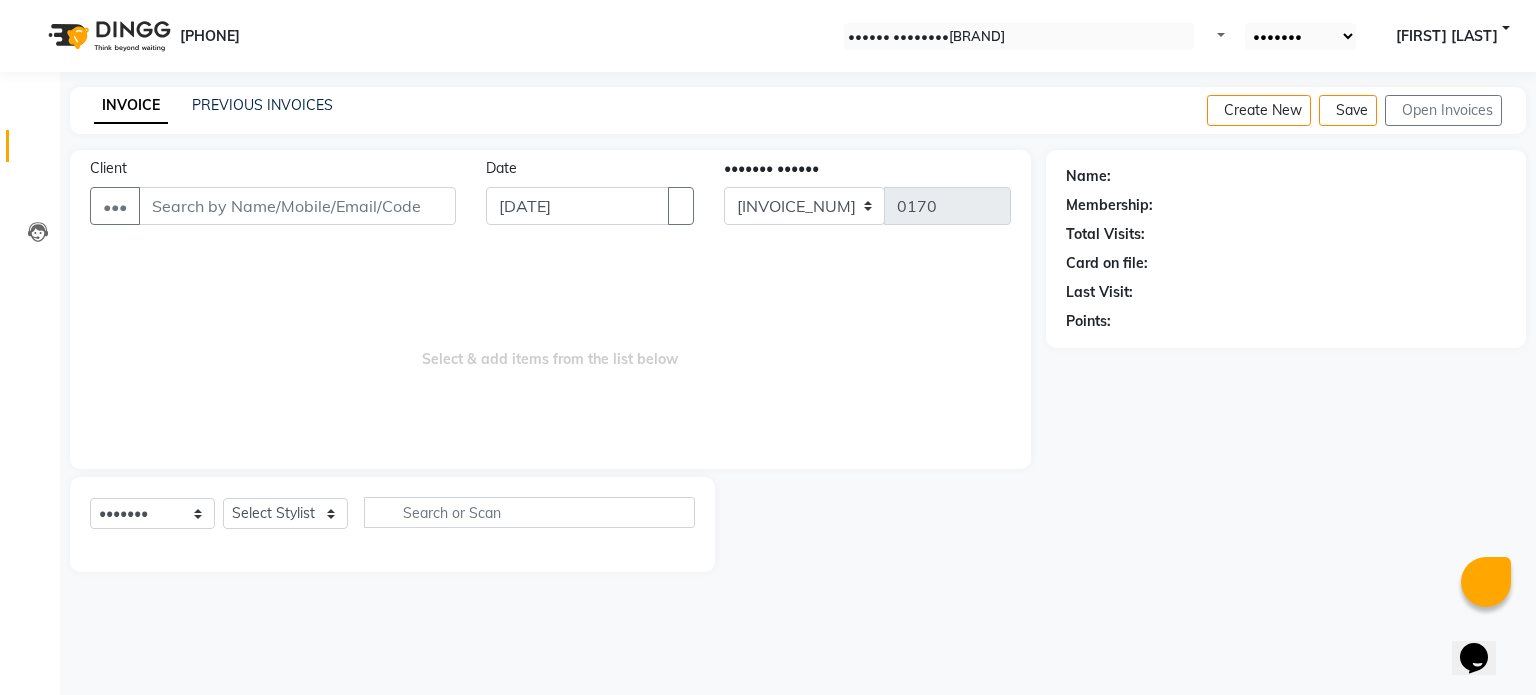 click on "Client" at bounding box center (300, 206) 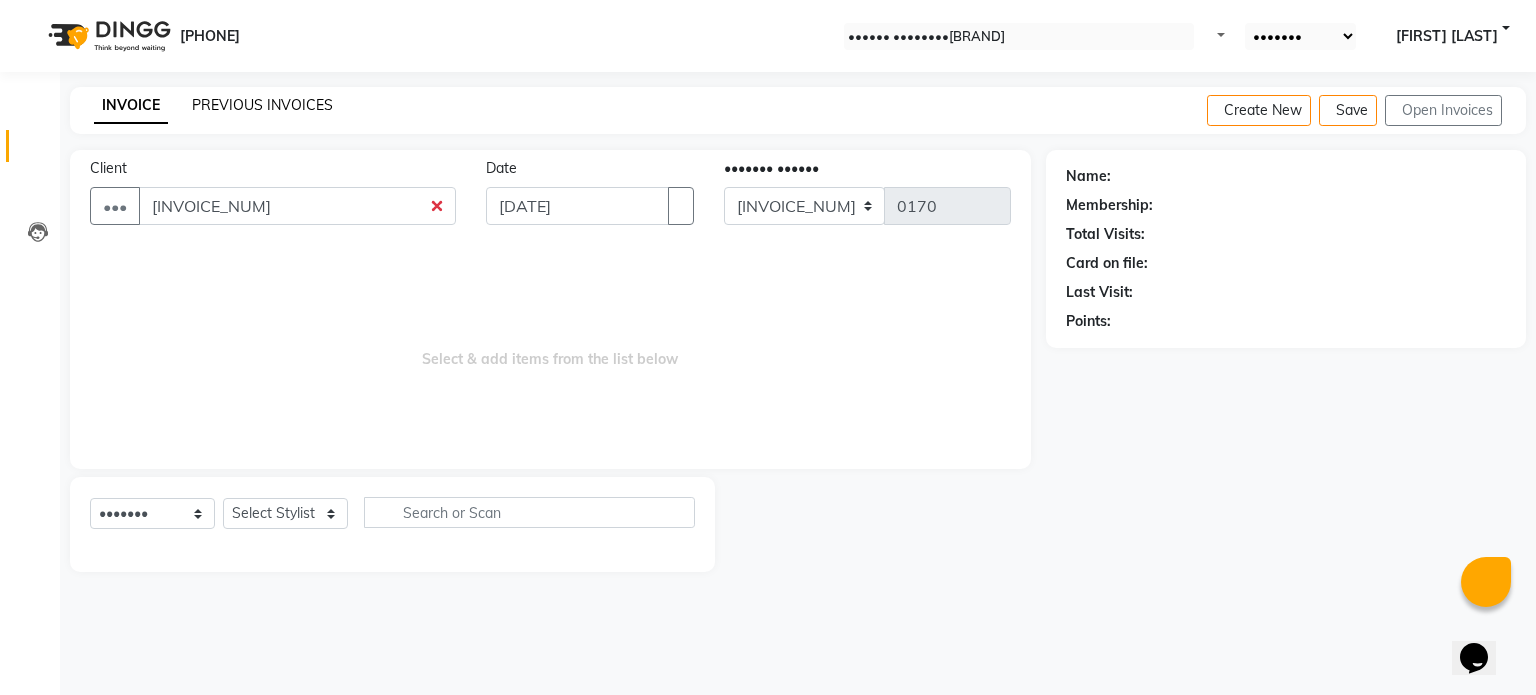 type on "V/2025-26/0087" 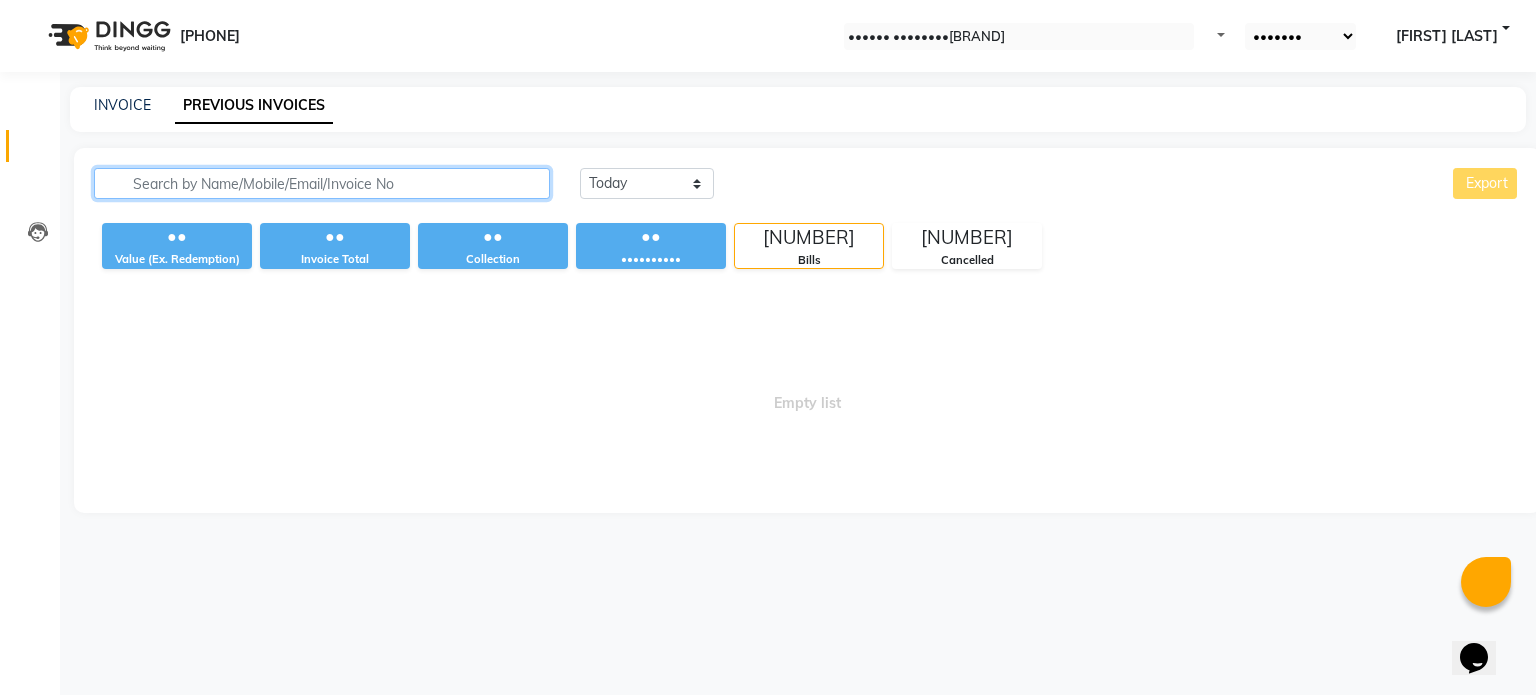 click at bounding box center (322, 183) 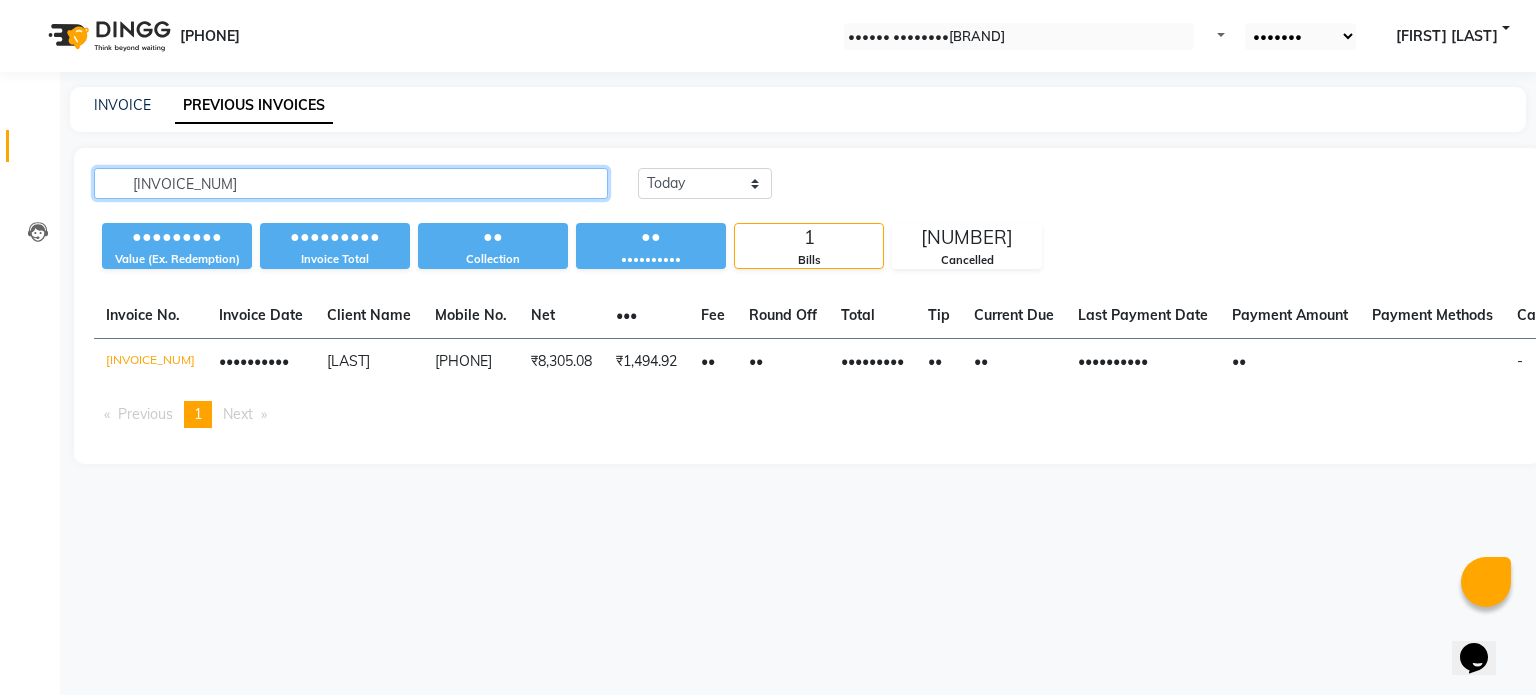 type on "V/2025-26/0087" 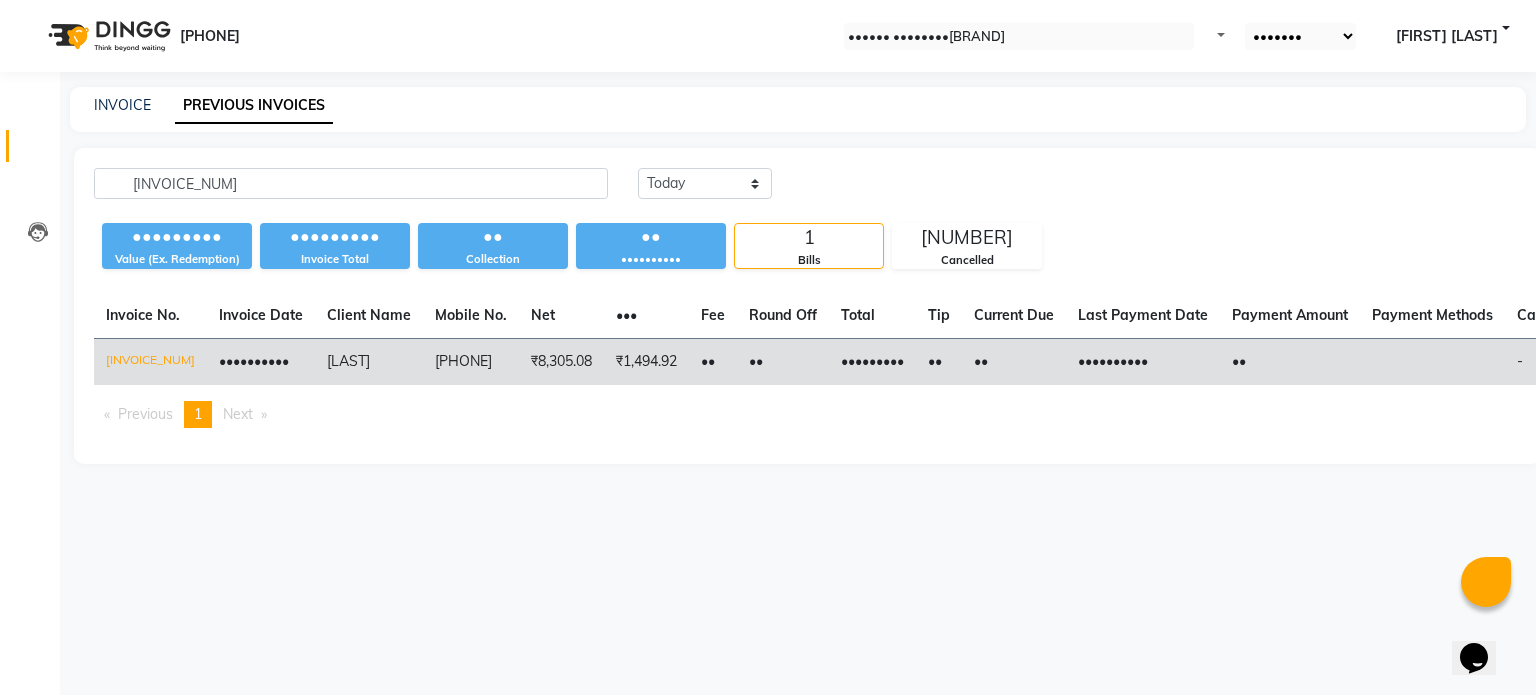 click on "[DATE]" at bounding box center [241, 361] 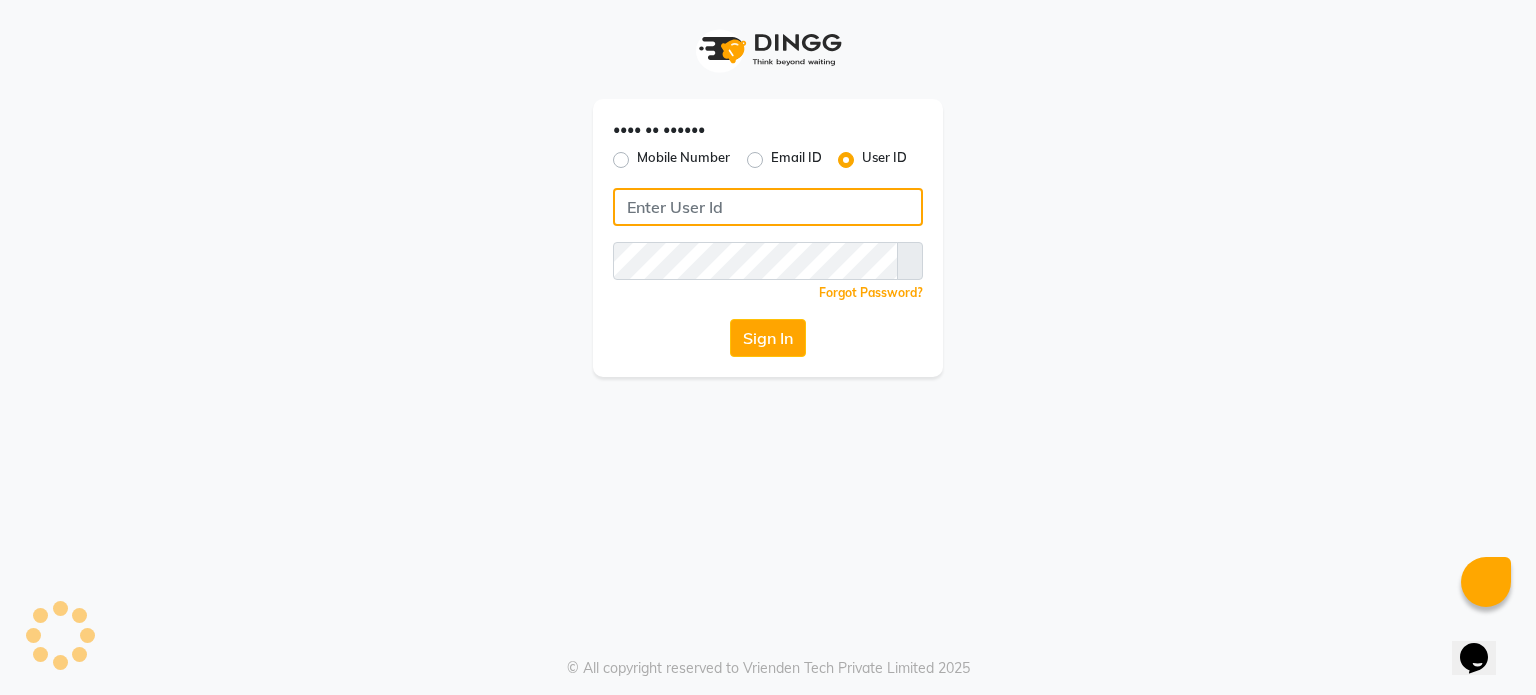 type on "shanuzz" 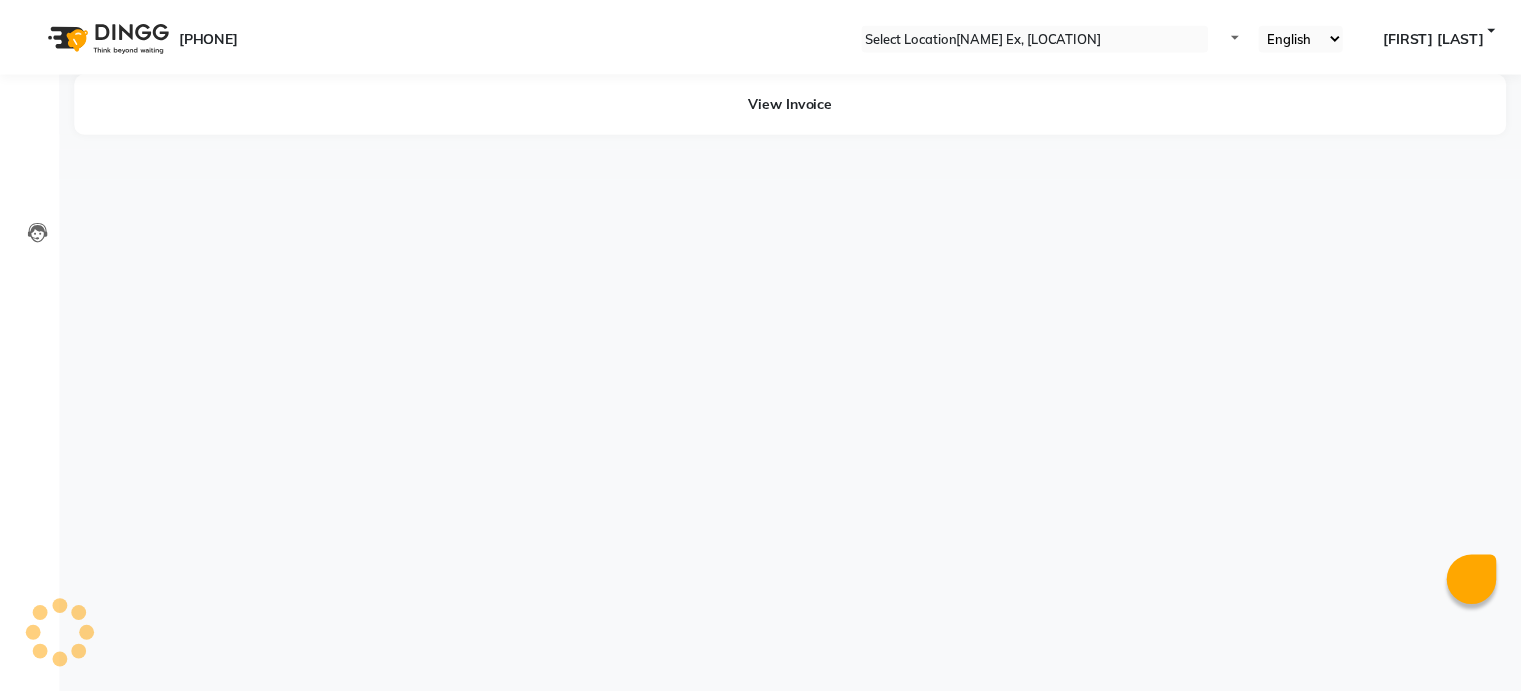 scroll, scrollTop: 0, scrollLeft: 0, axis: both 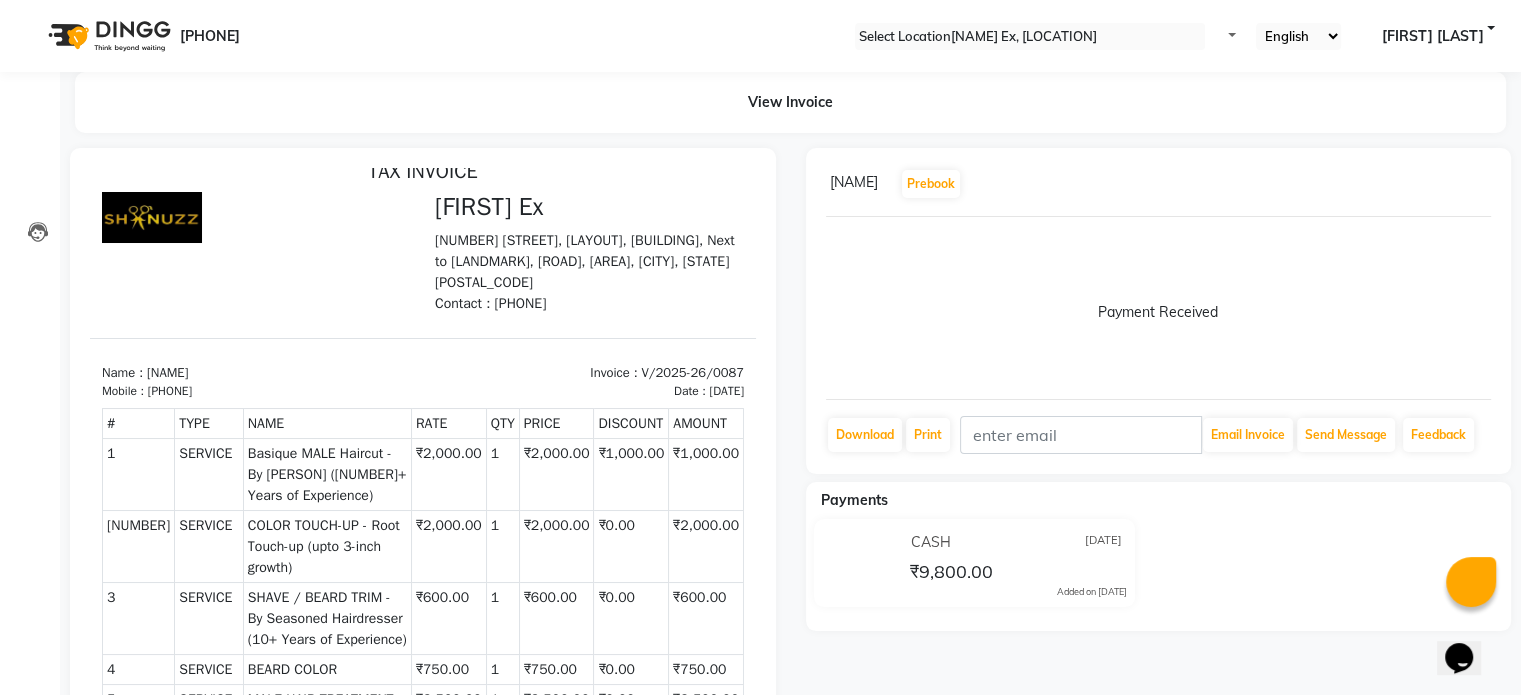 click at bounding box center [1491, 184] 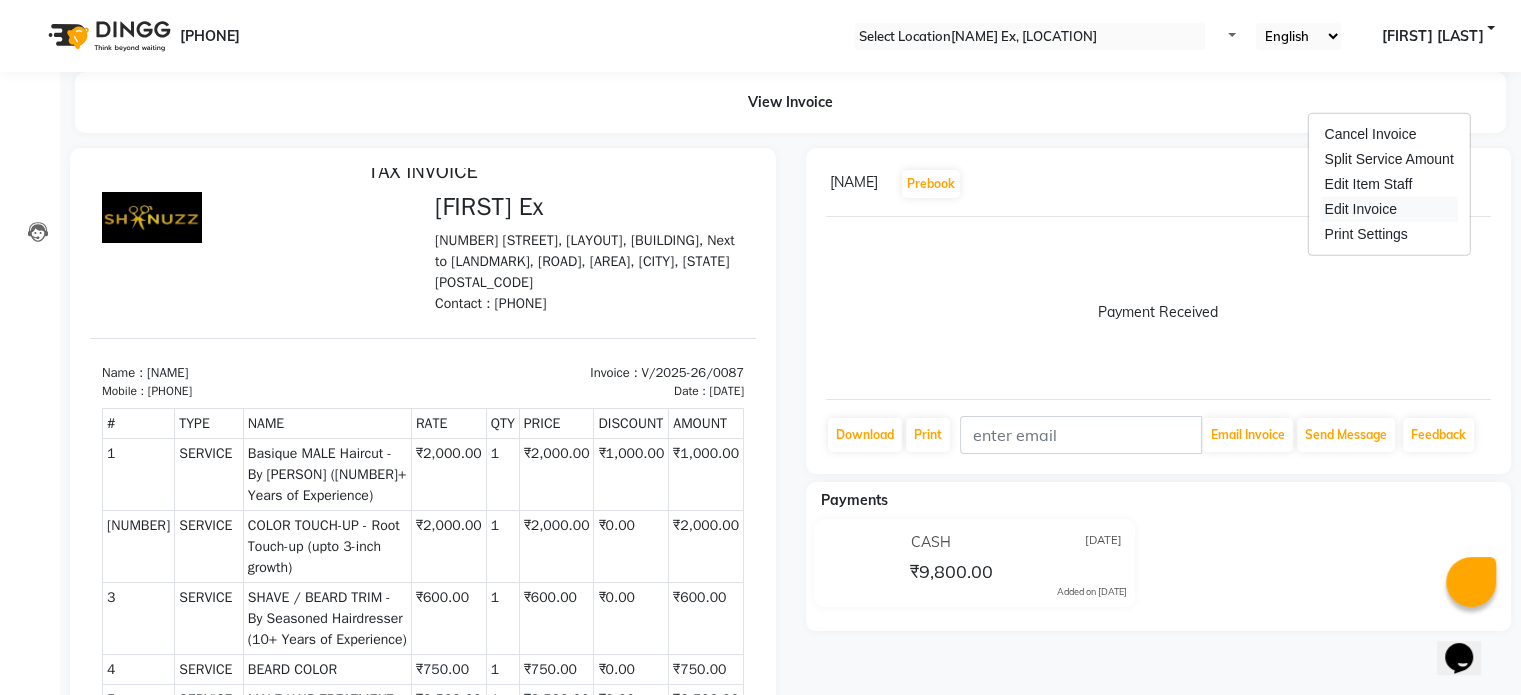 click on "Edit Invoice" at bounding box center (1388, 209) 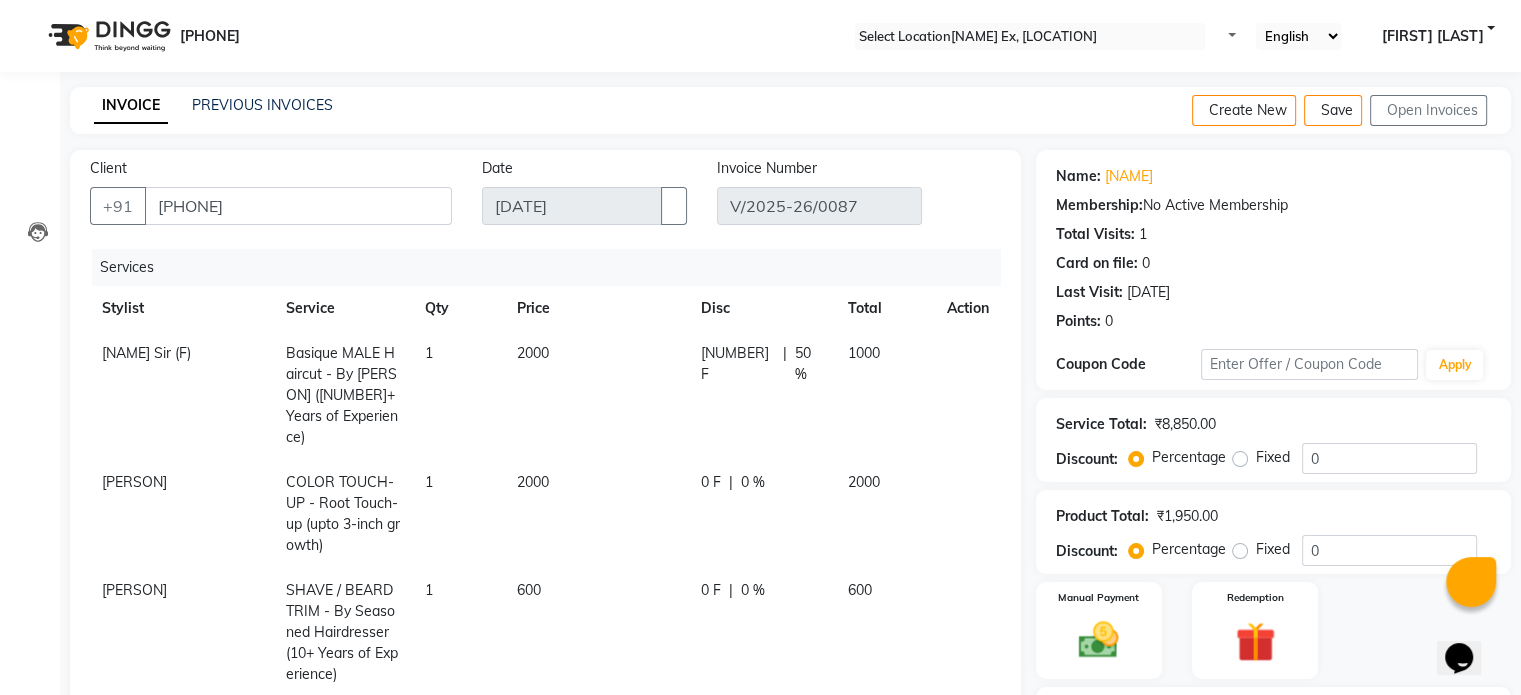 scroll, scrollTop: 362, scrollLeft: 0, axis: vertical 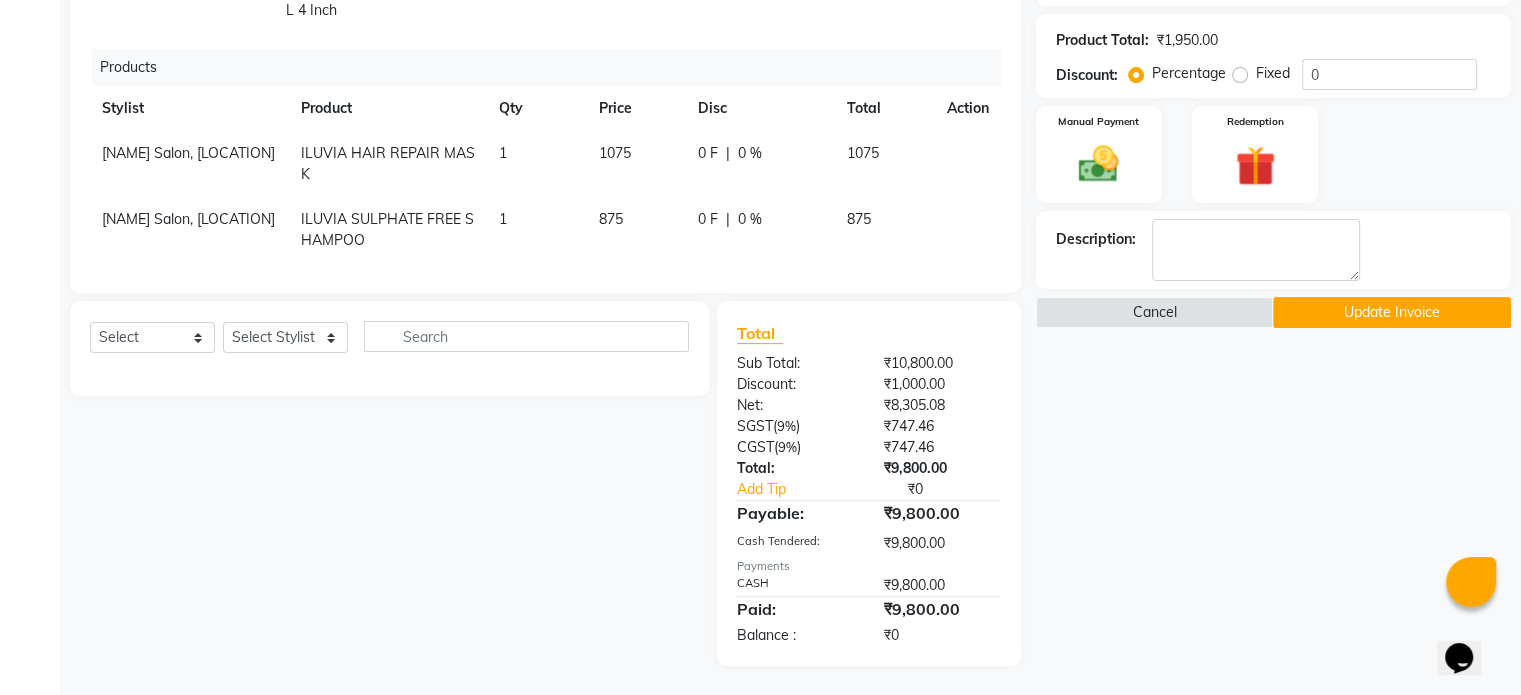 click on "₹747.46" at bounding box center (942, 363) 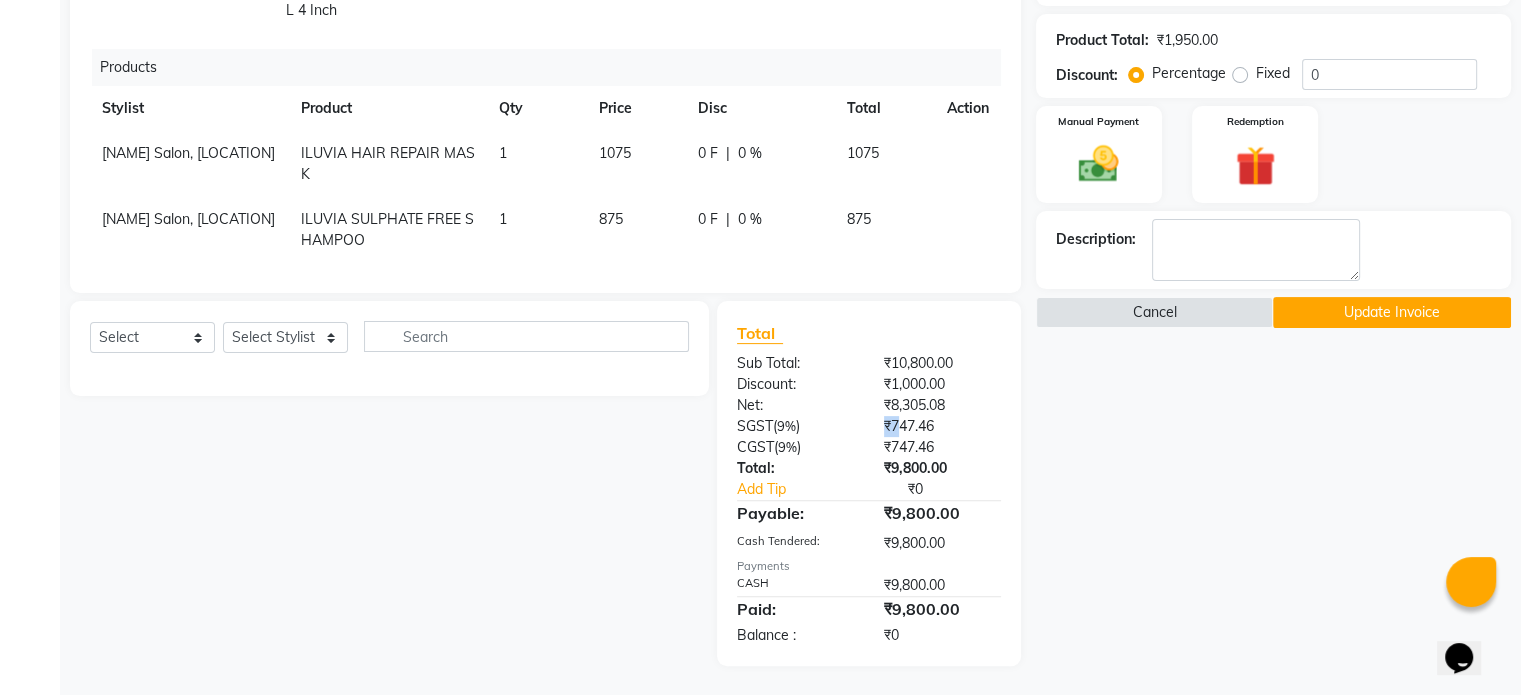 drag, startPoint x: 964, startPoint y: 428, endPoint x: 900, endPoint y: 431, distance: 64.070274 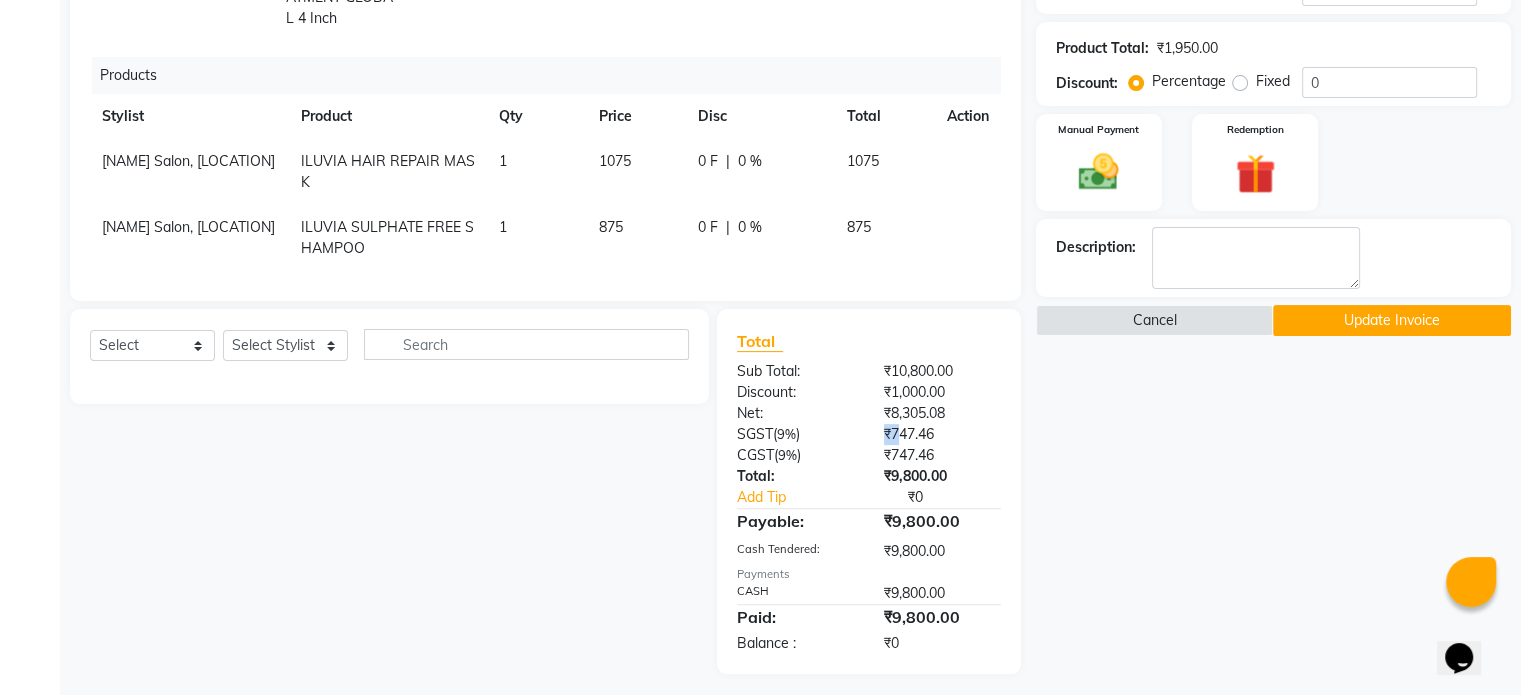 scroll, scrollTop: 476, scrollLeft: 0, axis: vertical 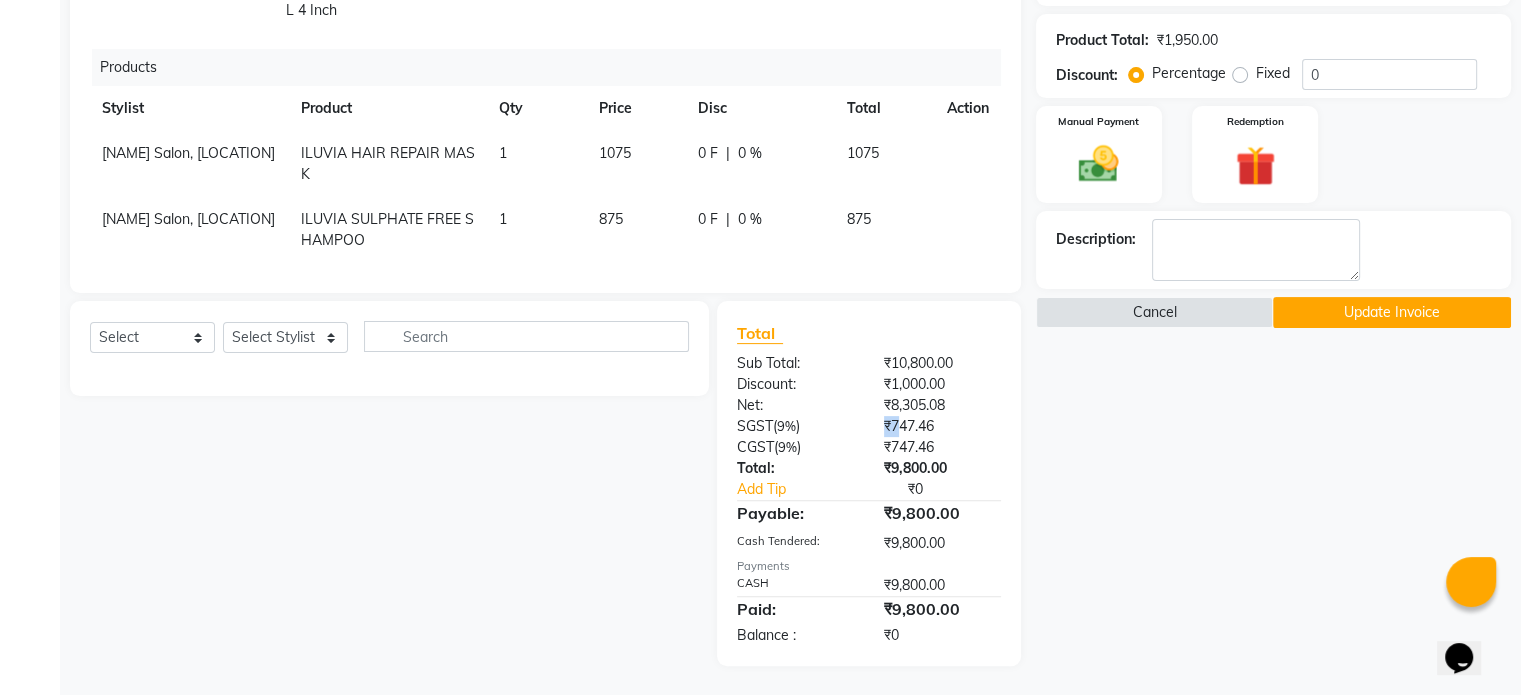 click on "₹747.46" at bounding box center [942, 363] 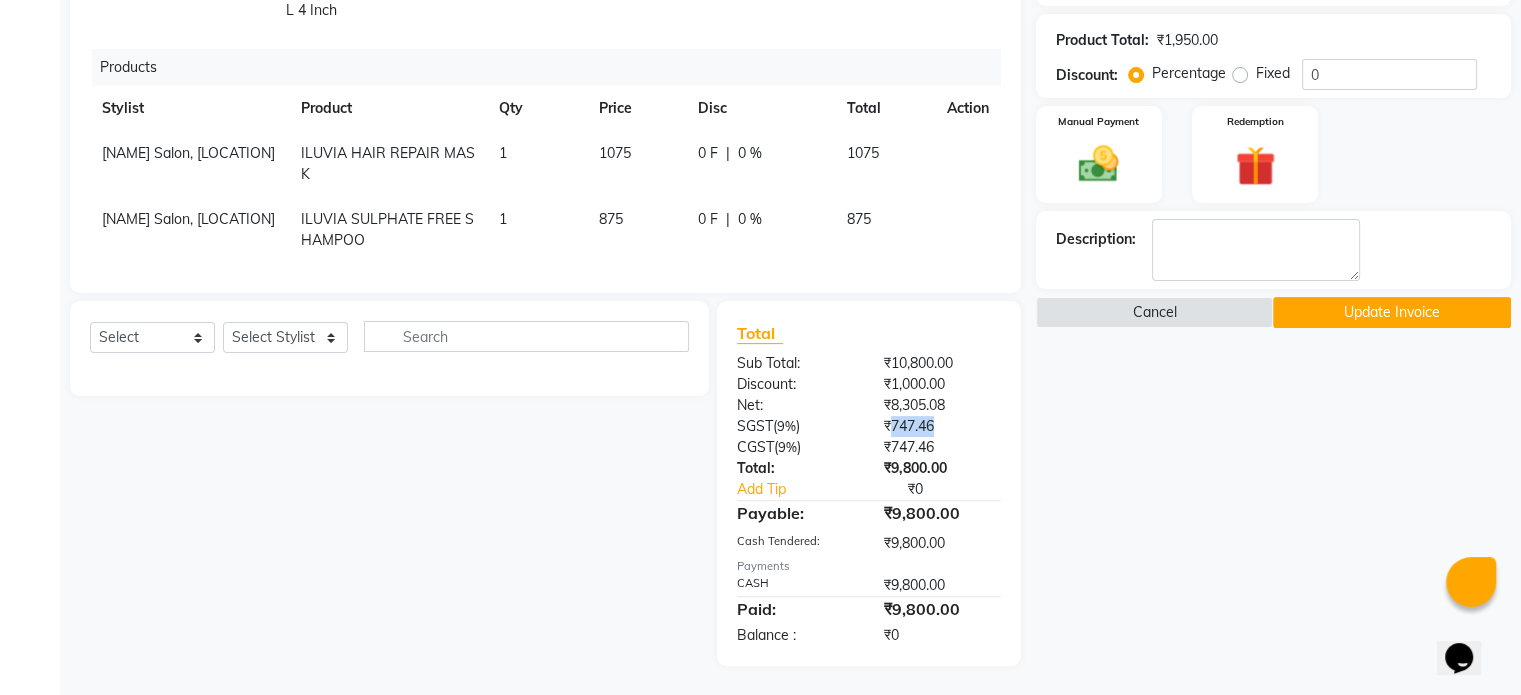 drag, startPoint x: 954, startPoint y: 427, endPoint x: 999, endPoint y: 427, distance: 45 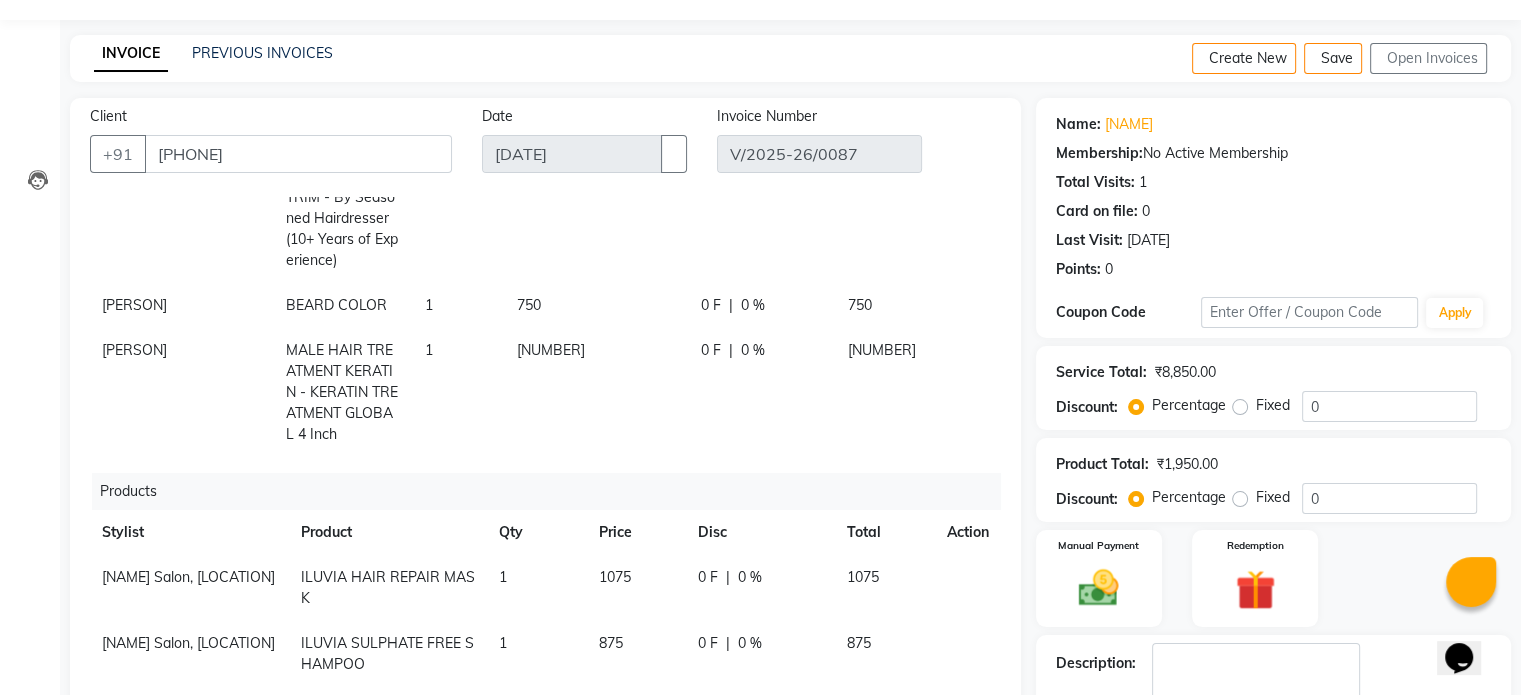 scroll, scrollTop: 94, scrollLeft: 0, axis: vertical 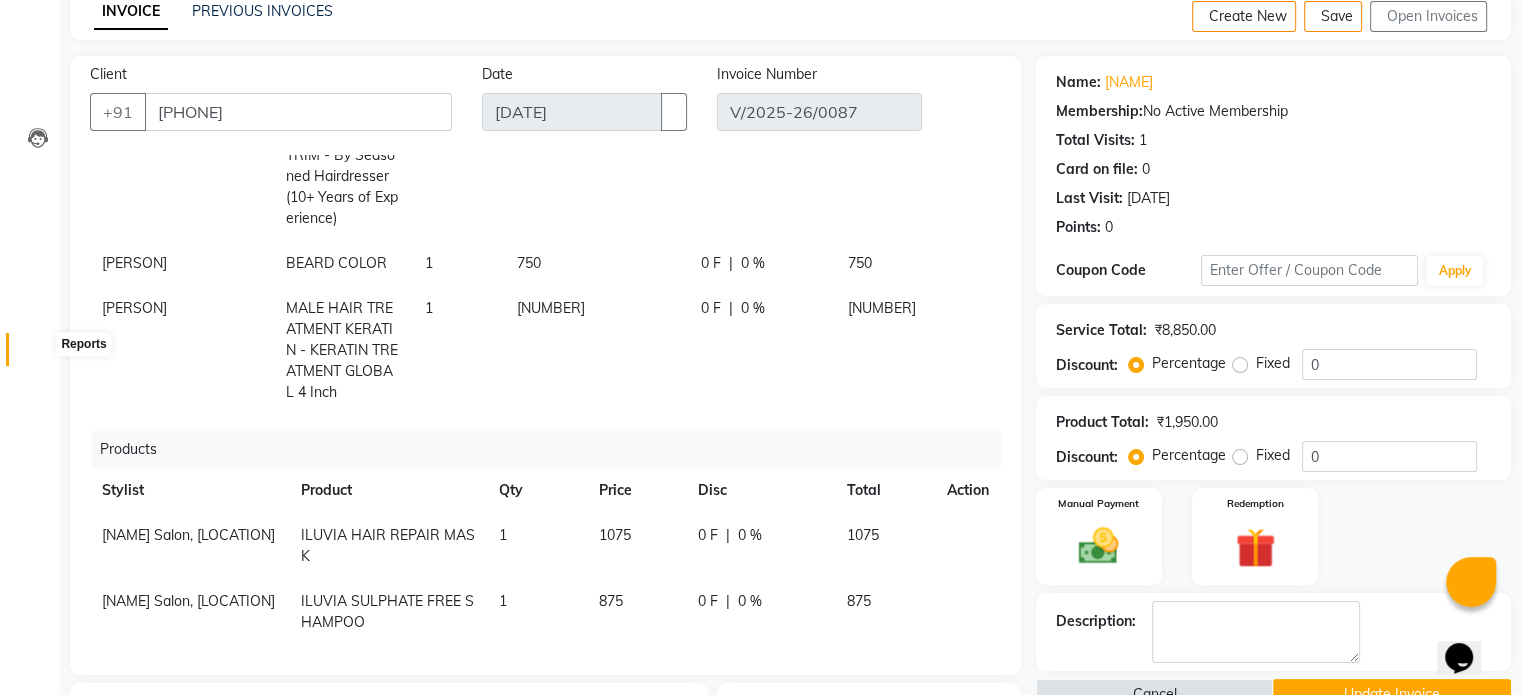 click at bounding box center (38, 354) 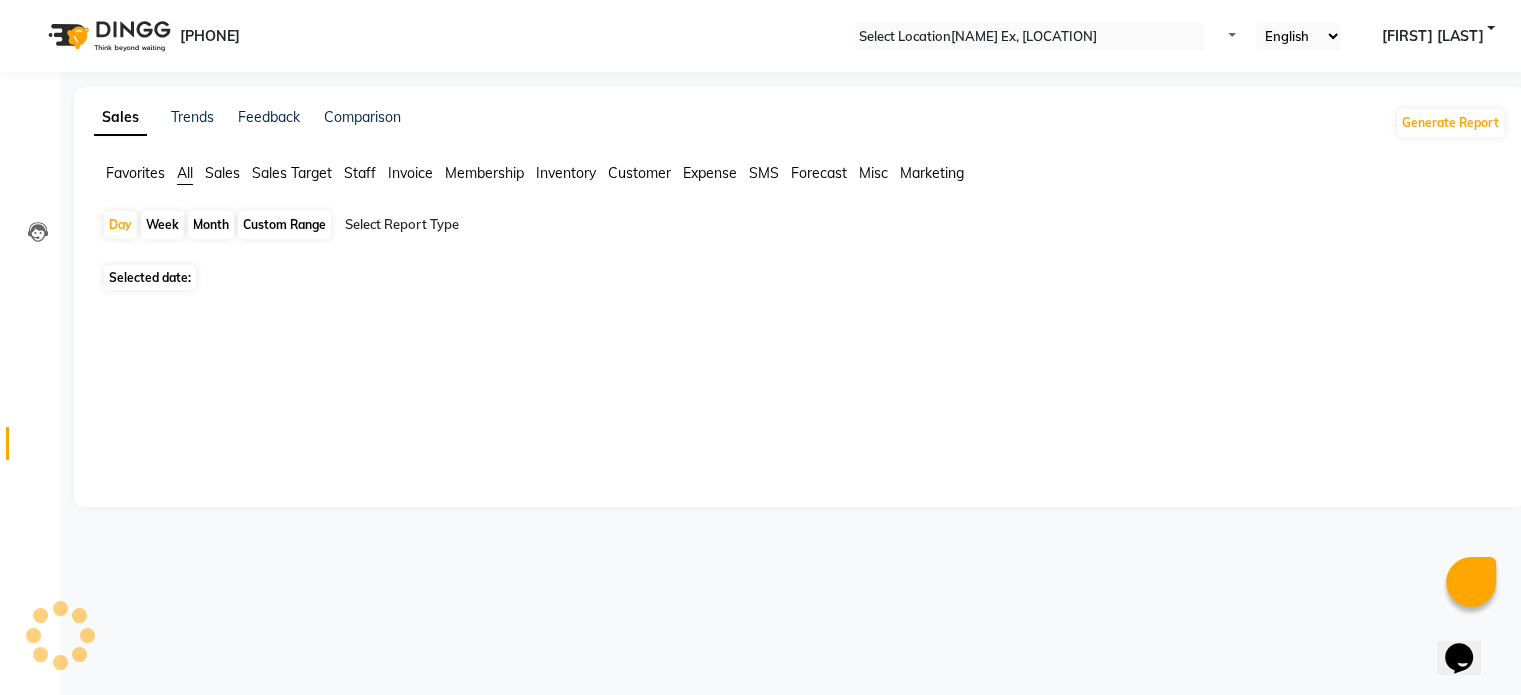 scroll, scrollTop: 0, scrollLeft: 0, axis: both 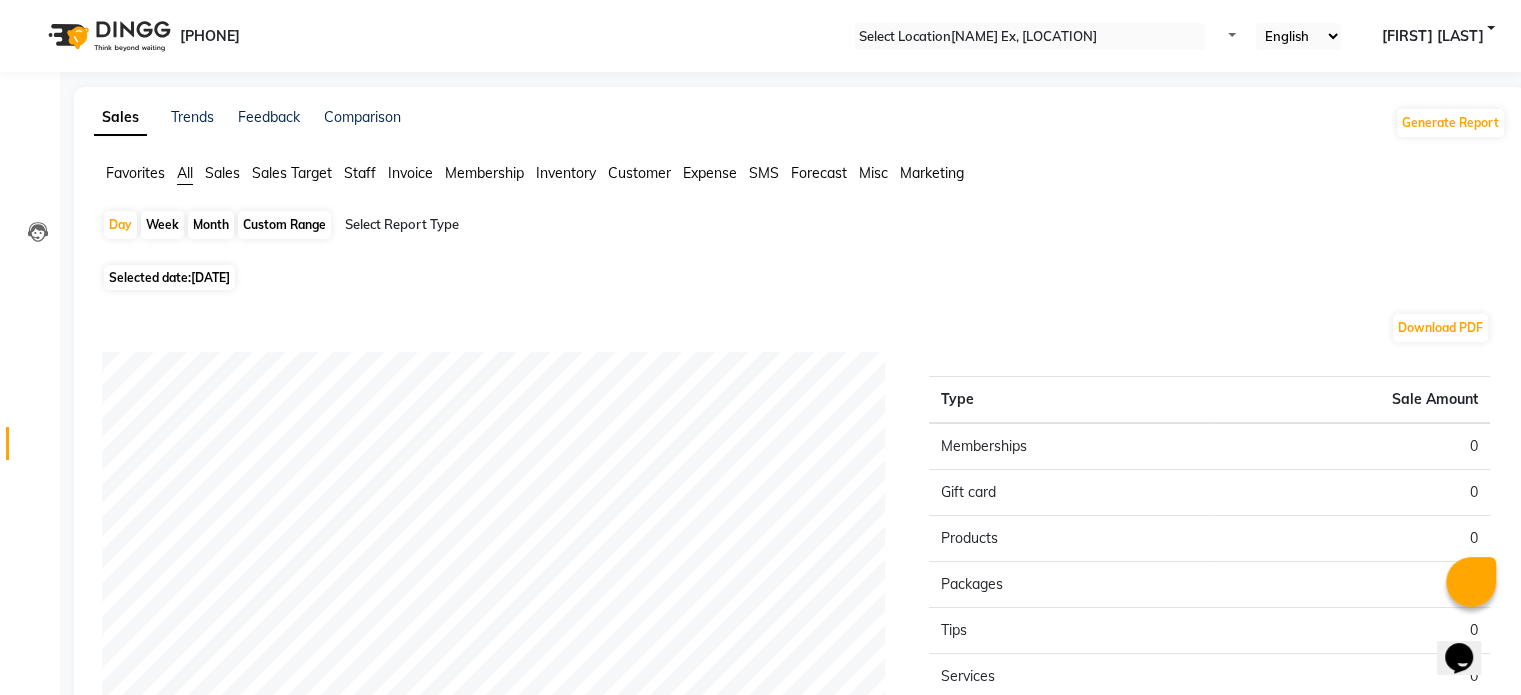click at bounding box center (516, 225) 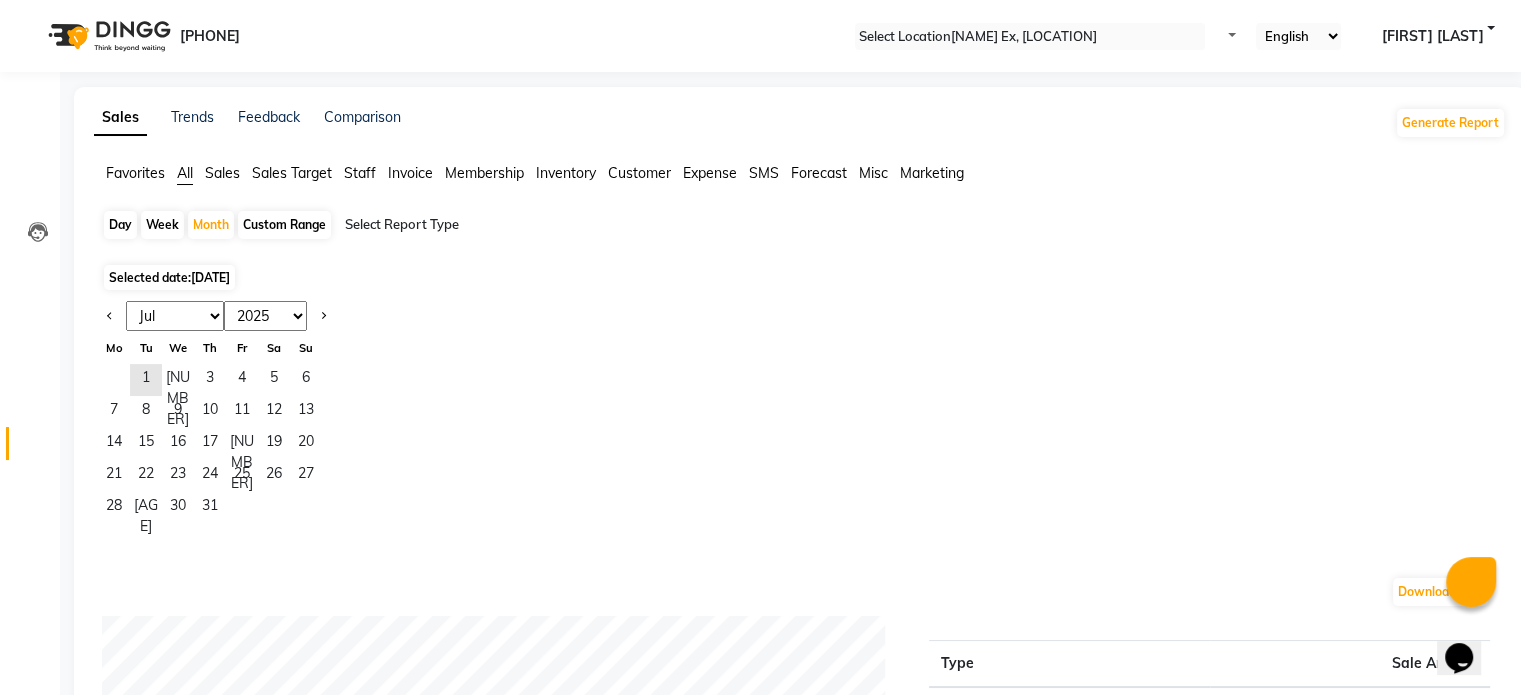 drag, startPoint x: 111, startPoint y: 317, endPoint x: 117, endPoint y: 307, distance: 11.661903 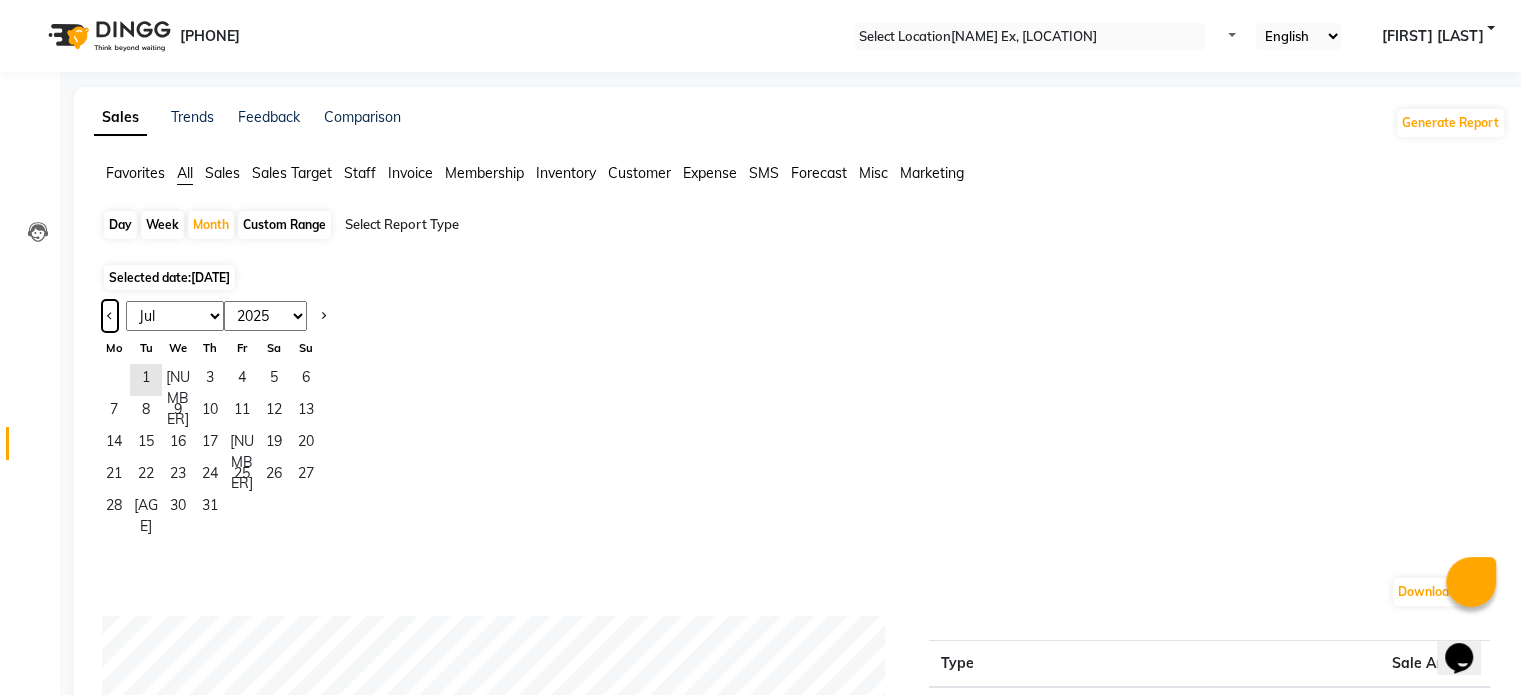 click at bounding box center (110, 316) 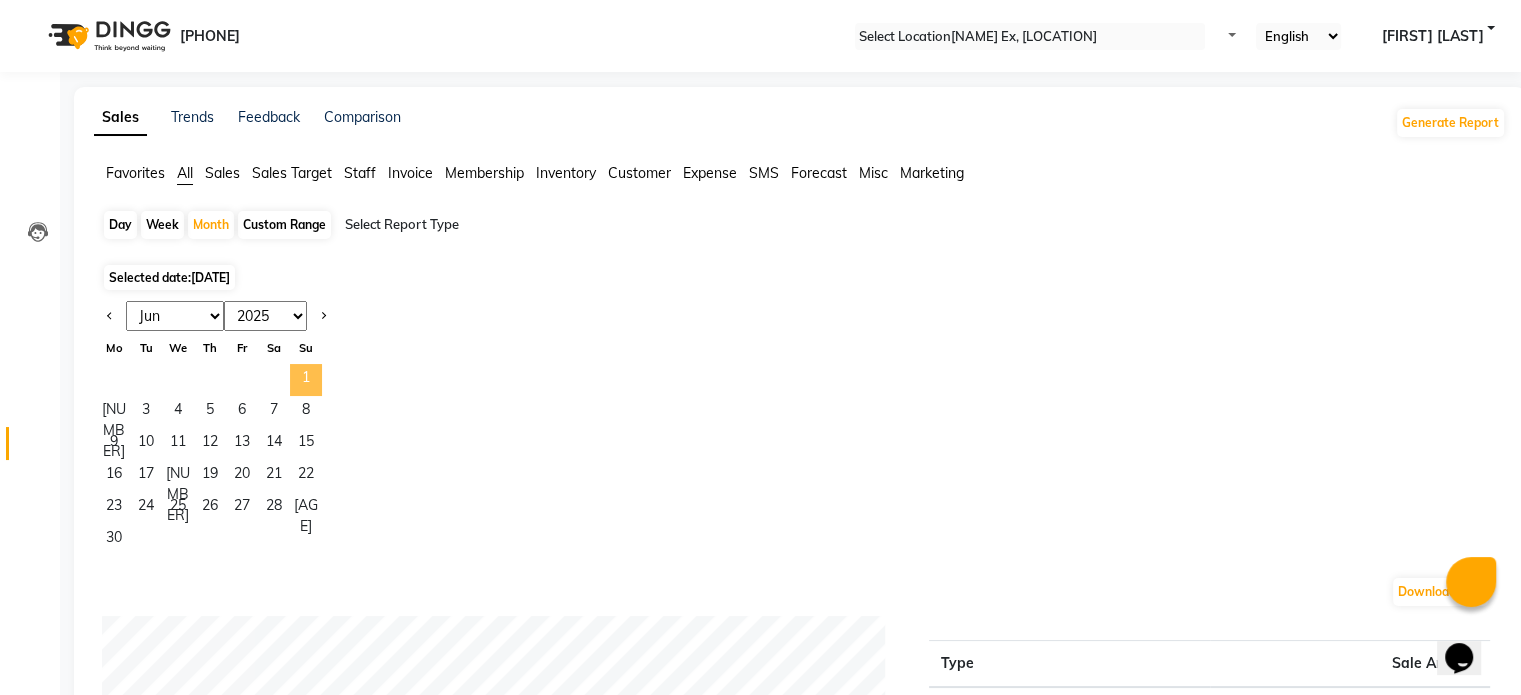 click on "1" at bounding box center [306, 380] 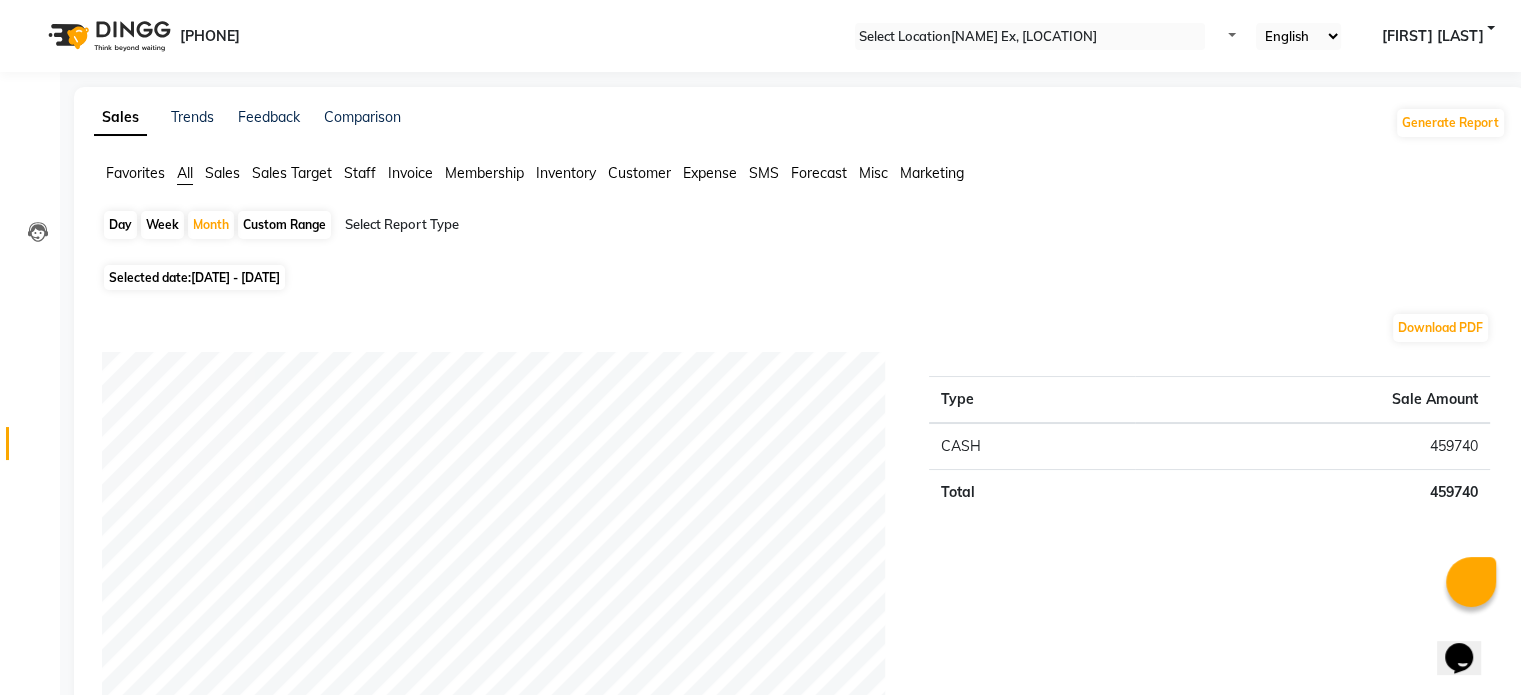 click on "Invoice" at bounding box center [135, 173] 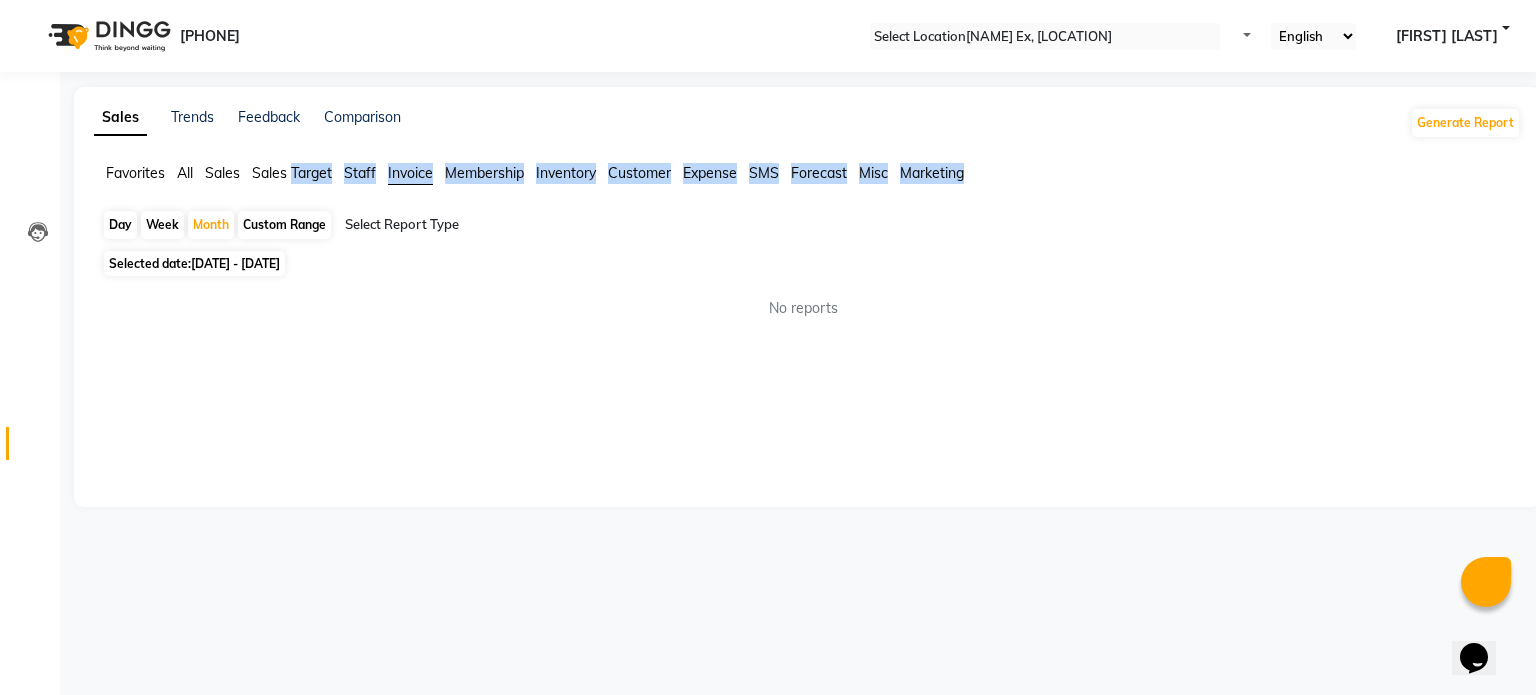 click on "Invoice" at bounding box center (410, 173) 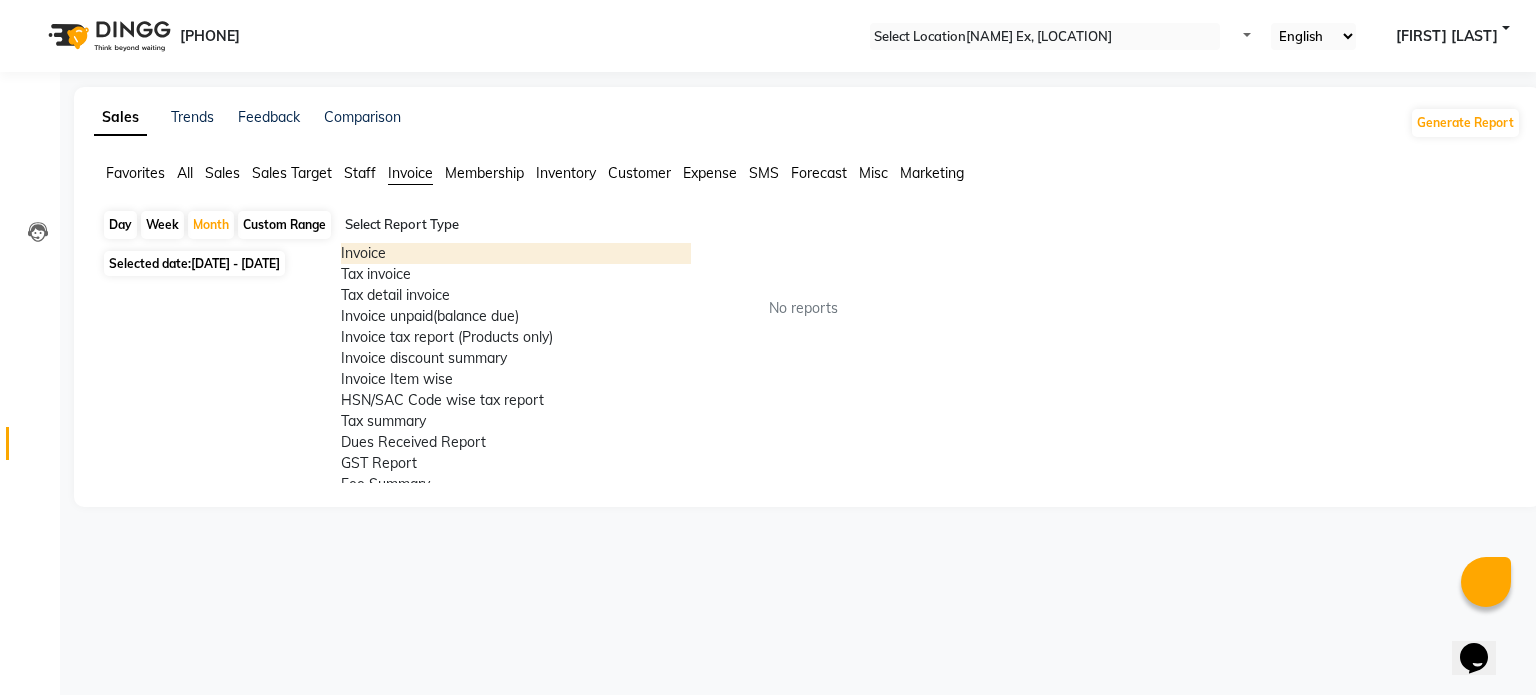 click at bounding box center (516, 225) 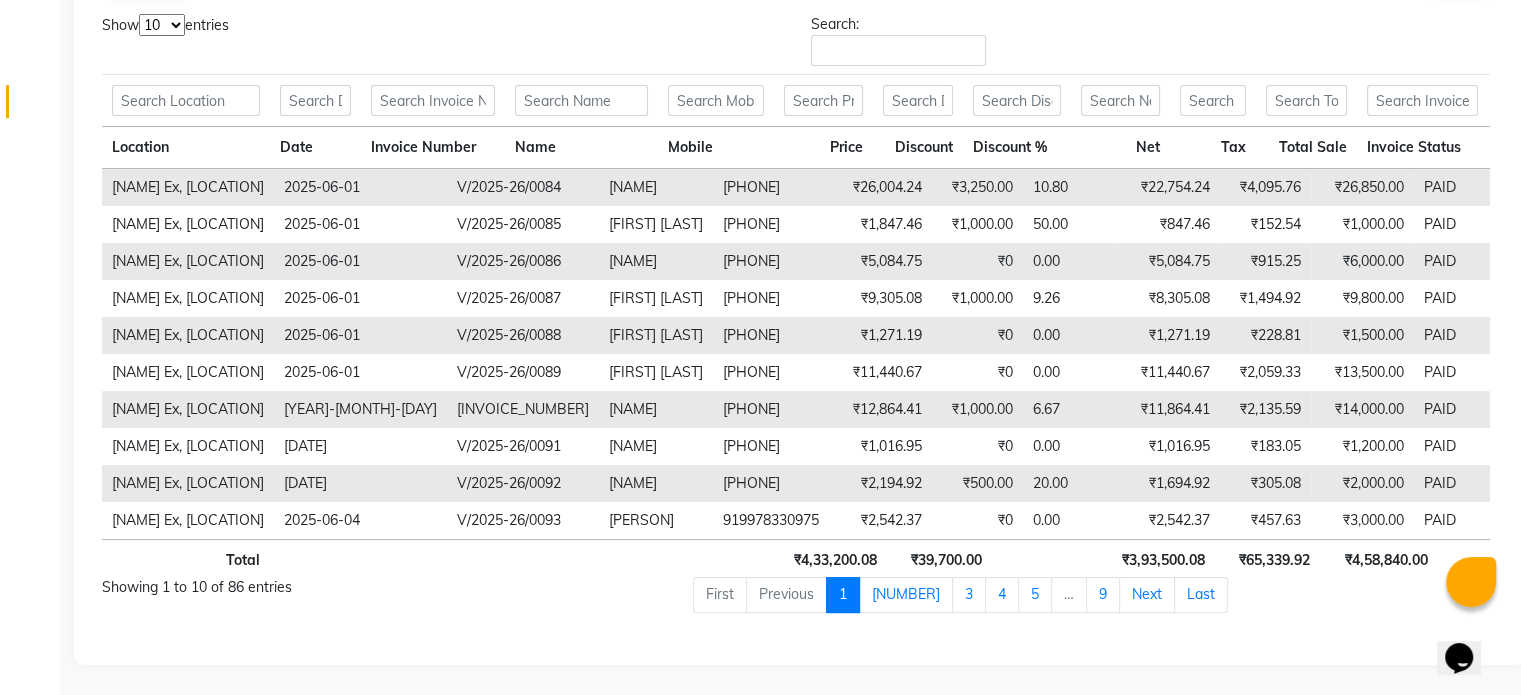 scroll, scrollTop: 352, scrollLeft: 0, axis: vertical 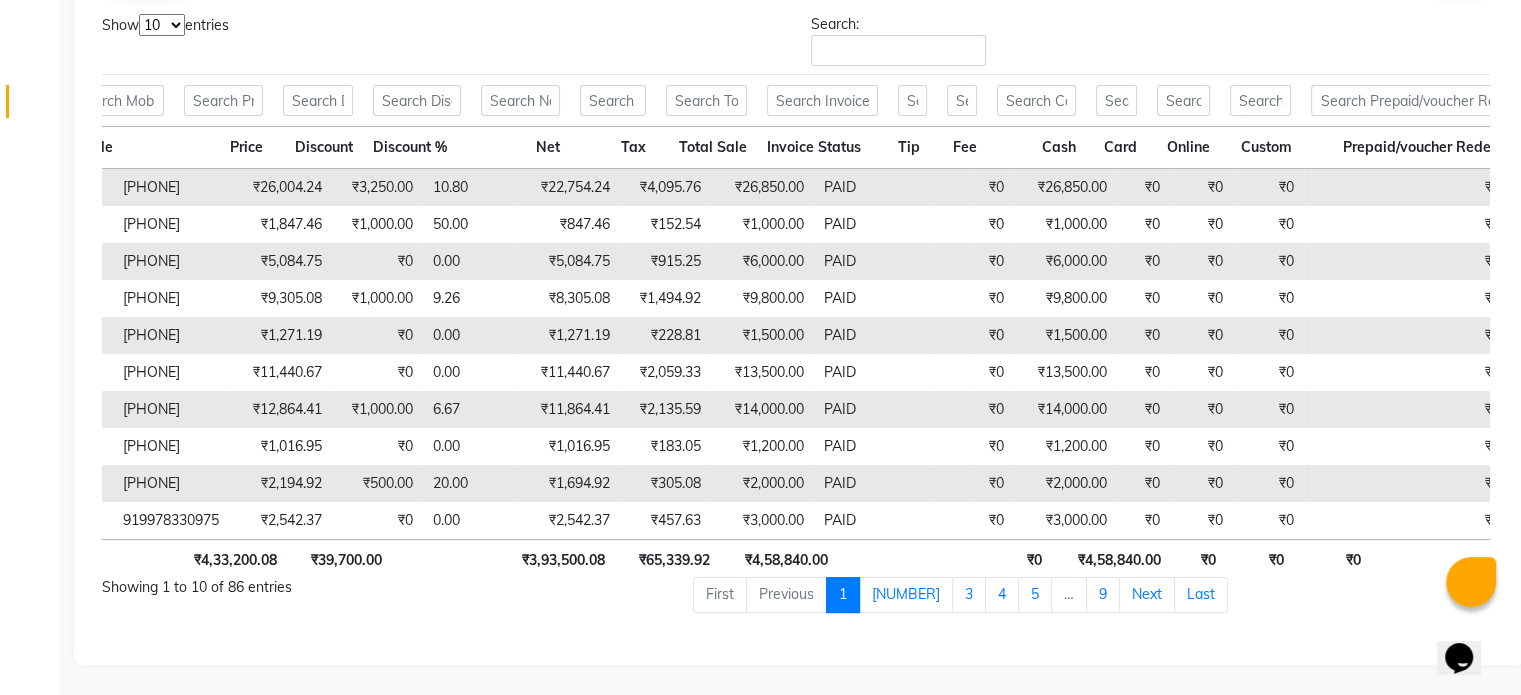 click on "Tax" at bounding box center (612, 148) 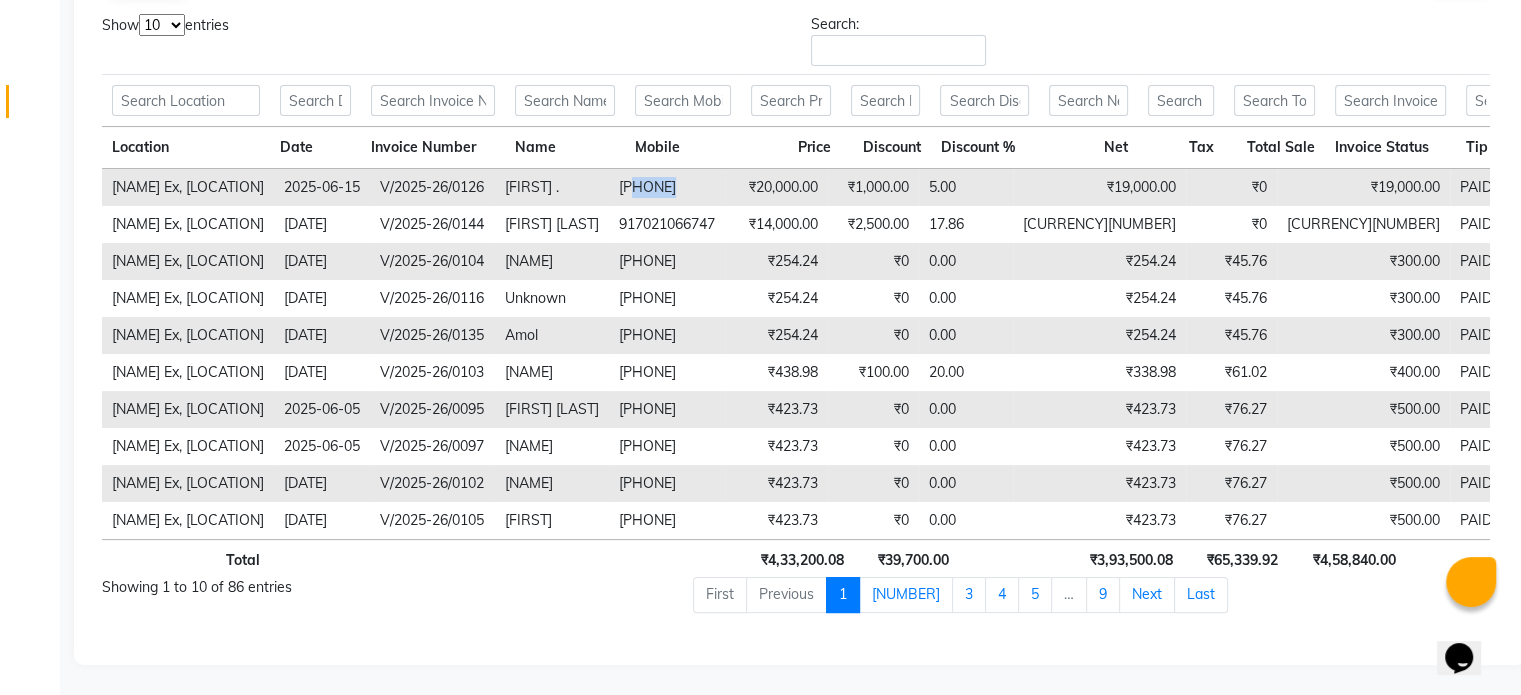 drag, startPoint x: 668, startPoint y: 161, endPoint x: 776, endPoint y: 161, distance: 108 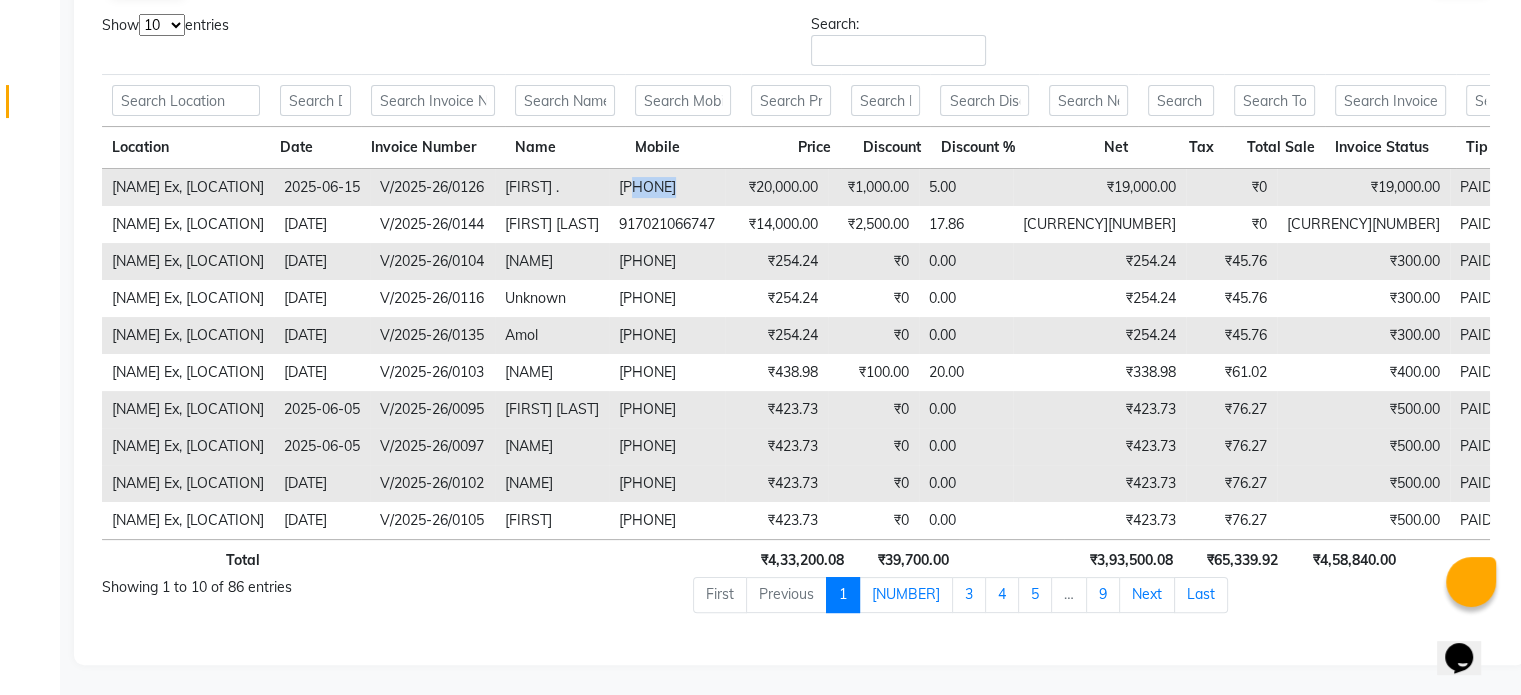 click on "[LAST] Salon, Andheri" at bounding box center [188, 224] 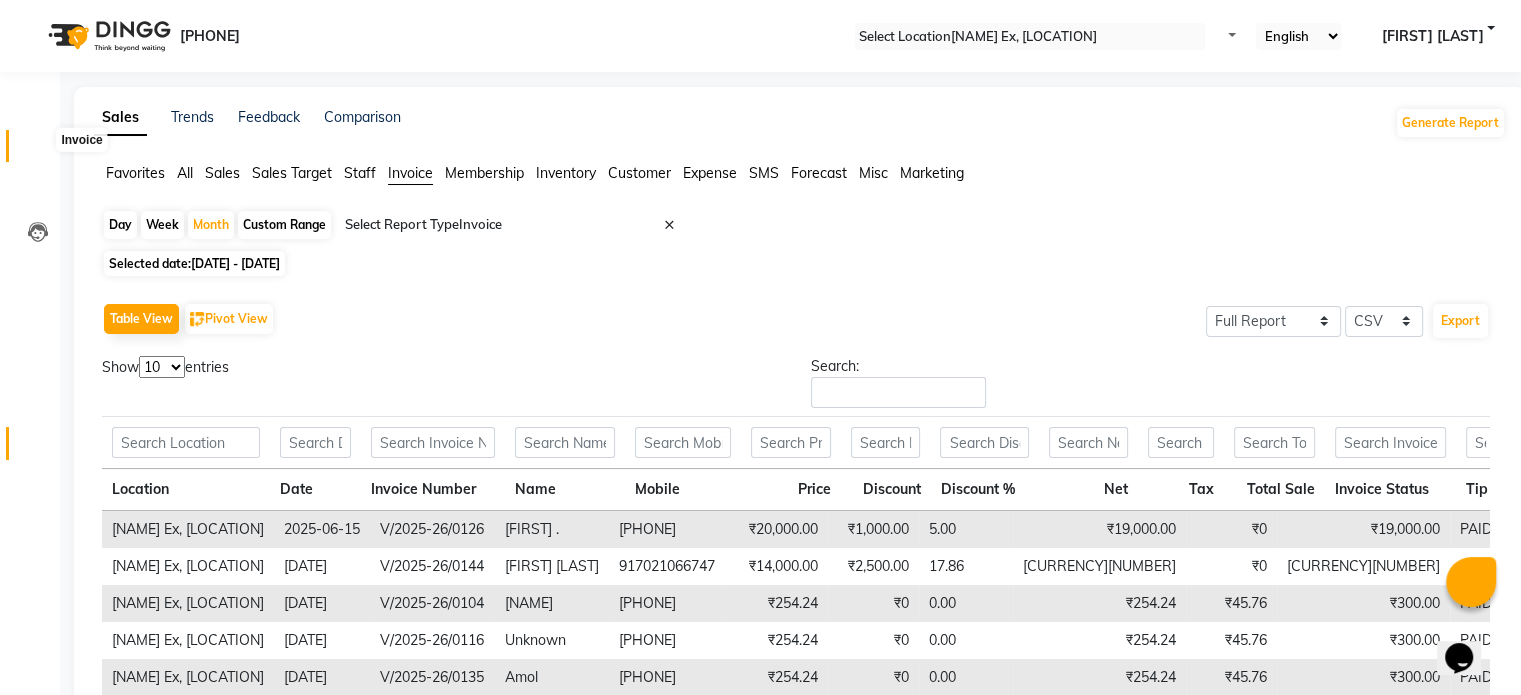 click at bounding box center [37, 151] 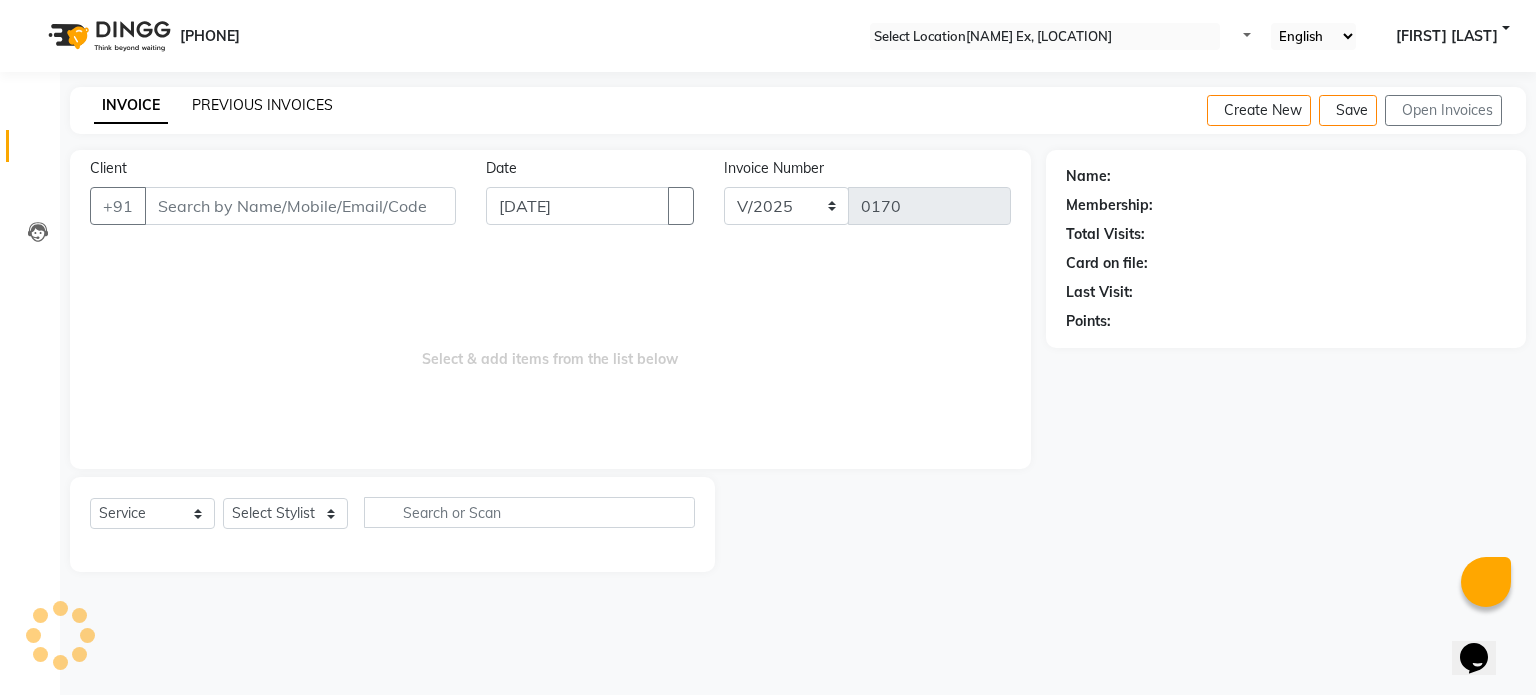 click on "PREVIOUS INVOICES" at bounding box center [262, 105] 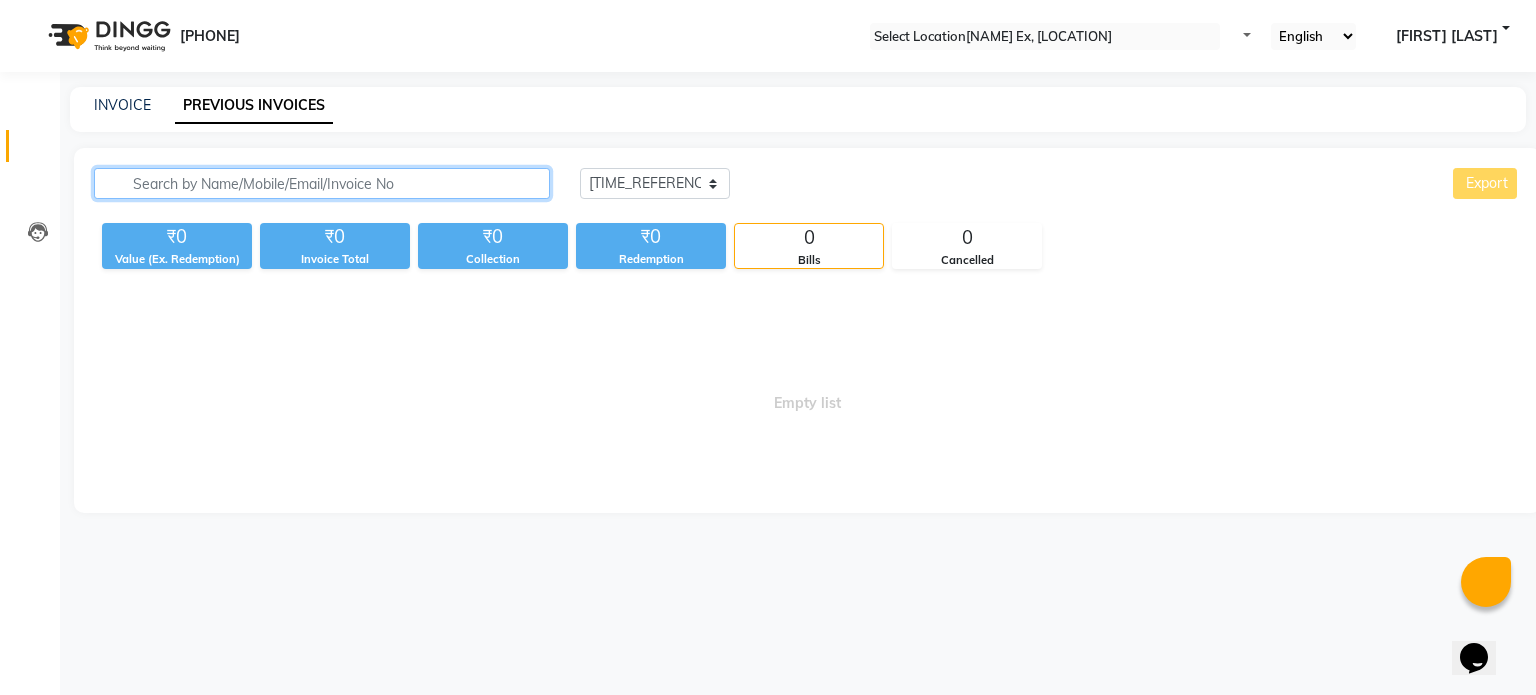 click at bounding box center [322, 183] 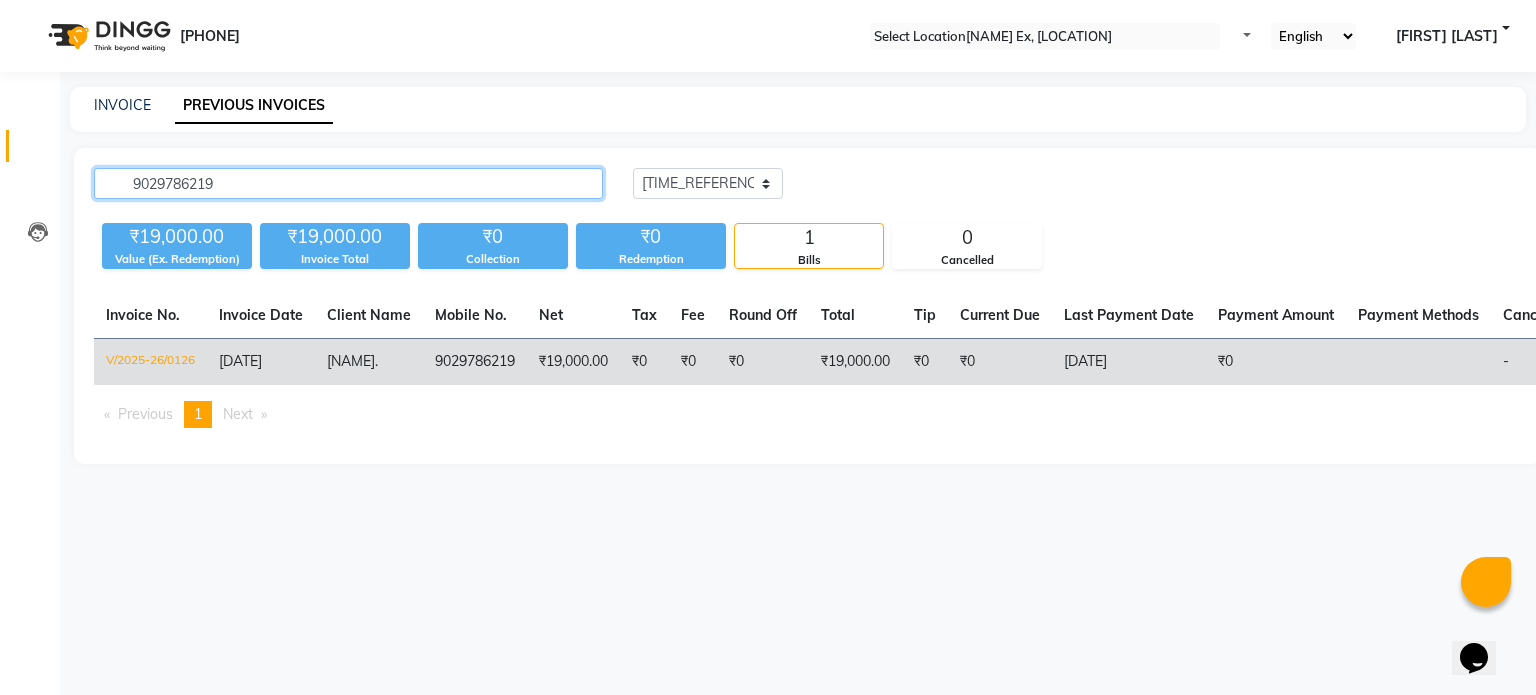type on "9029786219" 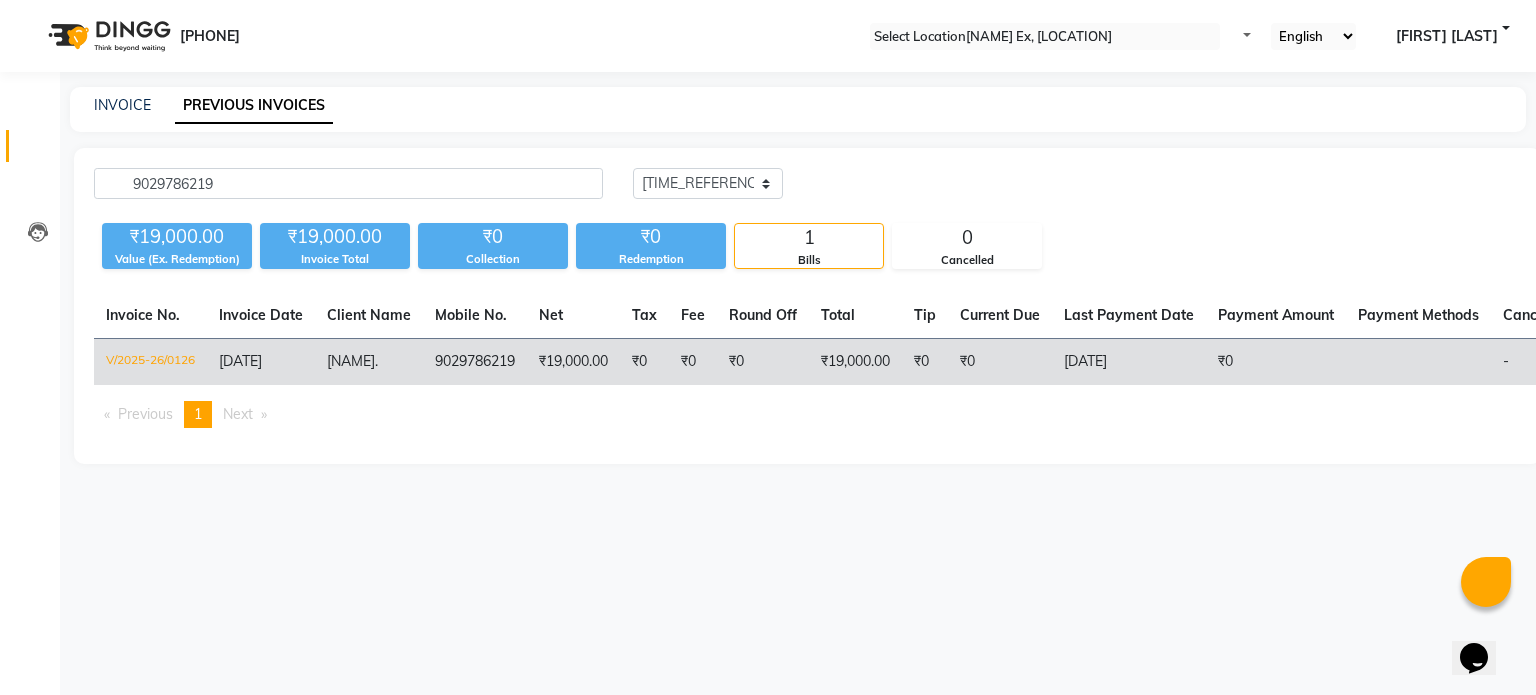 click on "15-06-2025" at bounding box center (240, 361) 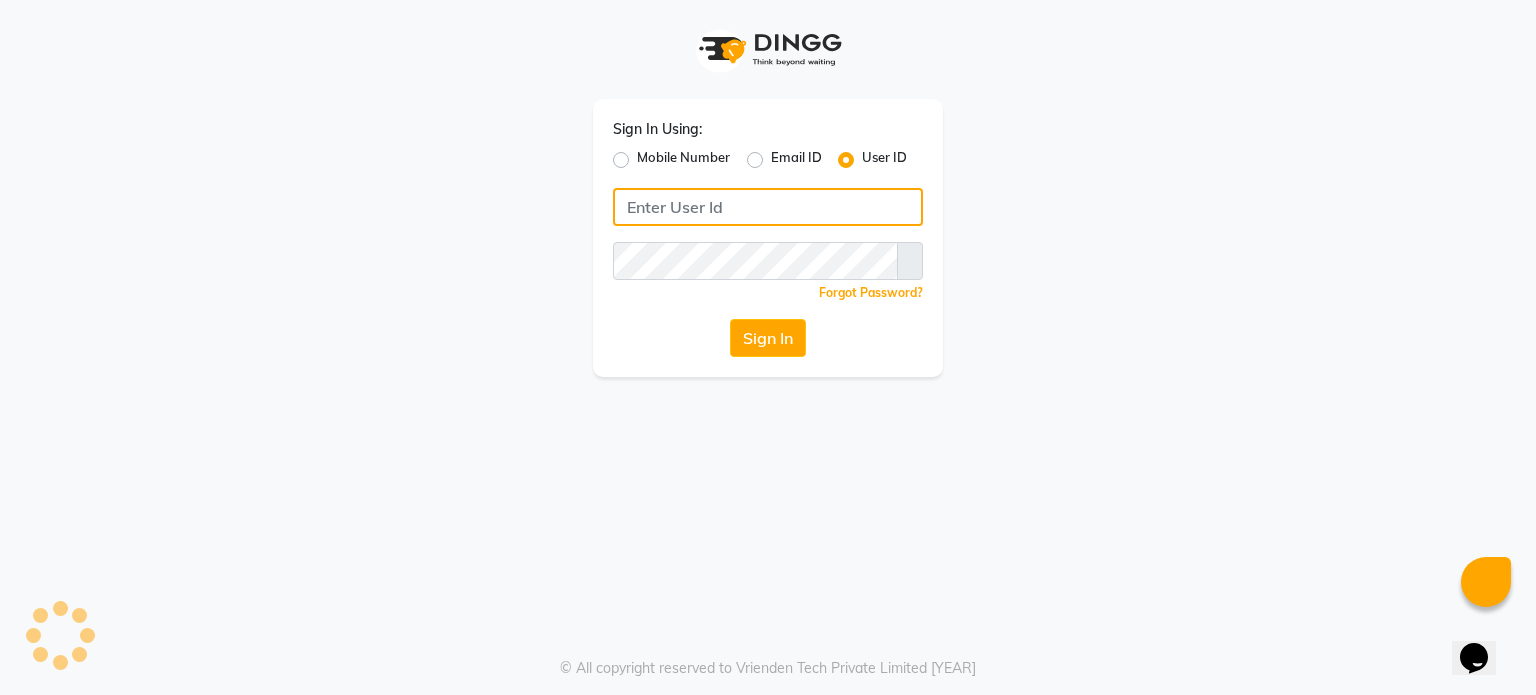type on "shanuzz" 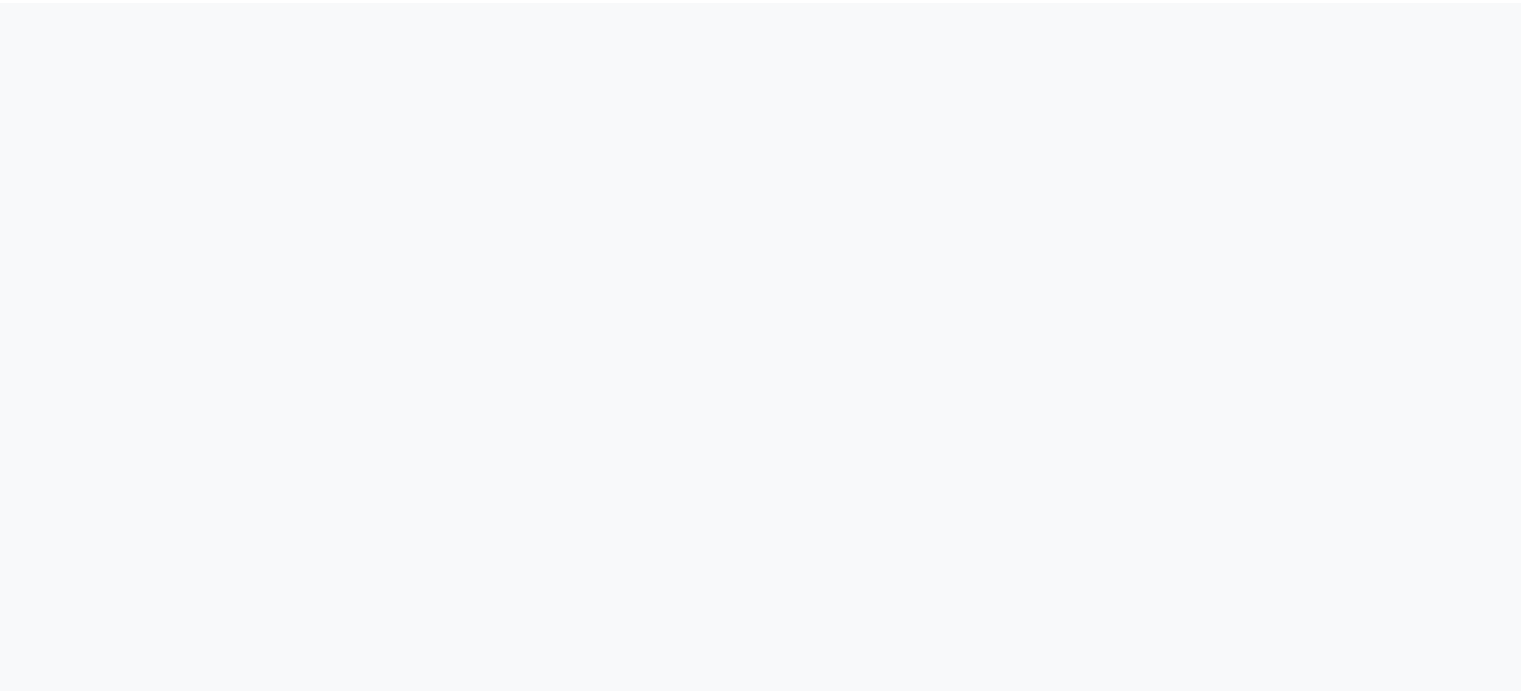 scroll, scrollTop: 0, scrollLeft: 0, axis: both 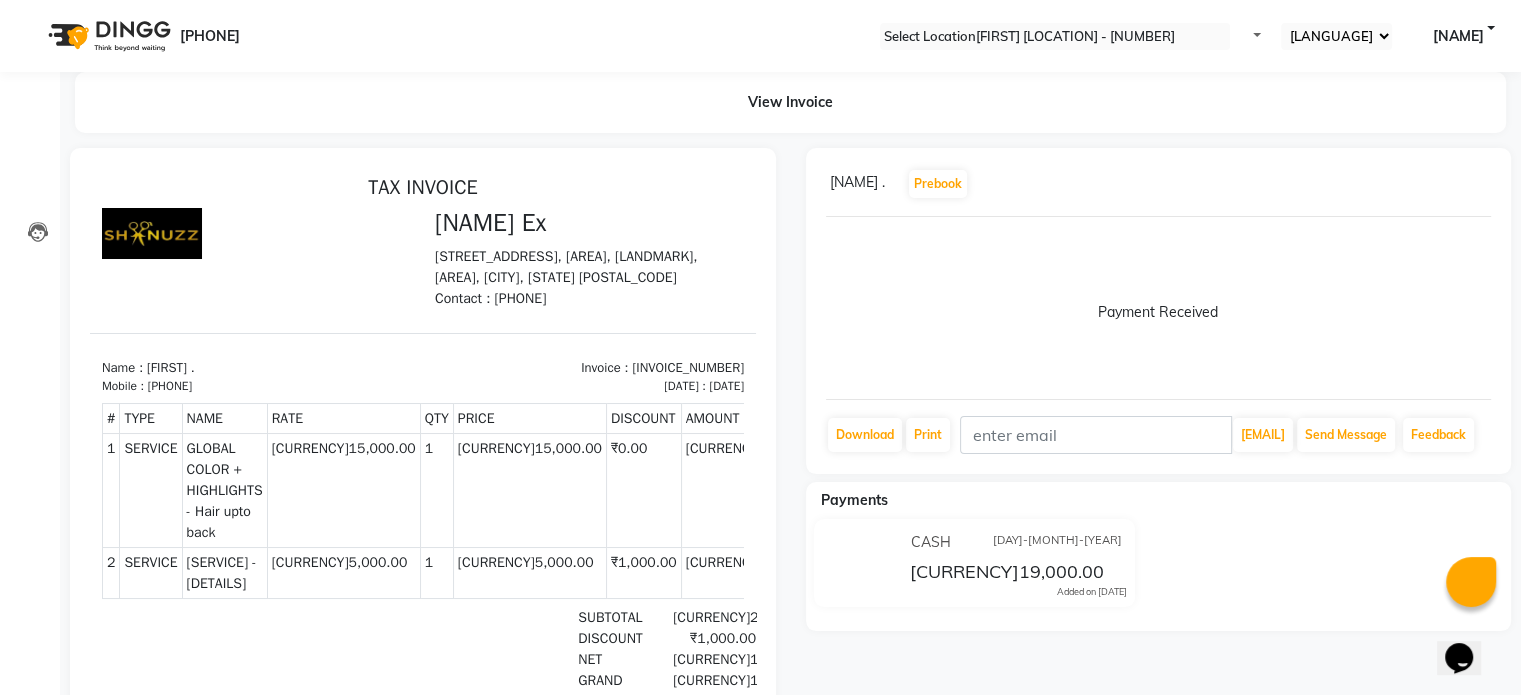 click at bounding box center (1491, 184) 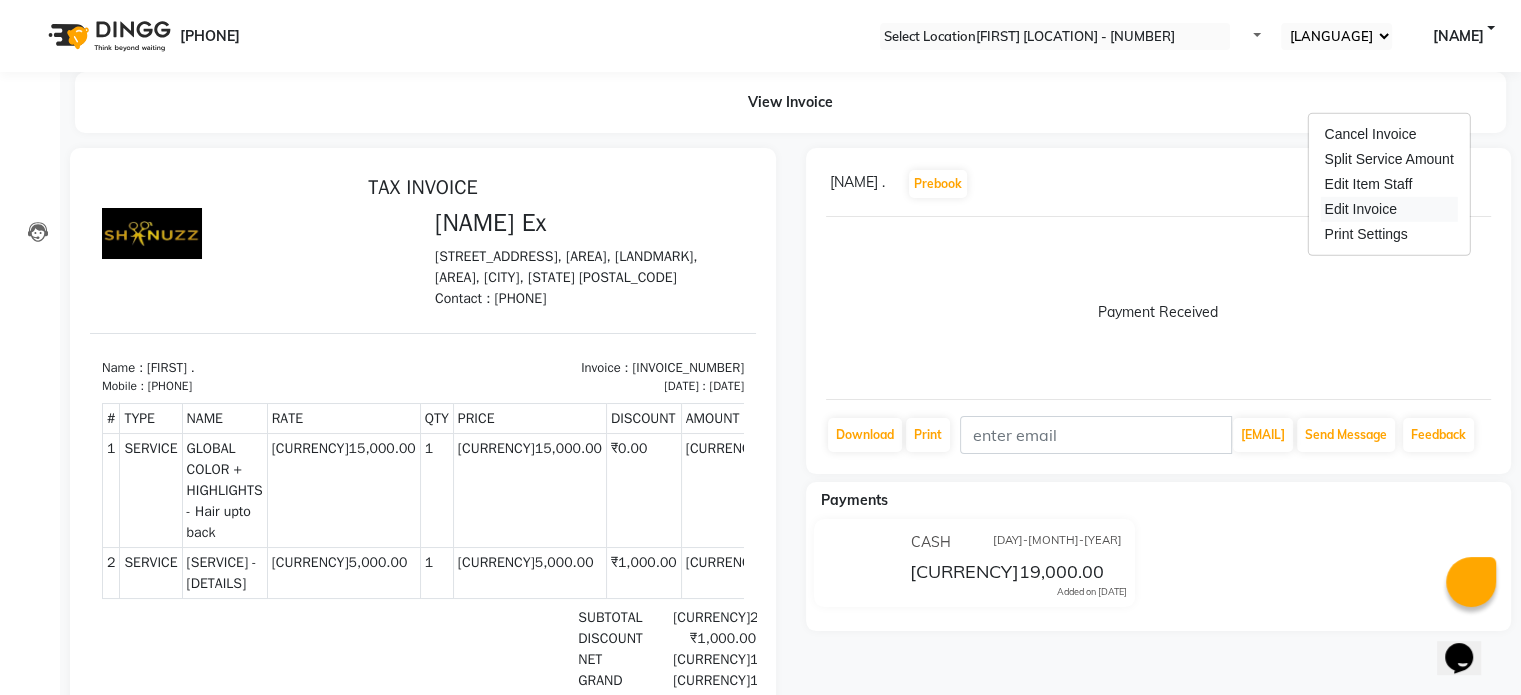 click on "Edit Invoice" at bounding box center (1388, 209) 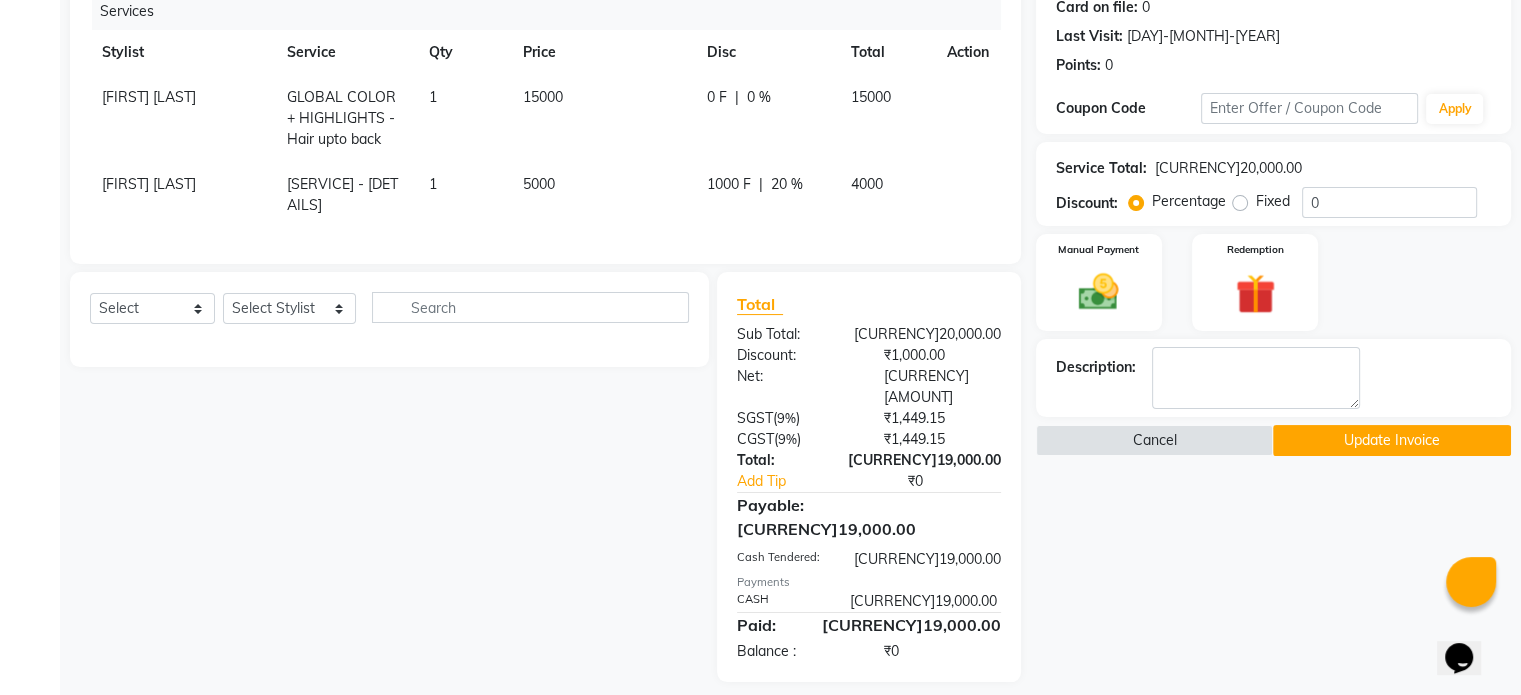 scroll, scrollTop: 263, scrollLeft: 0, axis: vertical 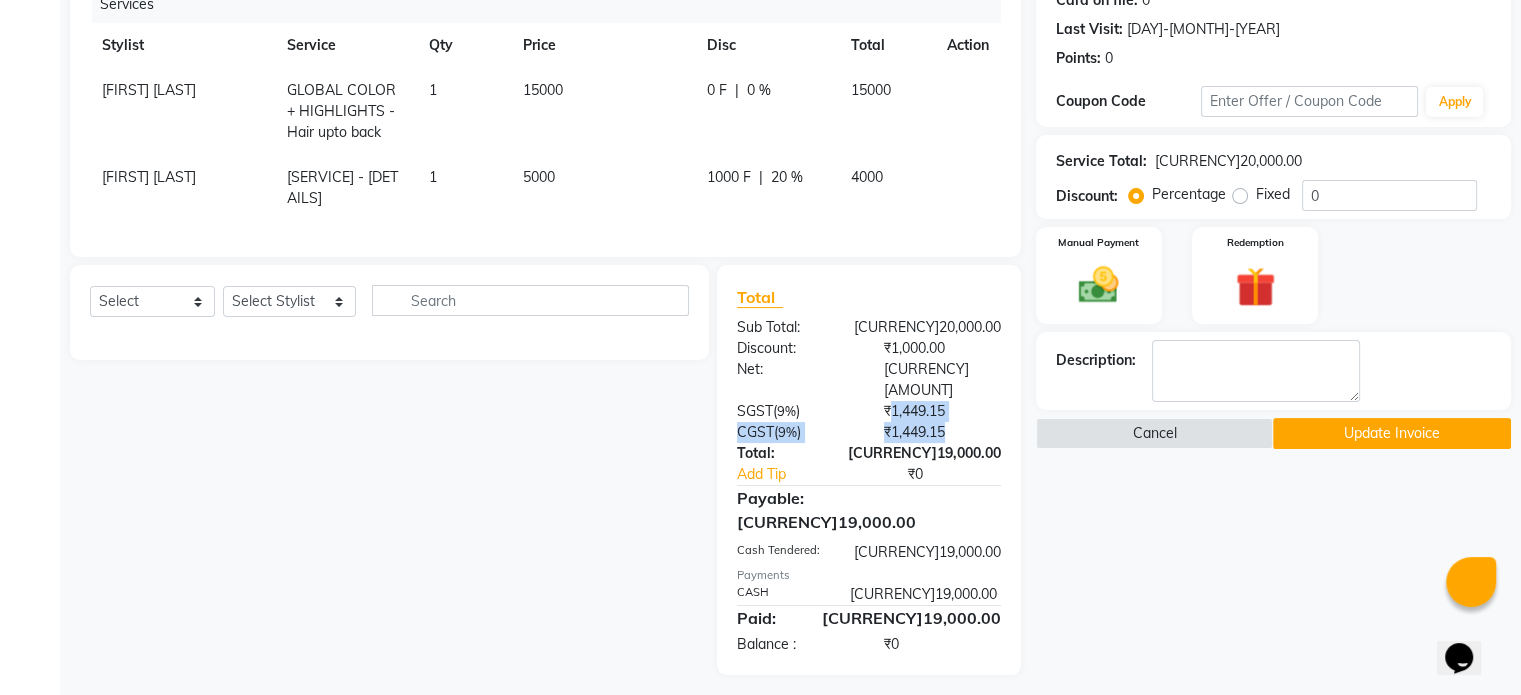drag, startPoint x: 946, startPoint y: 426, endPoint x: 1005, endPoint y: 453, distance: 64.884514 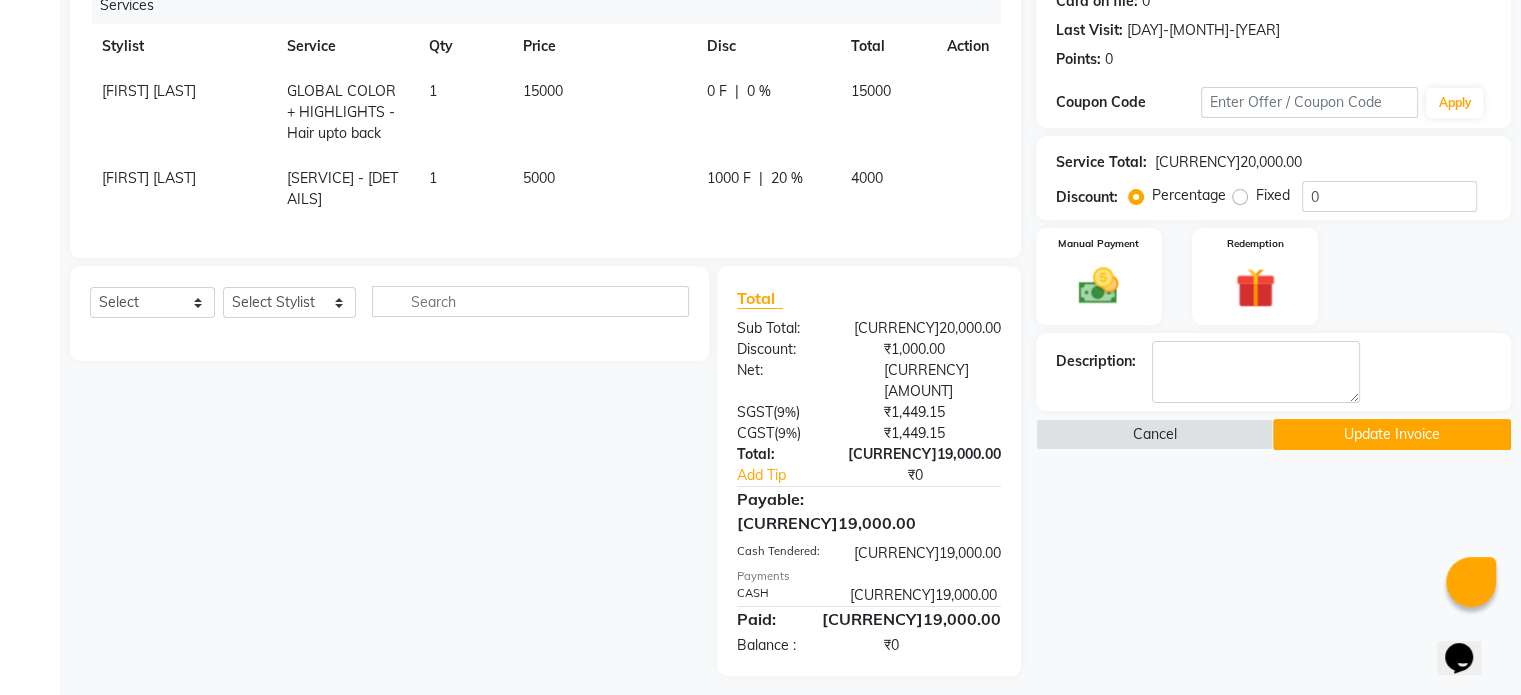 scroll, scrollTop: 263, scrollLeft: 0, axis: vertical 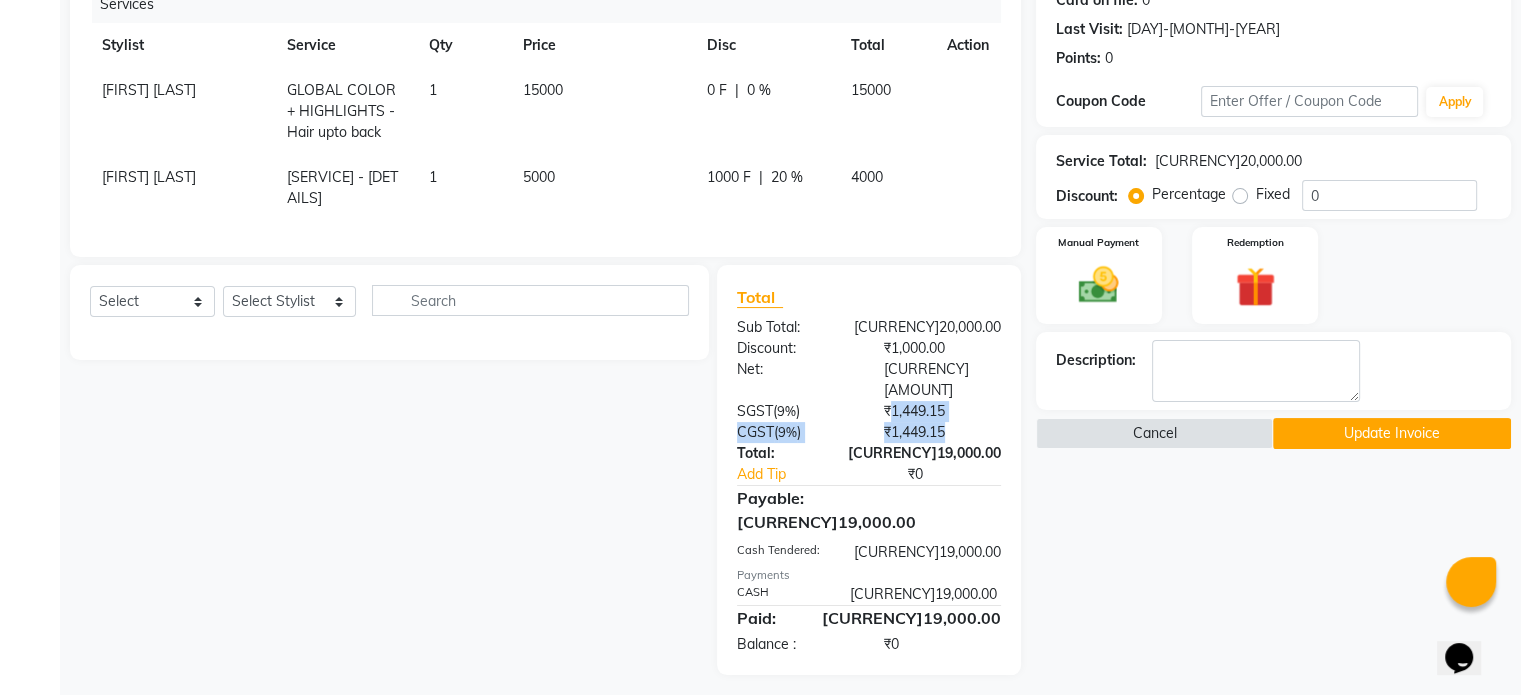 drag, startPoint x: 944, startPoint y: 421, endPoint x: 1007, endPoint y: 449, distance: 68.942 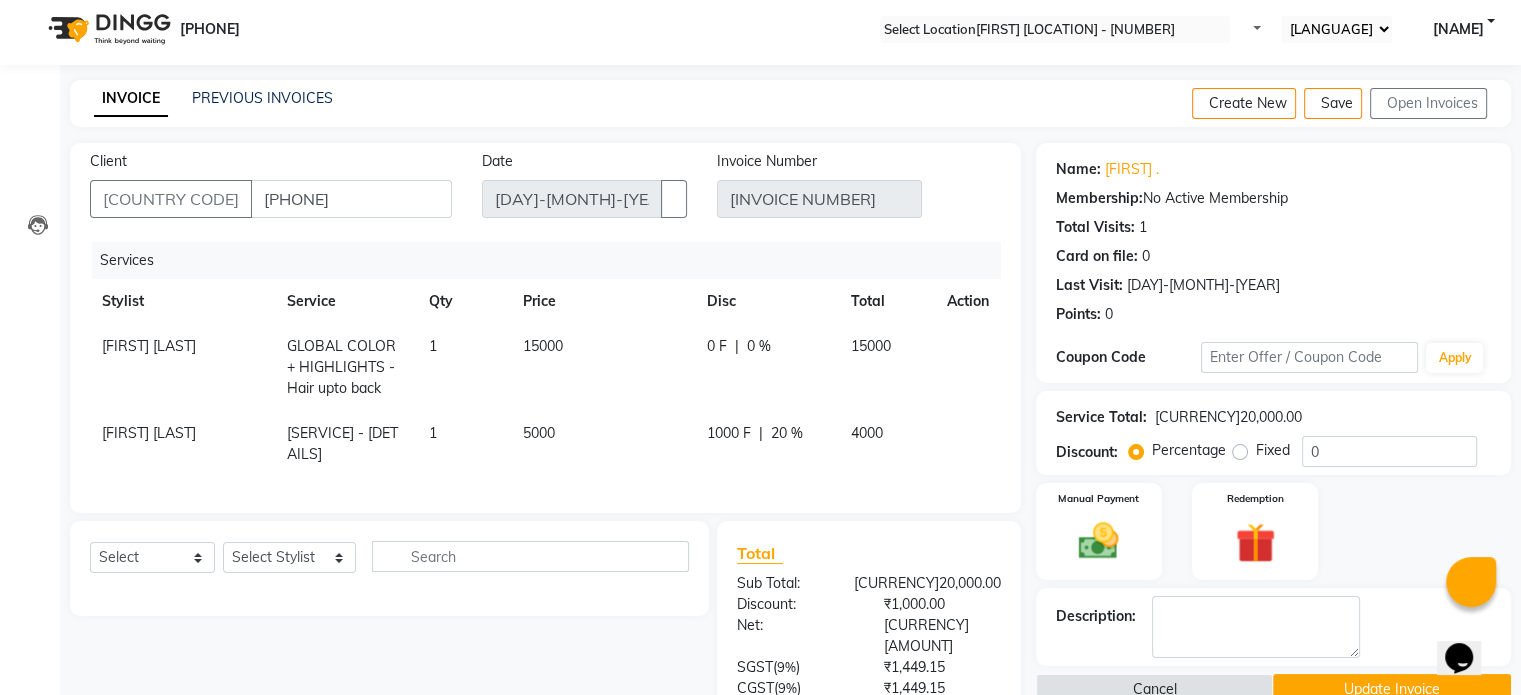 scroll, scrollTop: 0, scrollLeft: 0, axis: both 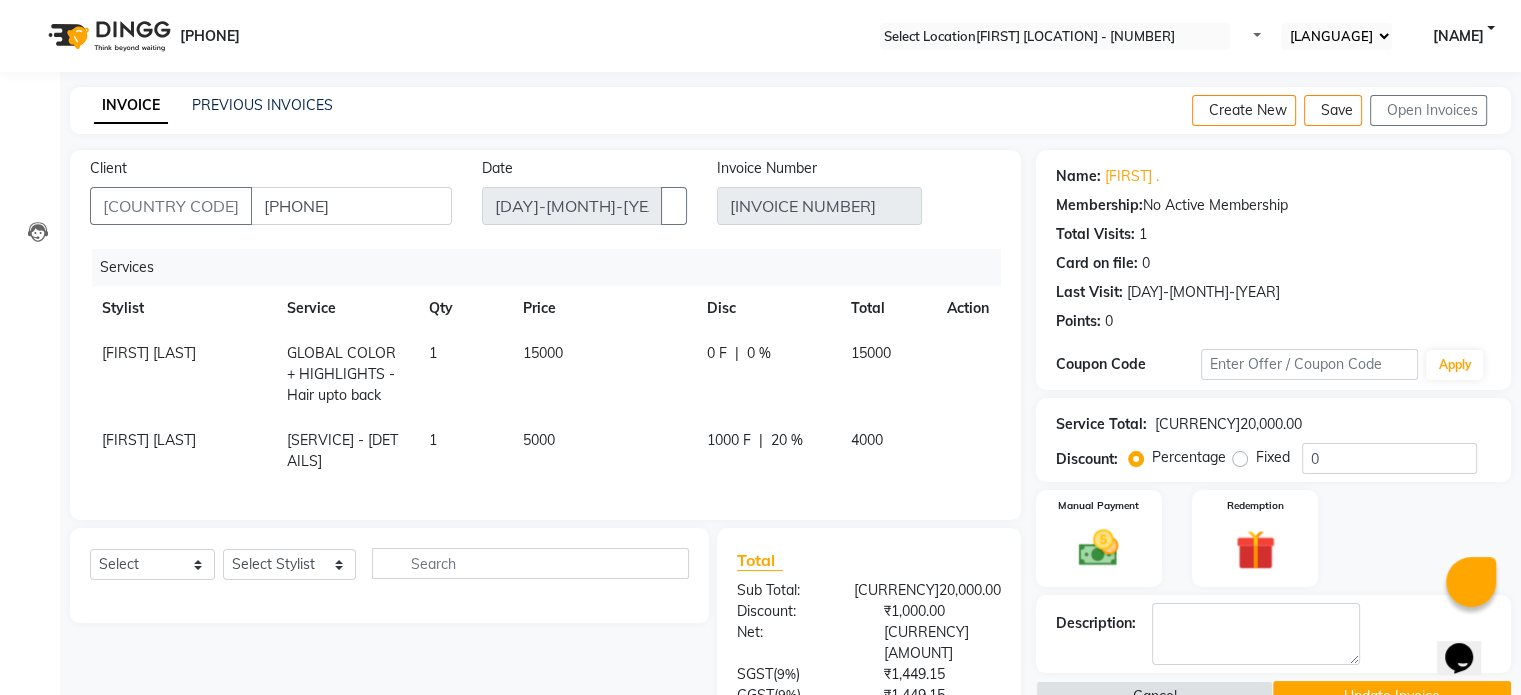 click at bounding box center (1495, 111) 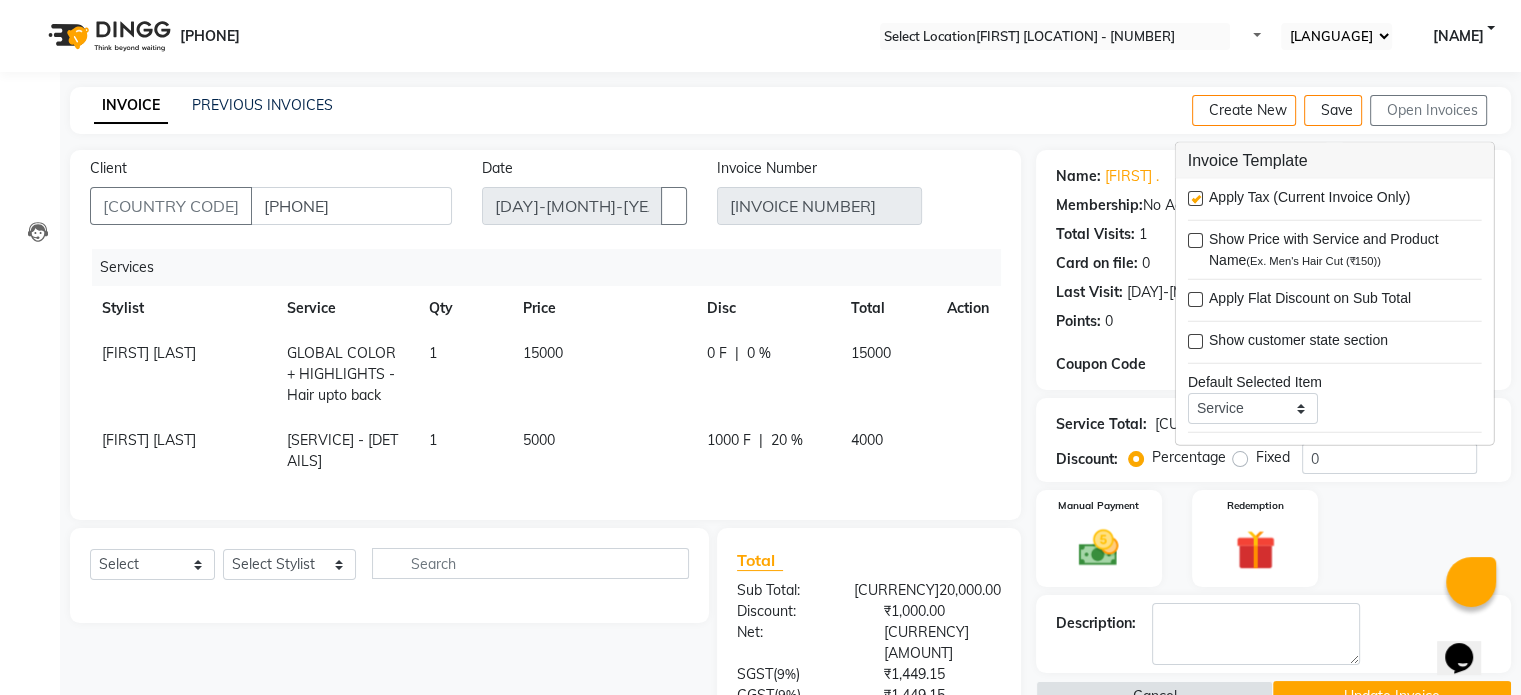 click at bounding box center [1495, 111] 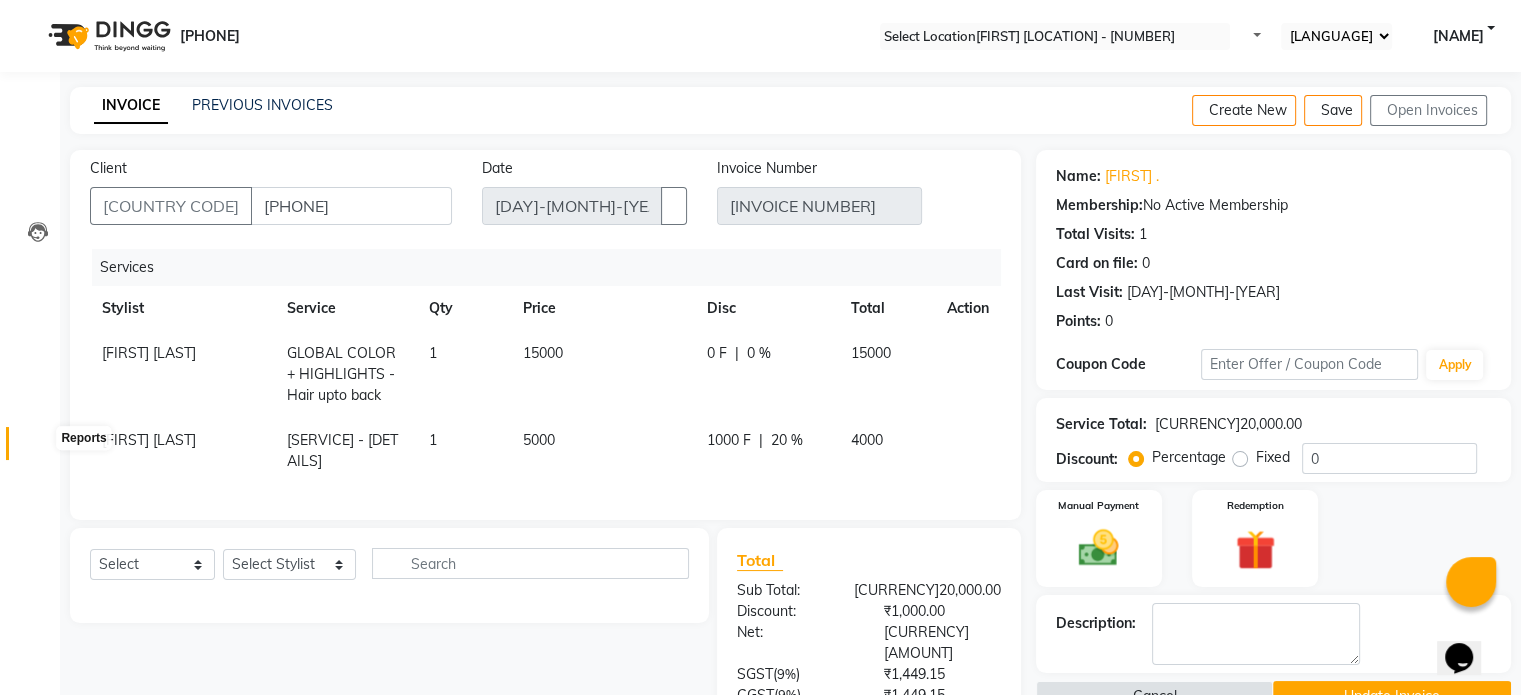click at bounding box center (37, 448) 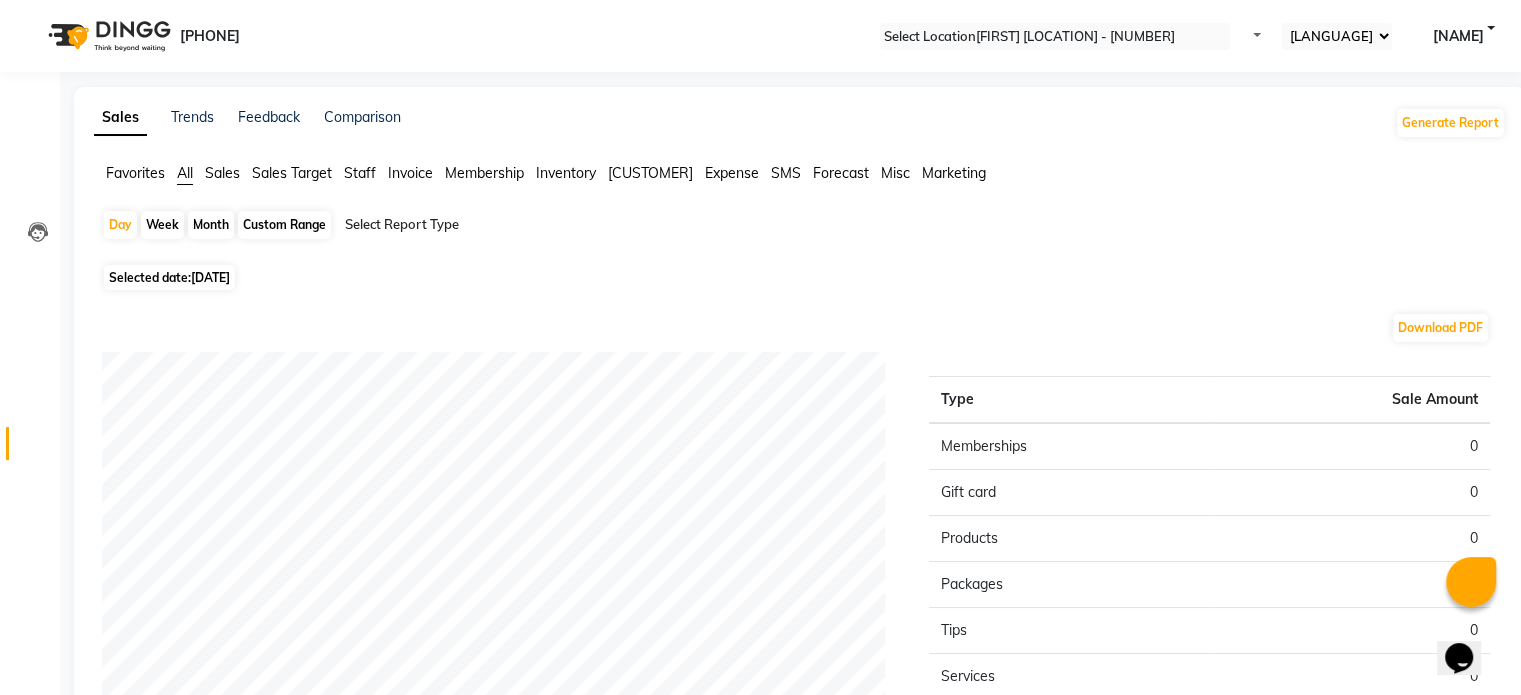click on "Invoice" at bounding box center (135, 173) 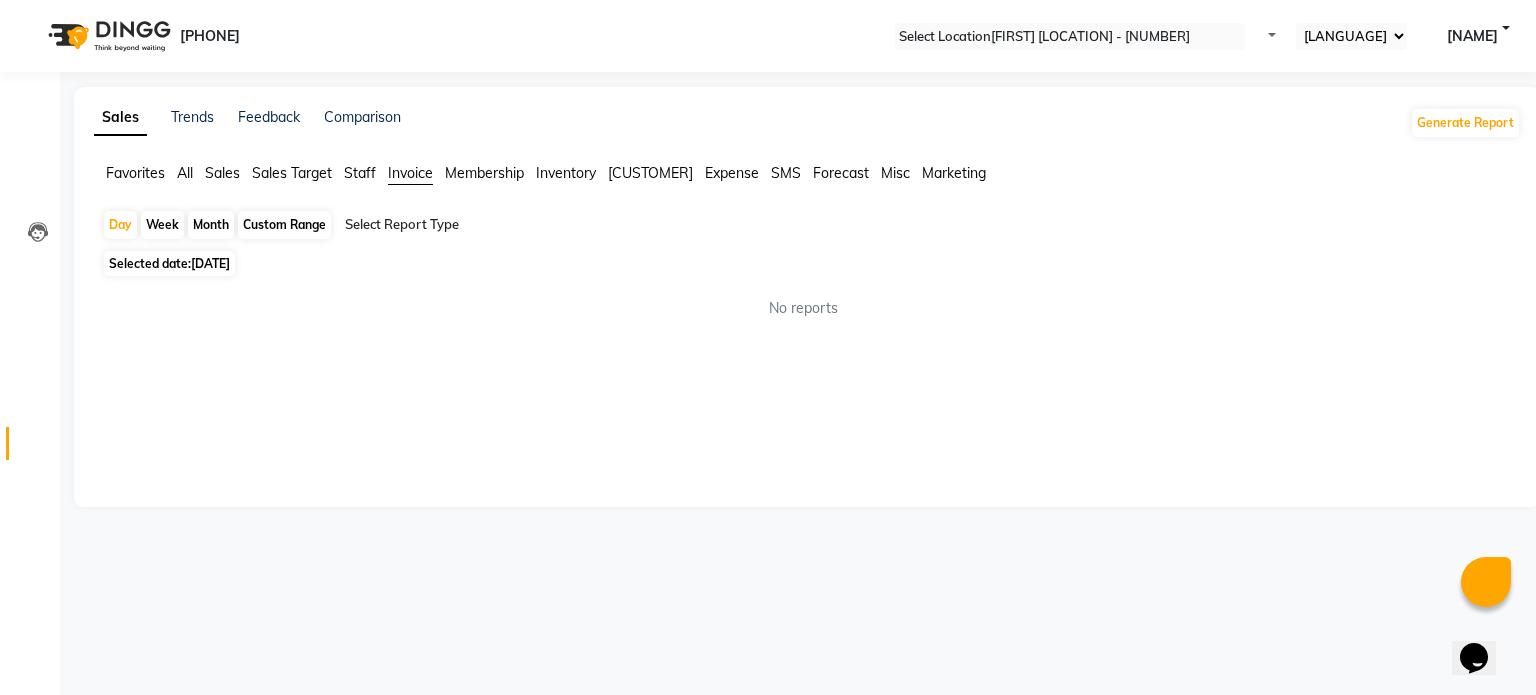 click at bounding box center (516, 225) 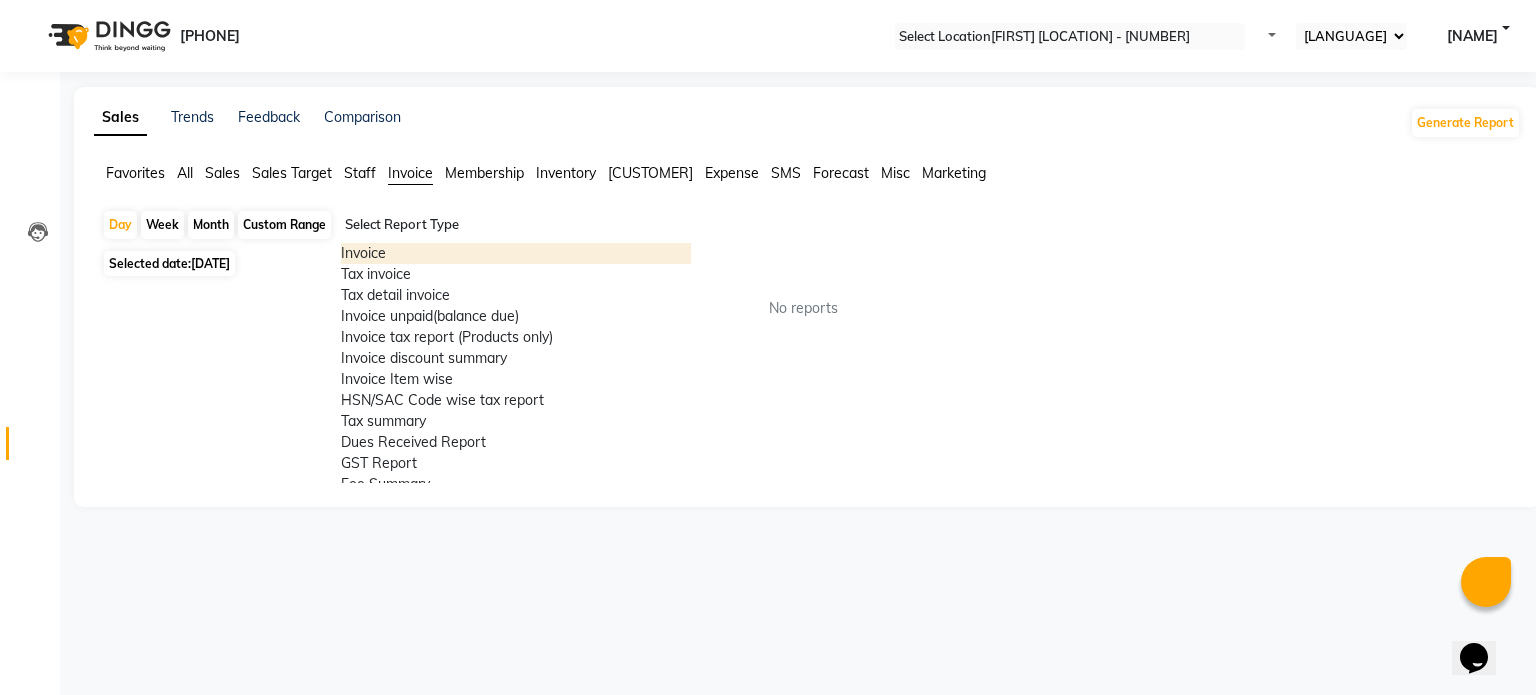 click on "Invoice" at bounding box center [516, 253] 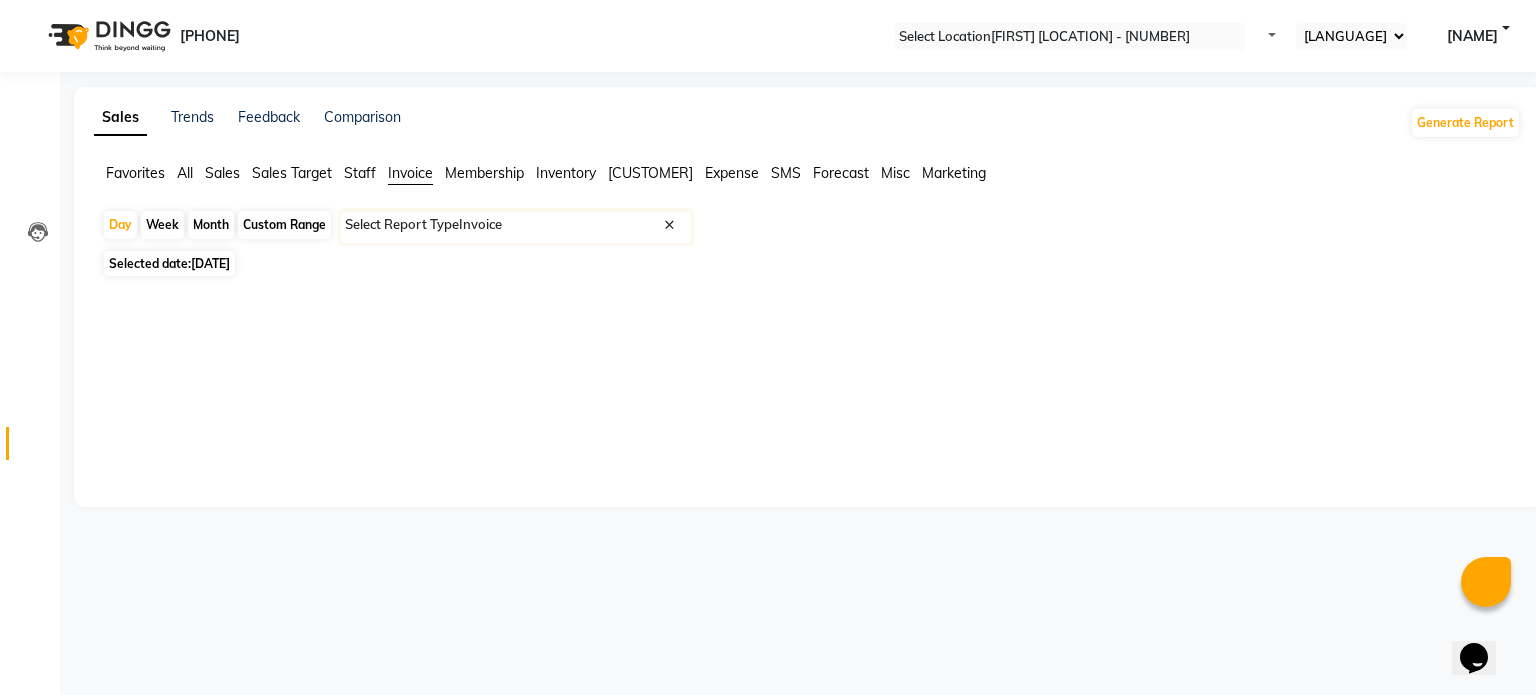 click on "Custom Range" at bounding box center (284, 225) 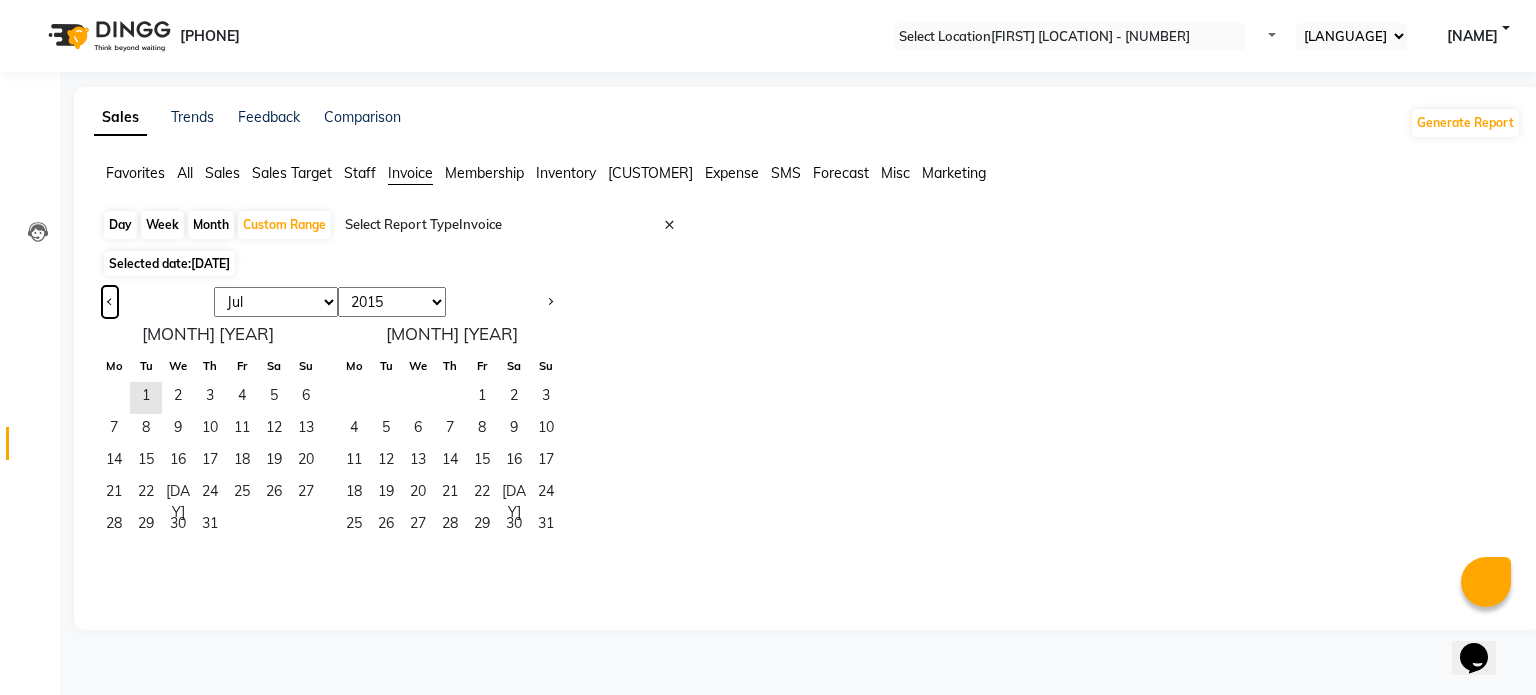 click at bounding box center [110, 300] 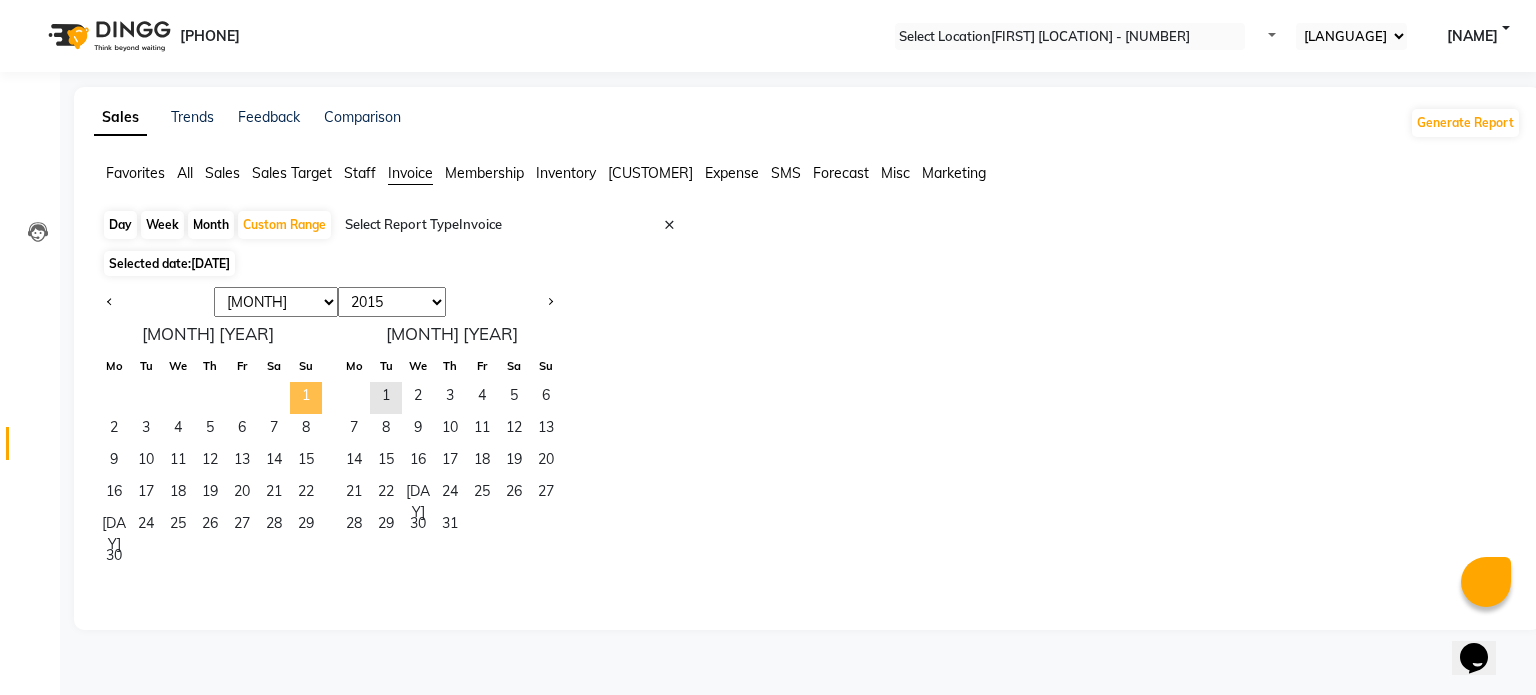 click on "1" at bounding box center (306, 398) 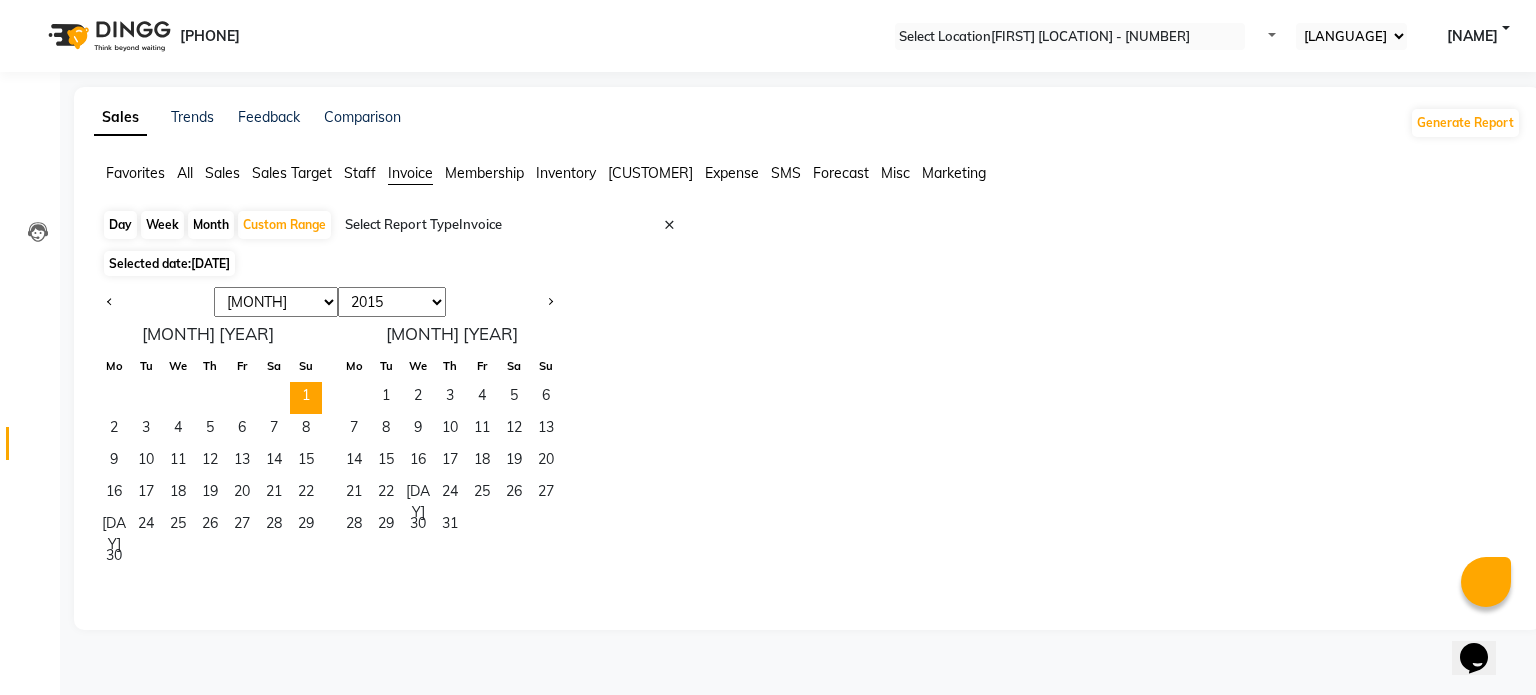 click on "Month" at bounding box center [211, 225] 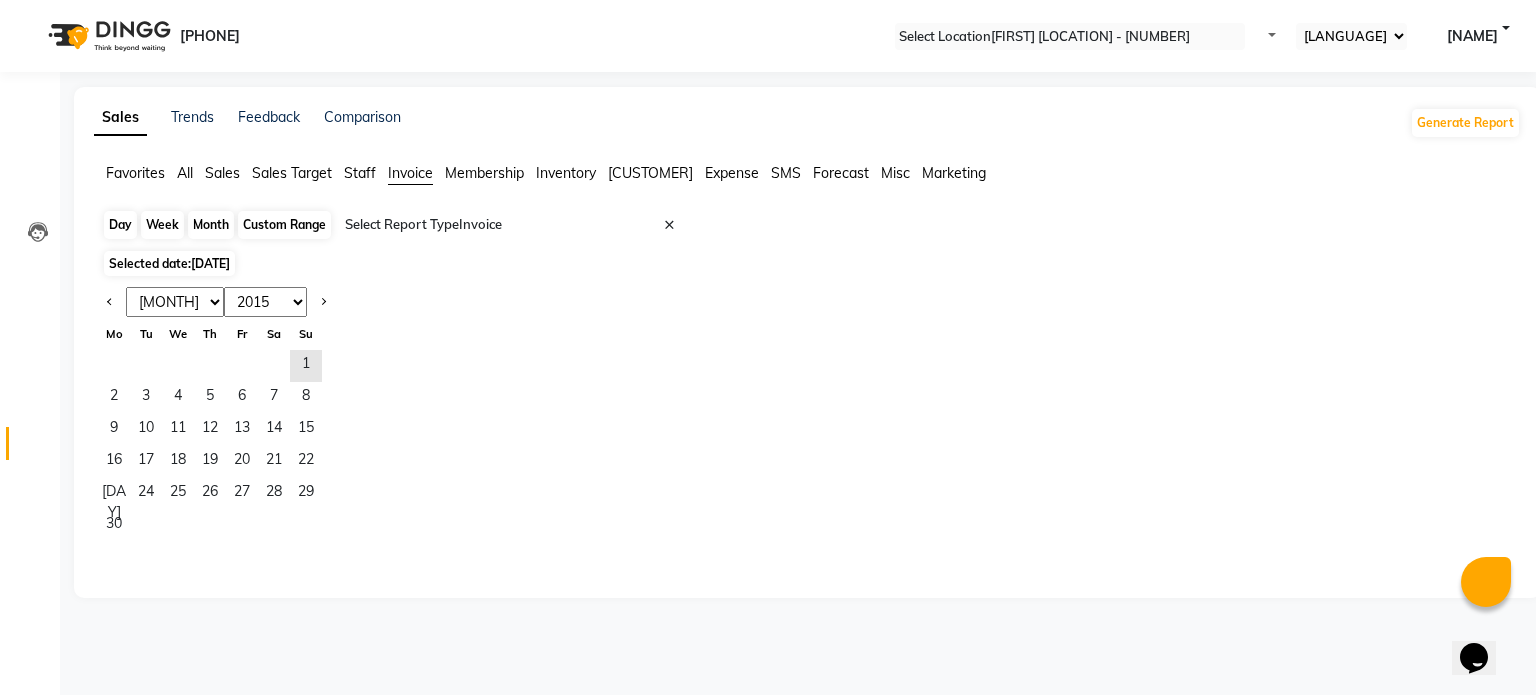 click on "Month" at bounding box center [211, 225] 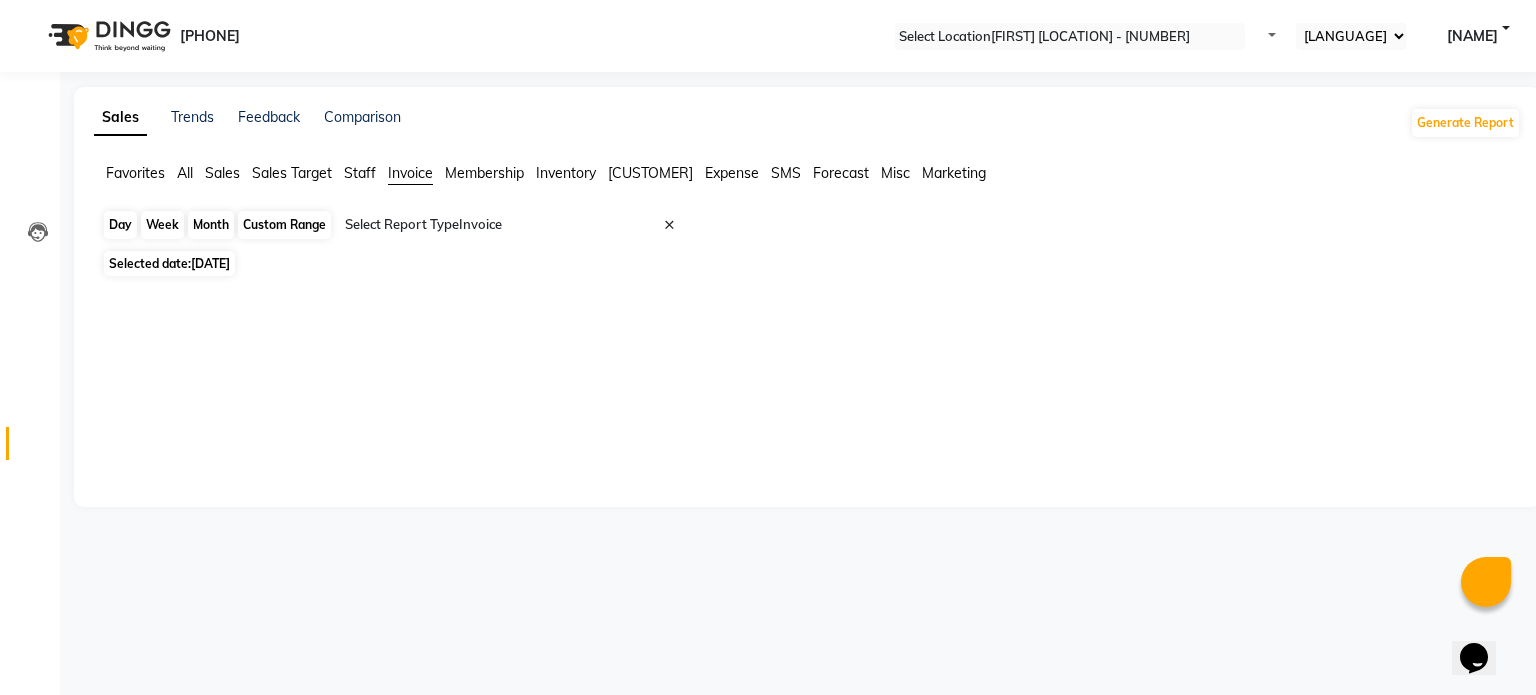 click on "Month" at bounding box center (211, 225) 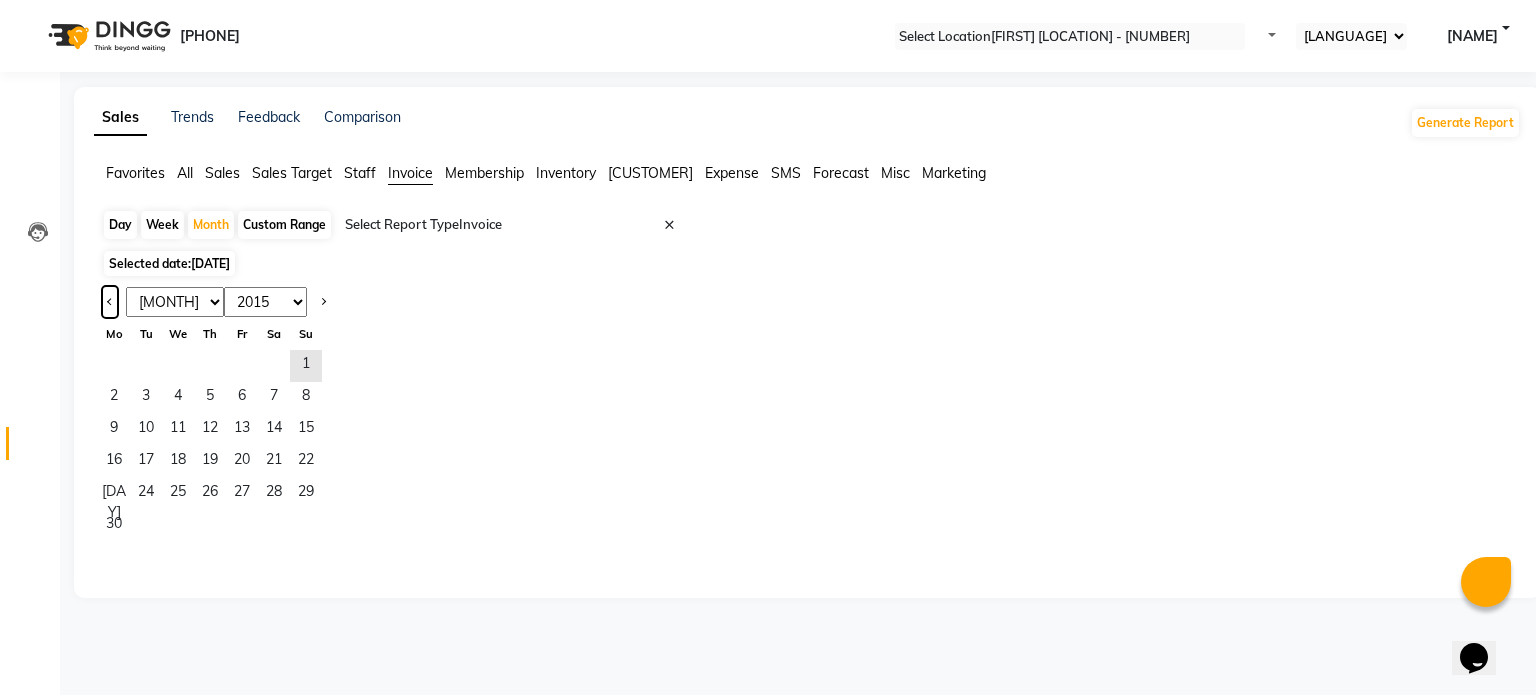 click at bounding box center [110, 302] 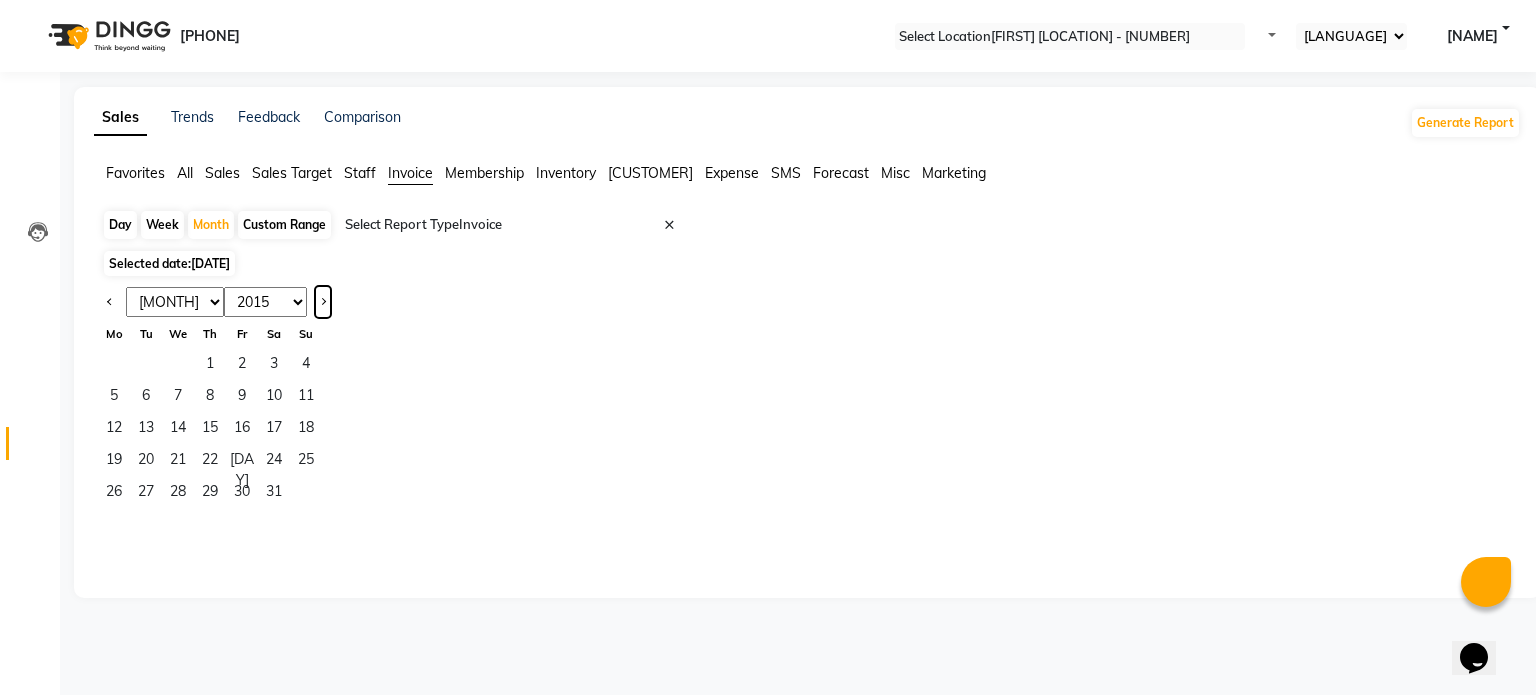click at bounding box center [310, 302] 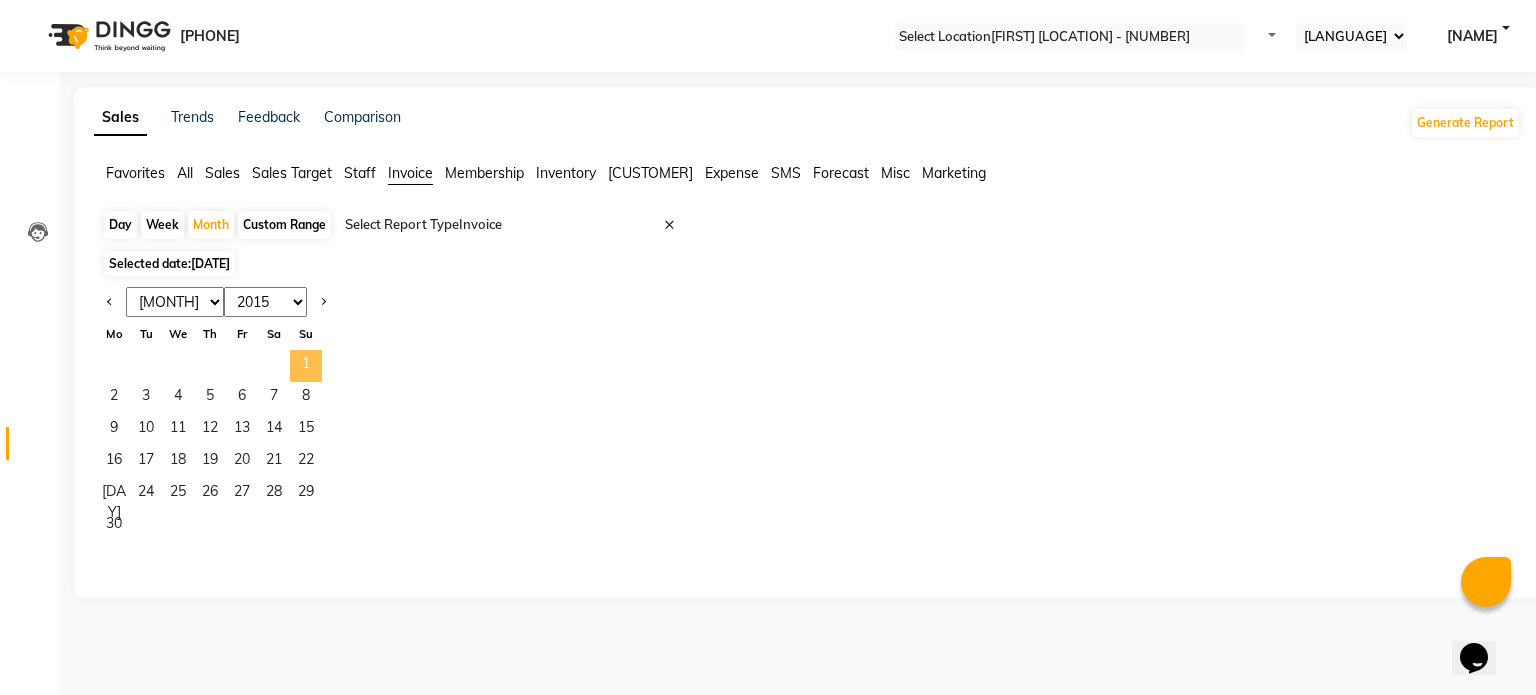 click on "1" at bounding box center (306, 366) 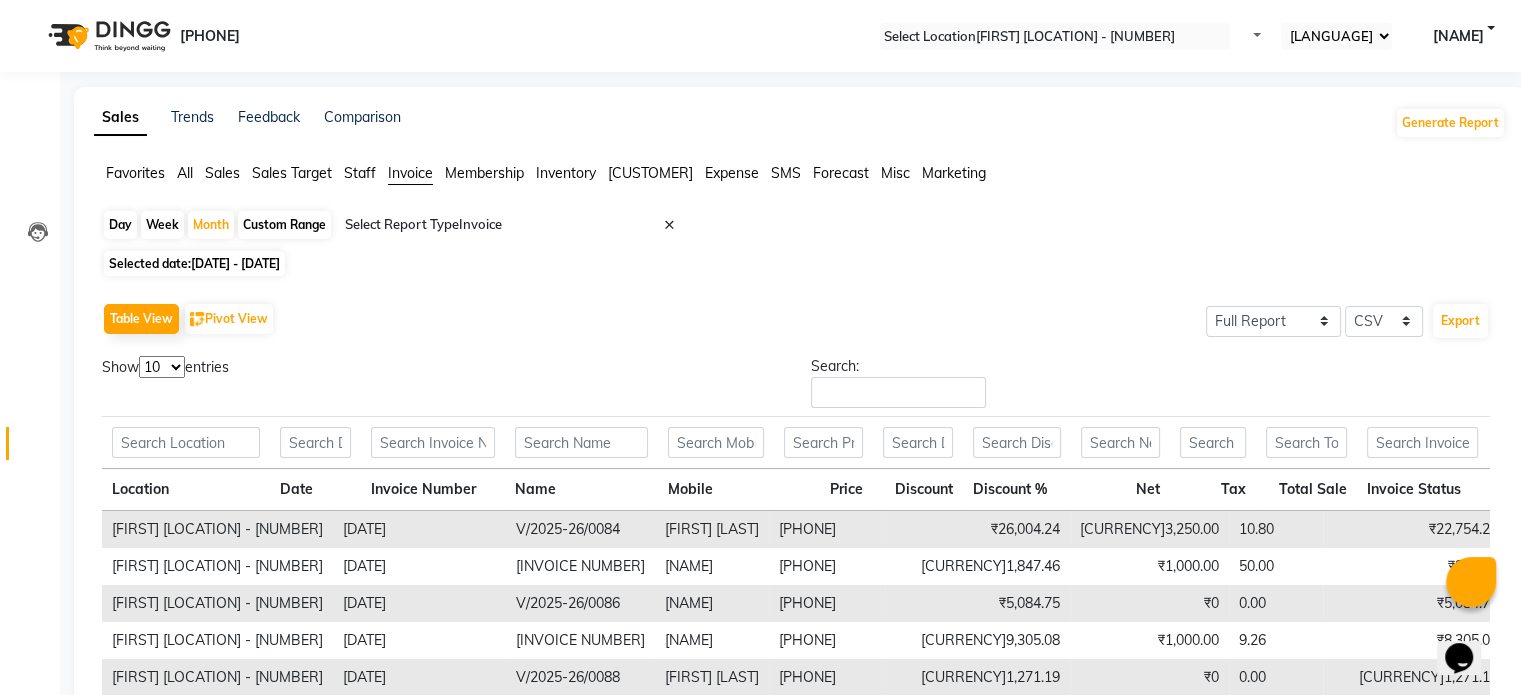 click at bounding box center (516, 225) 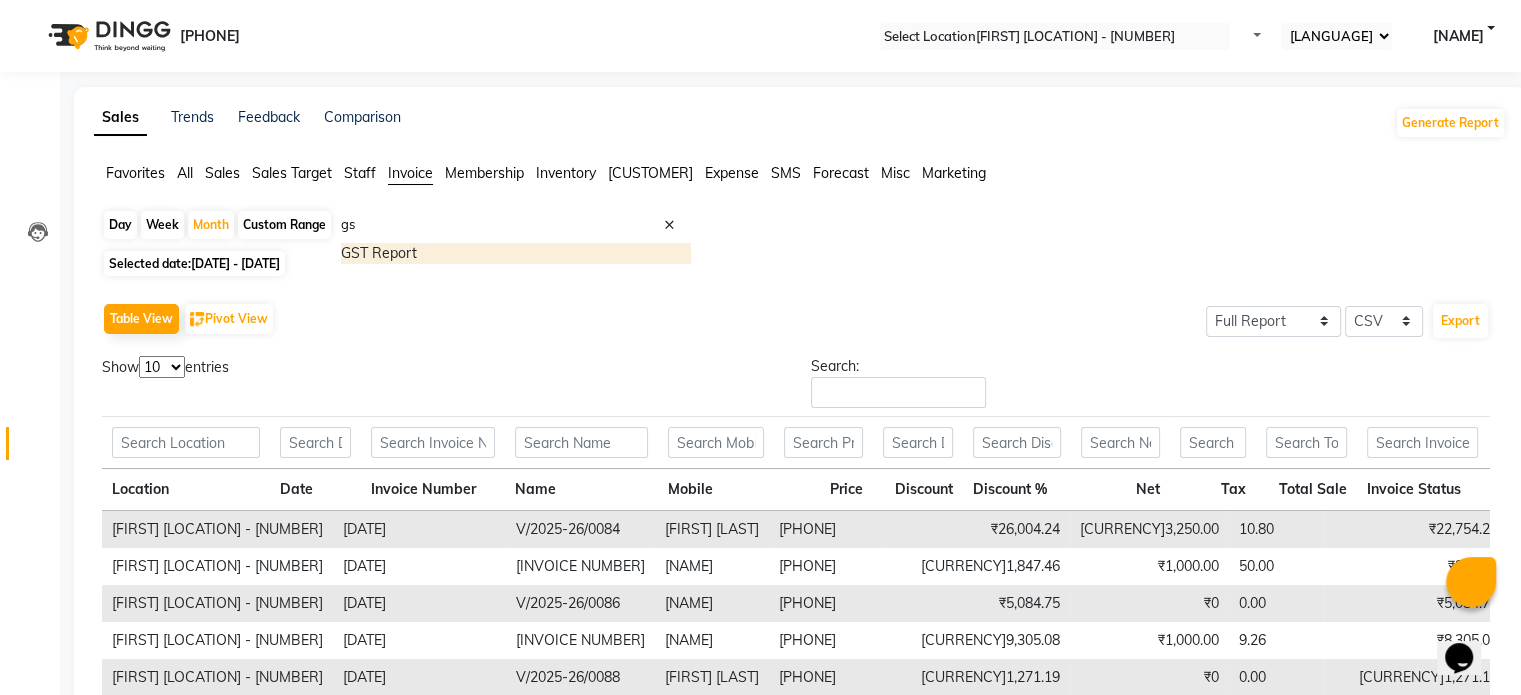 type on "gst" 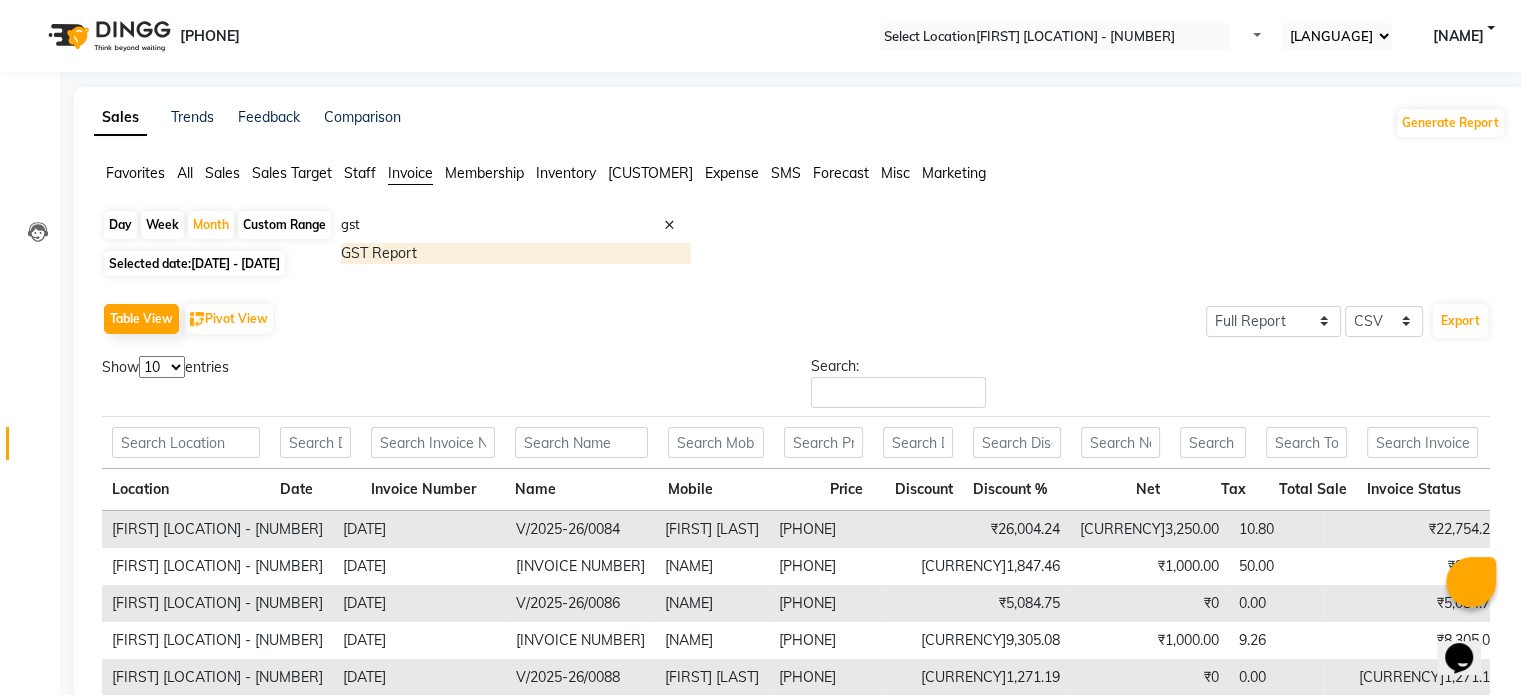 click on "GST Report" at bounding box center [516, 253] 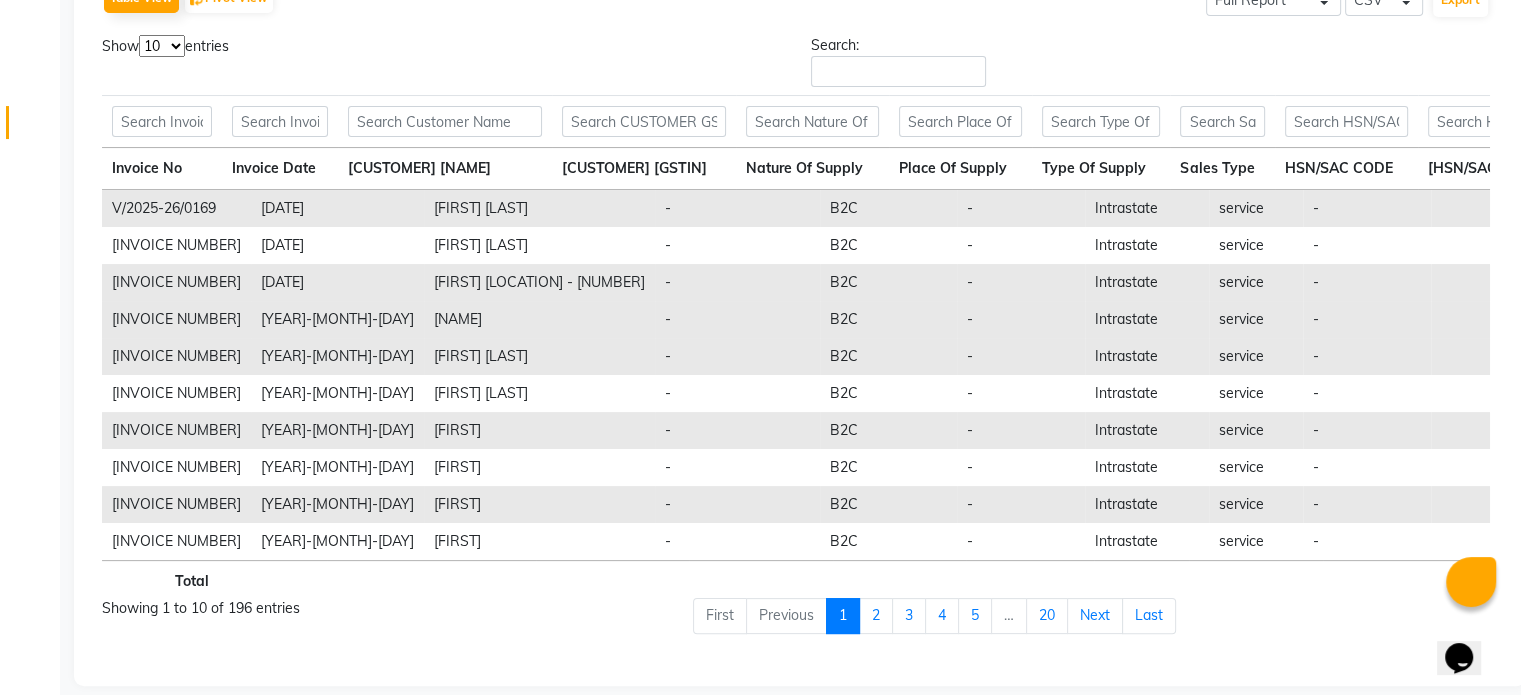 scroll, scrollTop: 352, scrollLeft: 0, axis: vertical 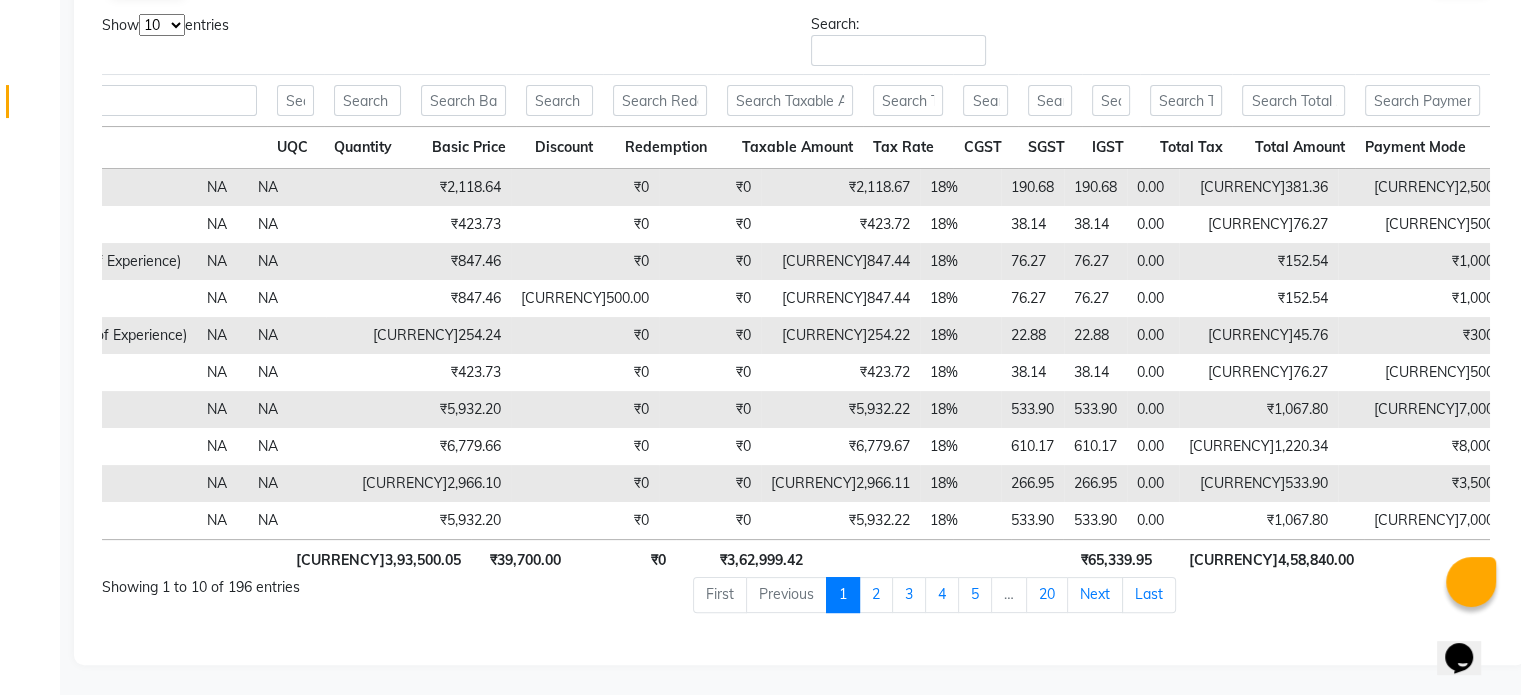 click on "Tax Rate" at bounding box center [902, 148] 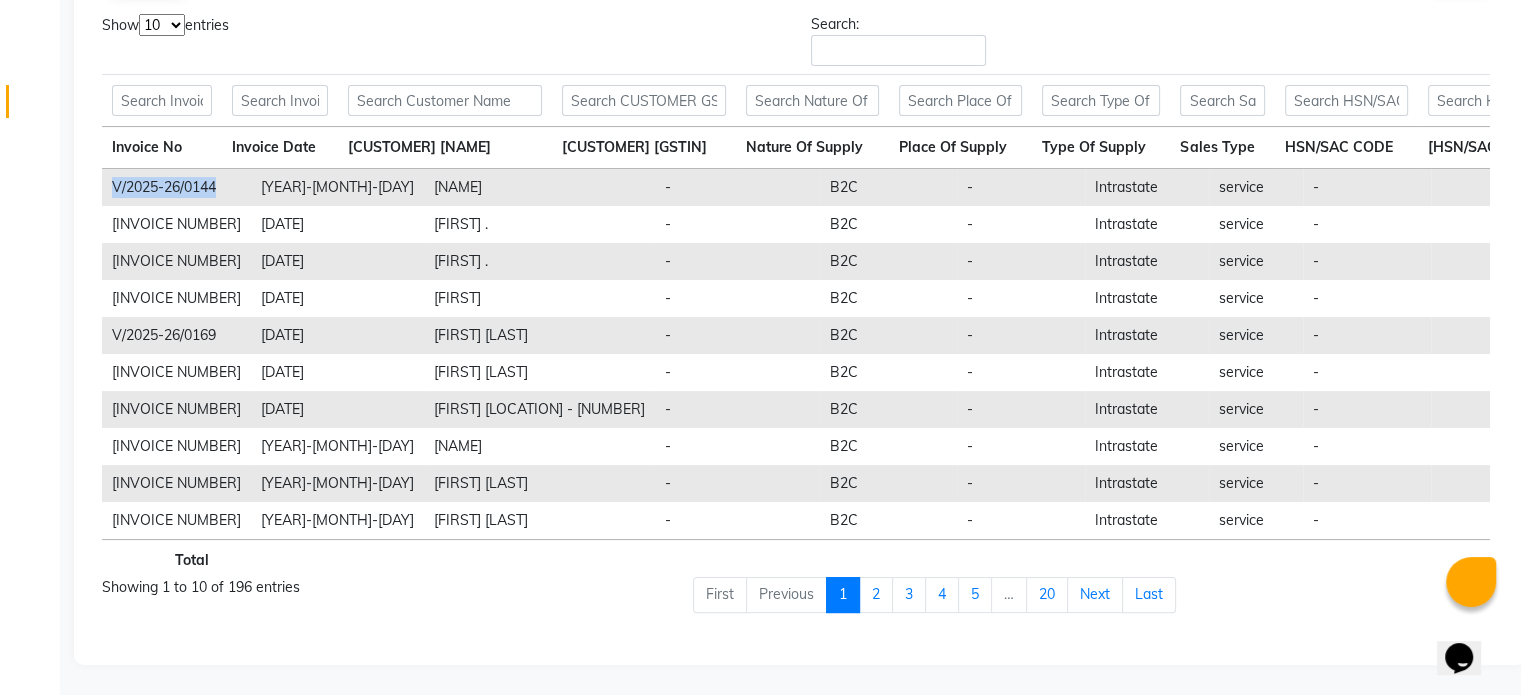 drag, startPoint x: 237, startPoint y: 165, endPoint x: 102, endPoint y: 165, distance: 135 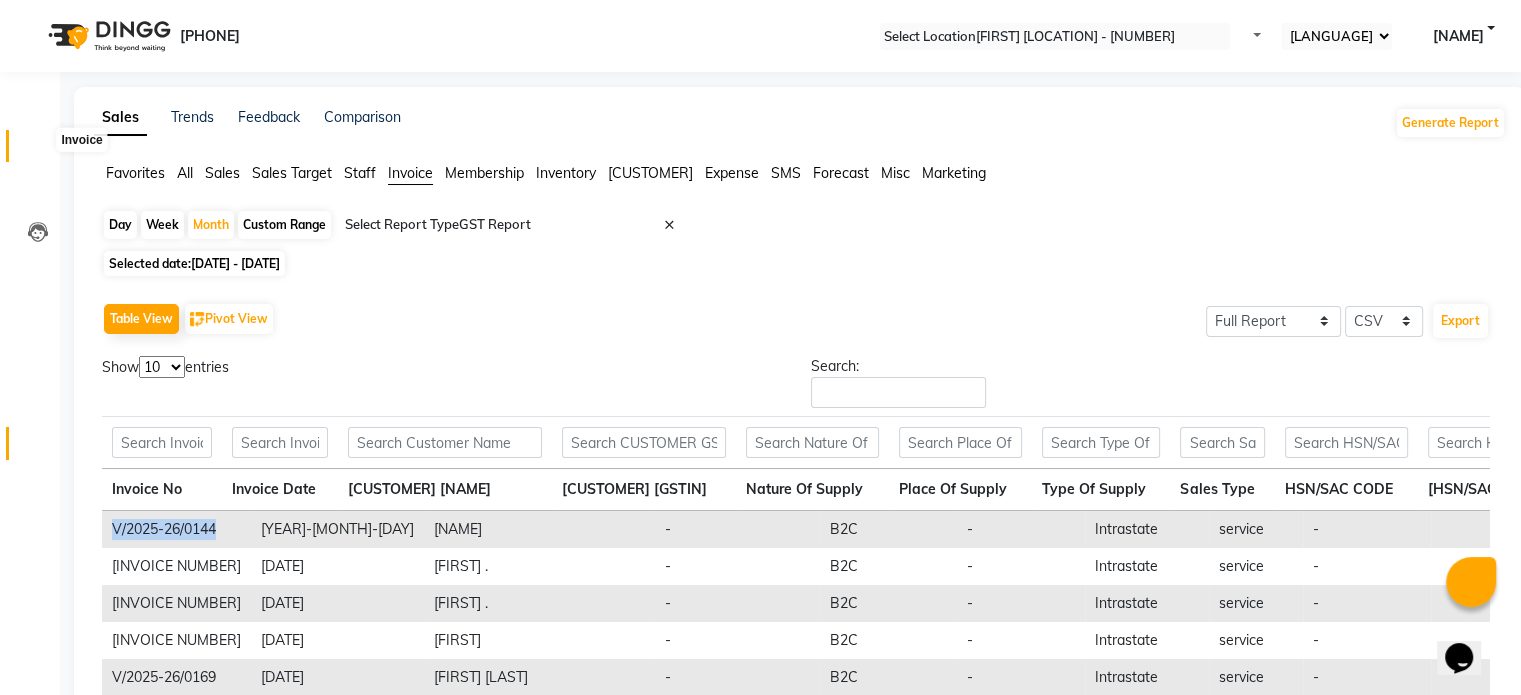 click at bounding box center (38, 151) 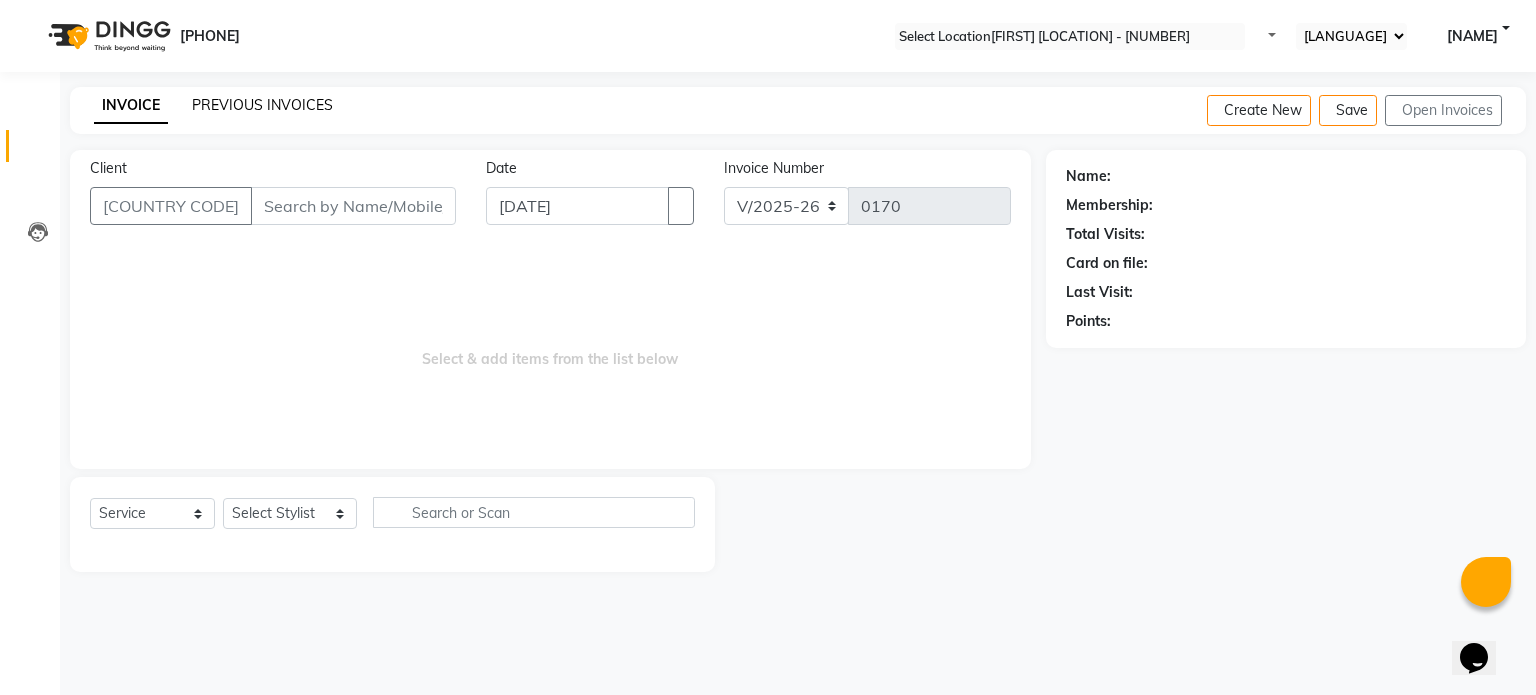 click on "PREVIOUS INVOICES" at bounding box center (262, 105) 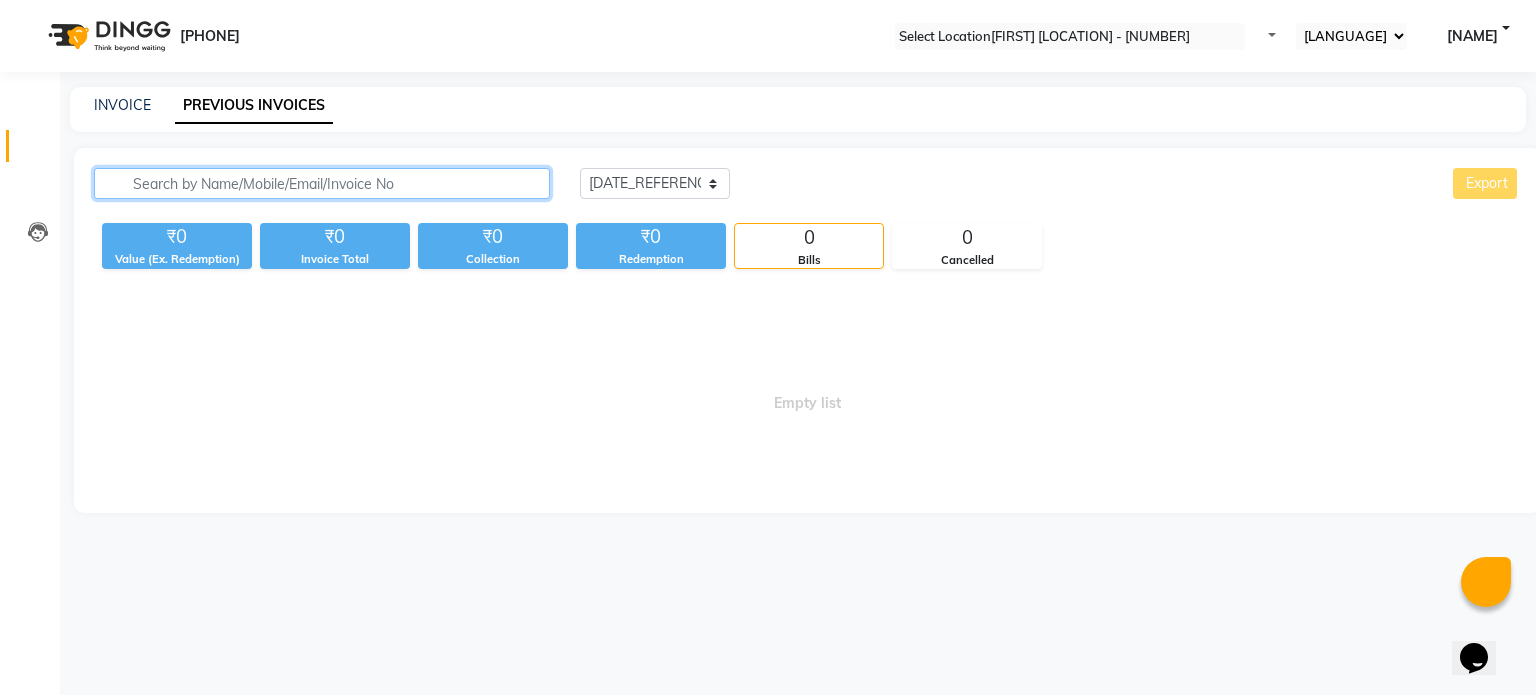 click at bounding box center [322, 183] 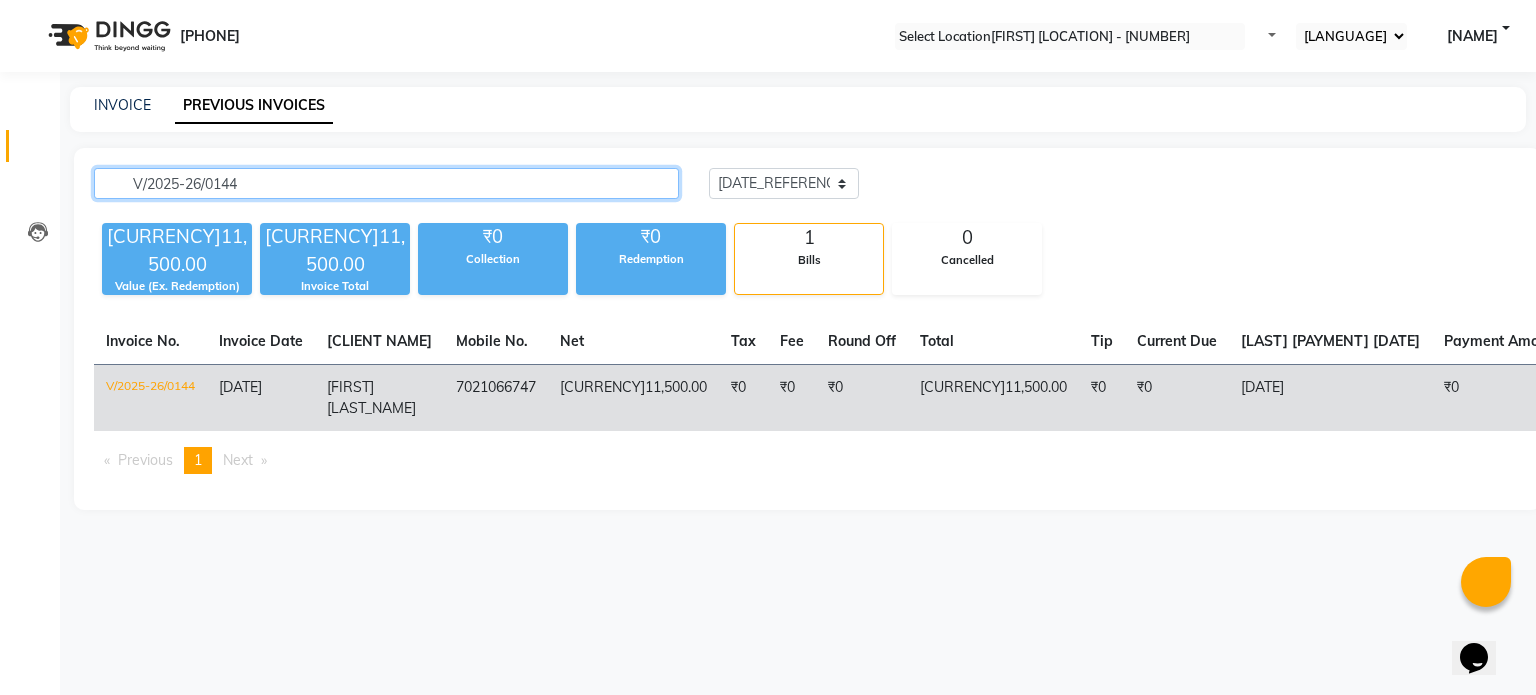 type on "V/2025-26/0144" 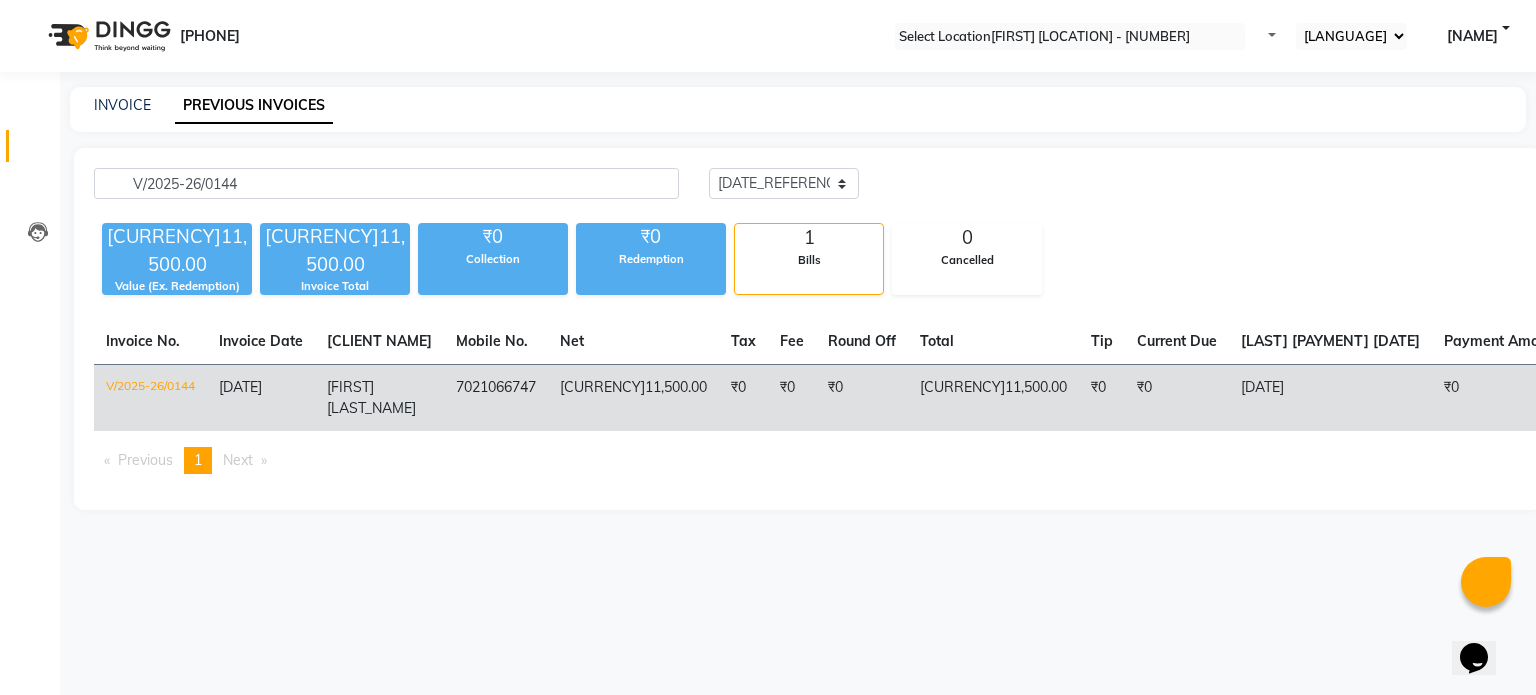 click on "22-06-2025" at bounding box center (284, 398) 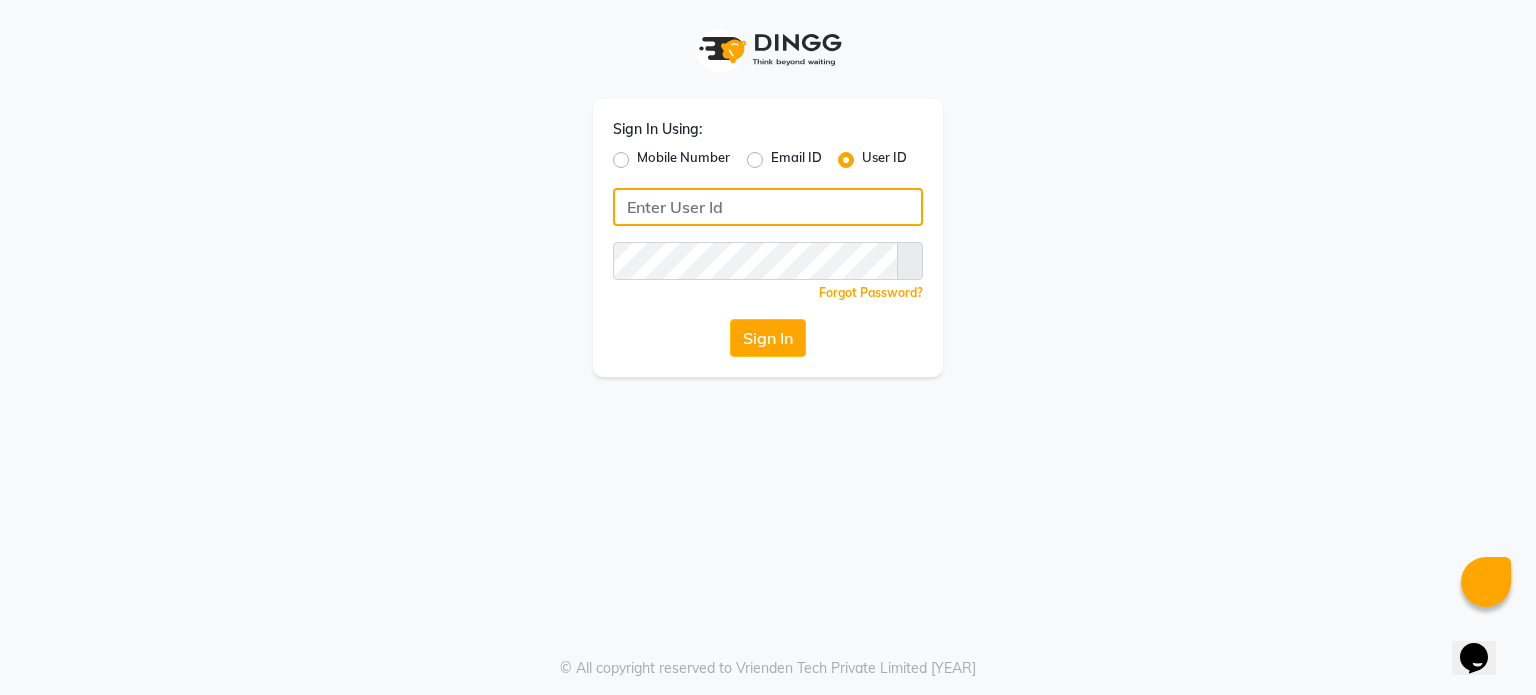 type on "shanuzz" 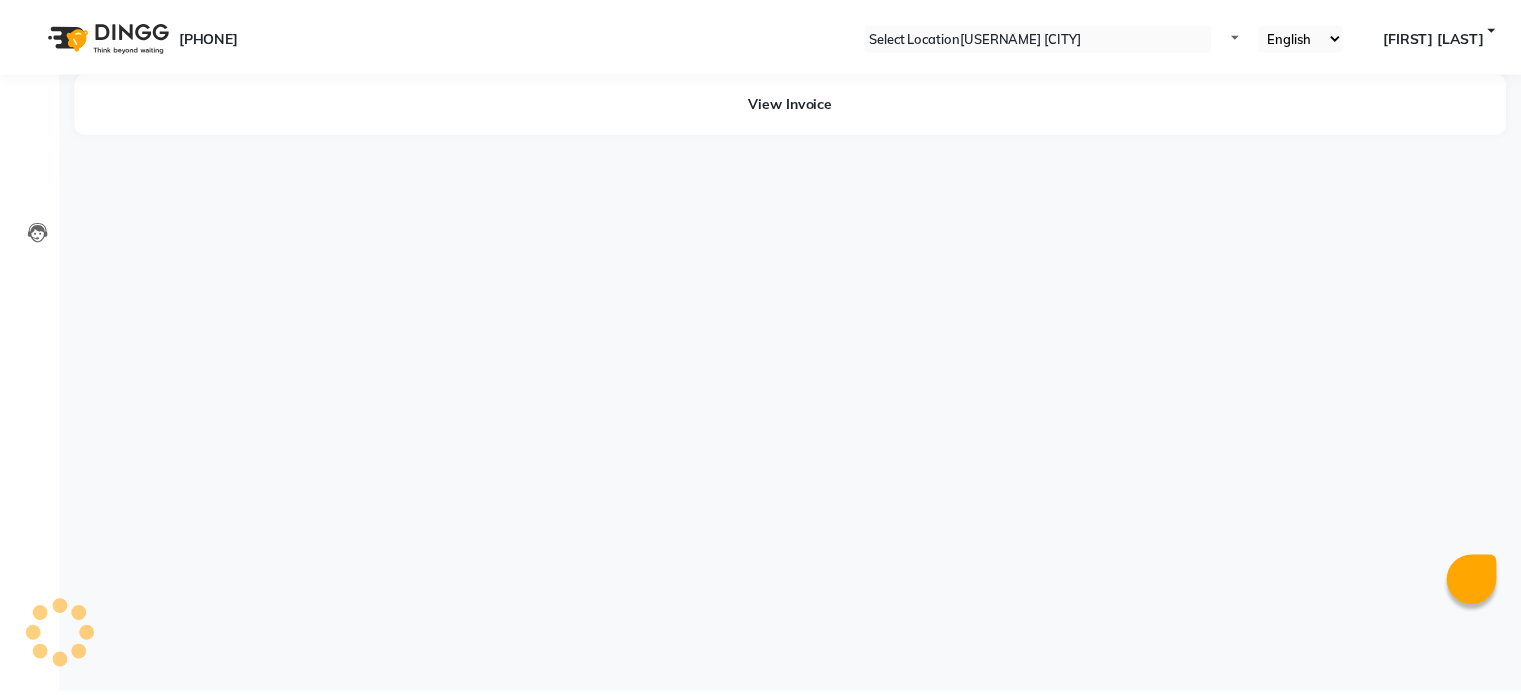 scroll, scrollTop: 0, scrollLeft: 0, axis: both 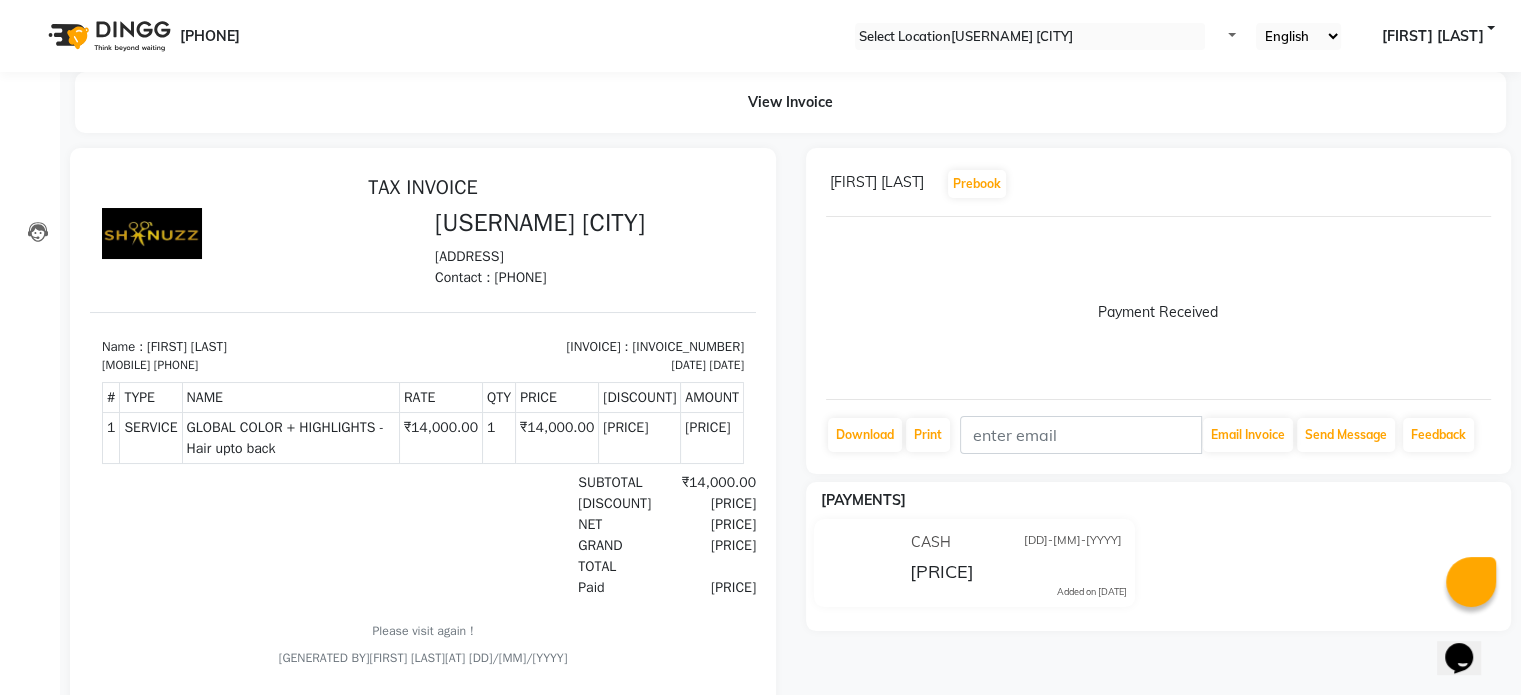 click at bounding box center [1491, 184] 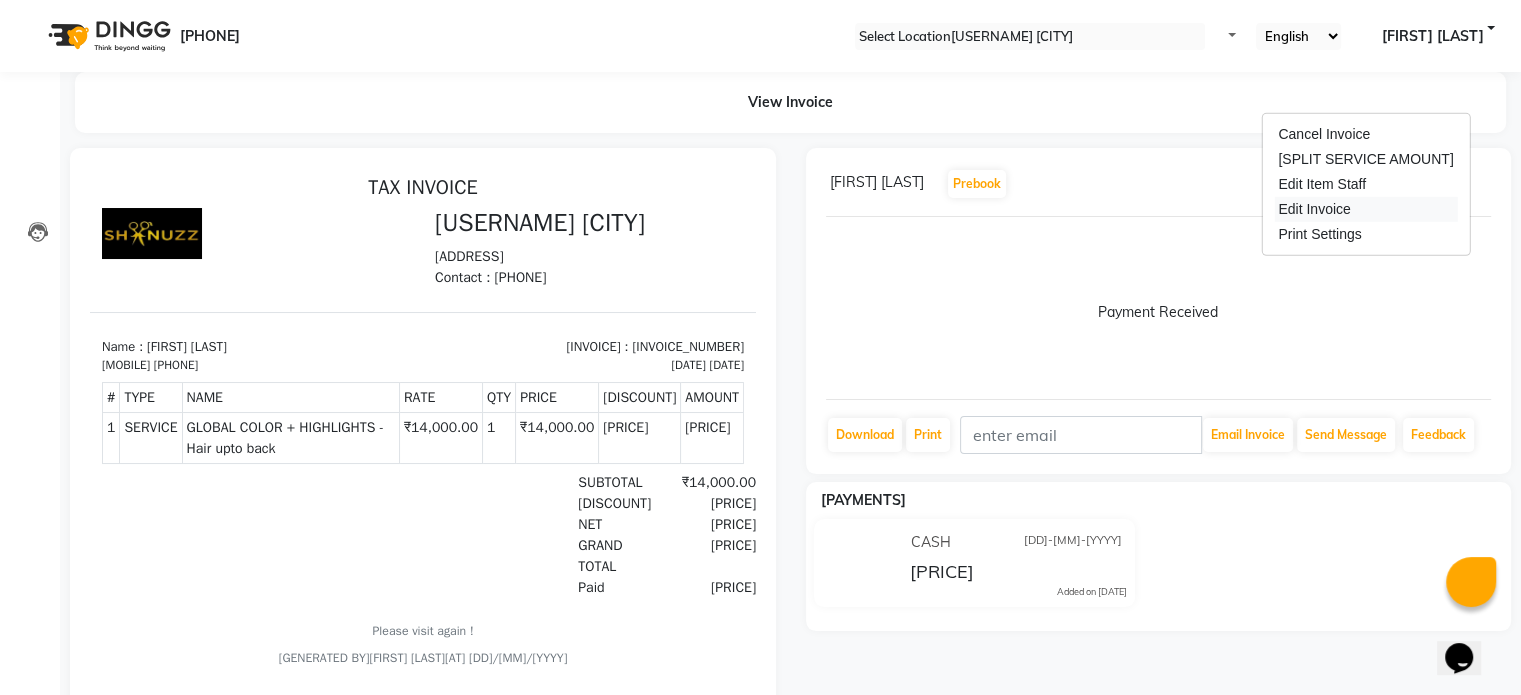click on "Edit Invoice" at bounding box center [1388, 209] 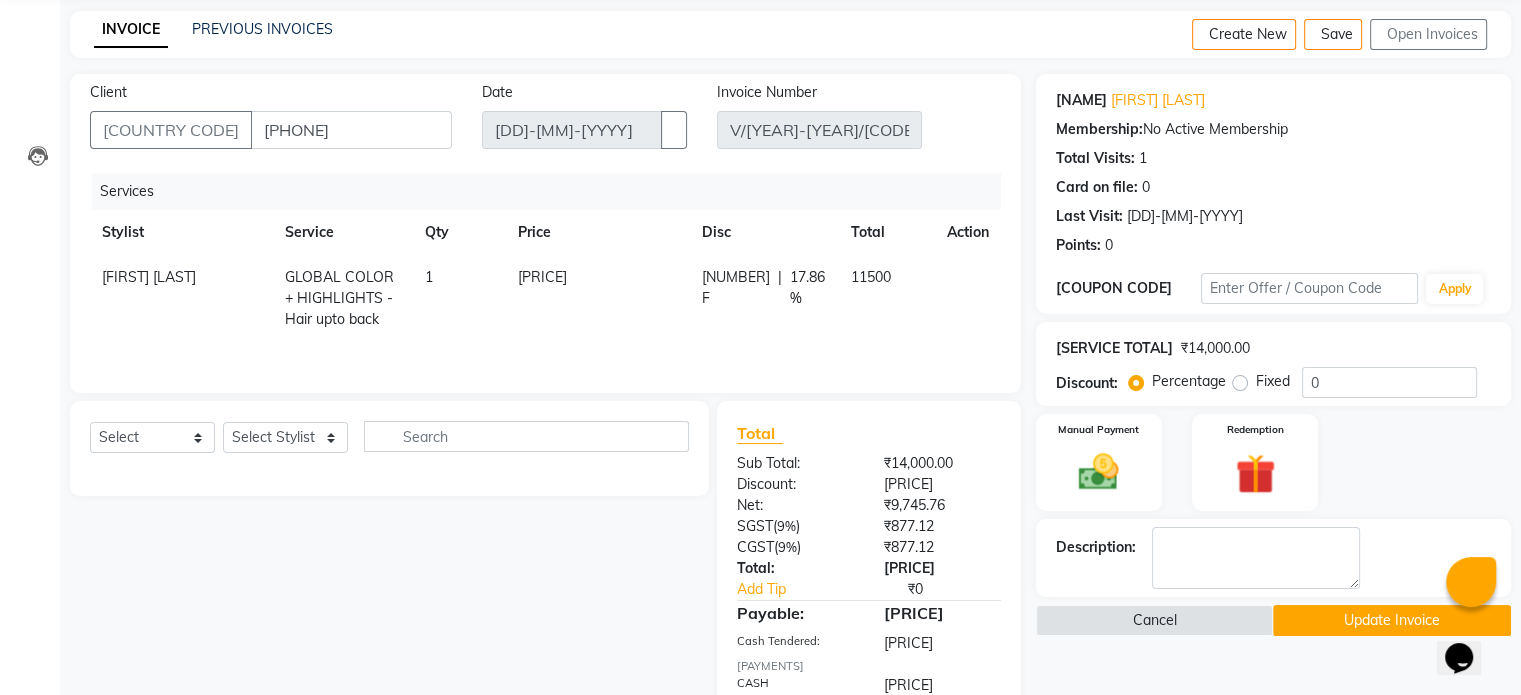 scroll, scrollTop: 0, scrollLeft: 0, axis: both 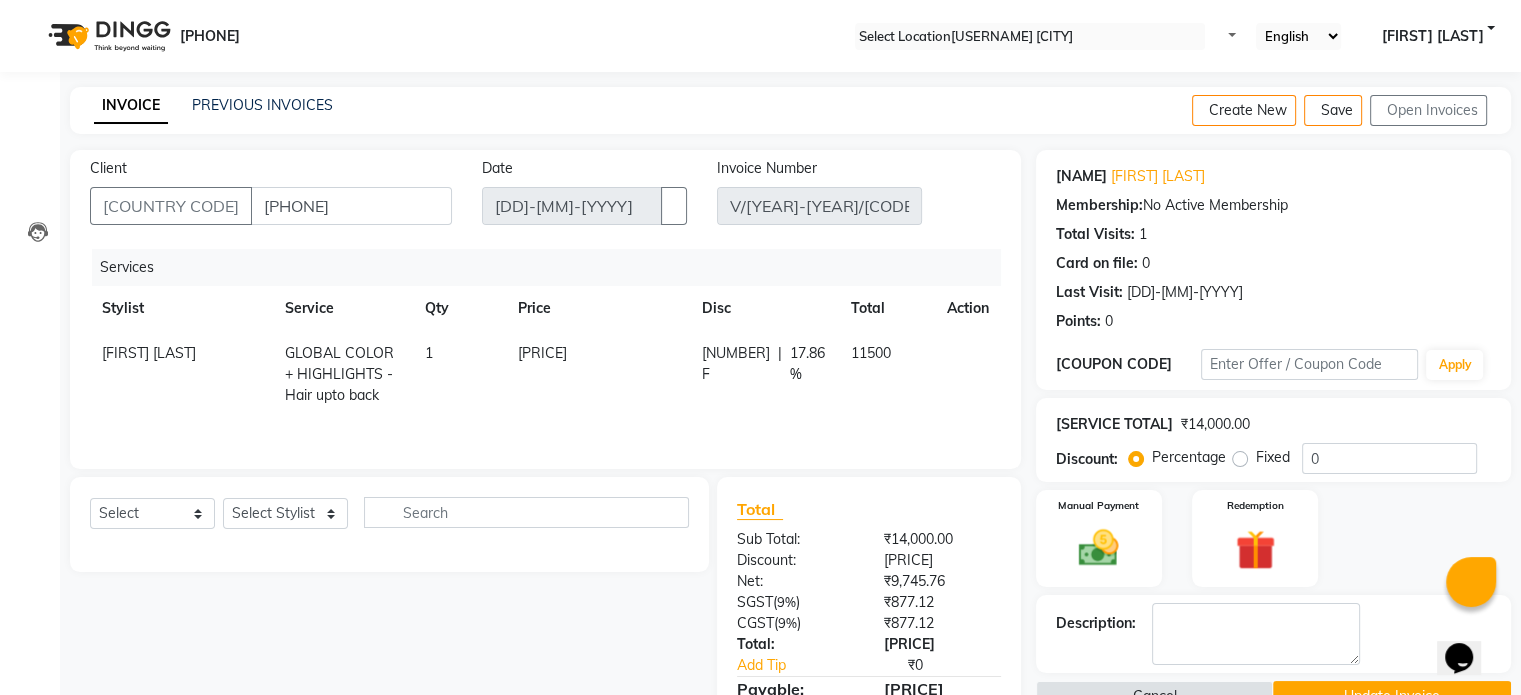 click at bounding box center [1495, 111] 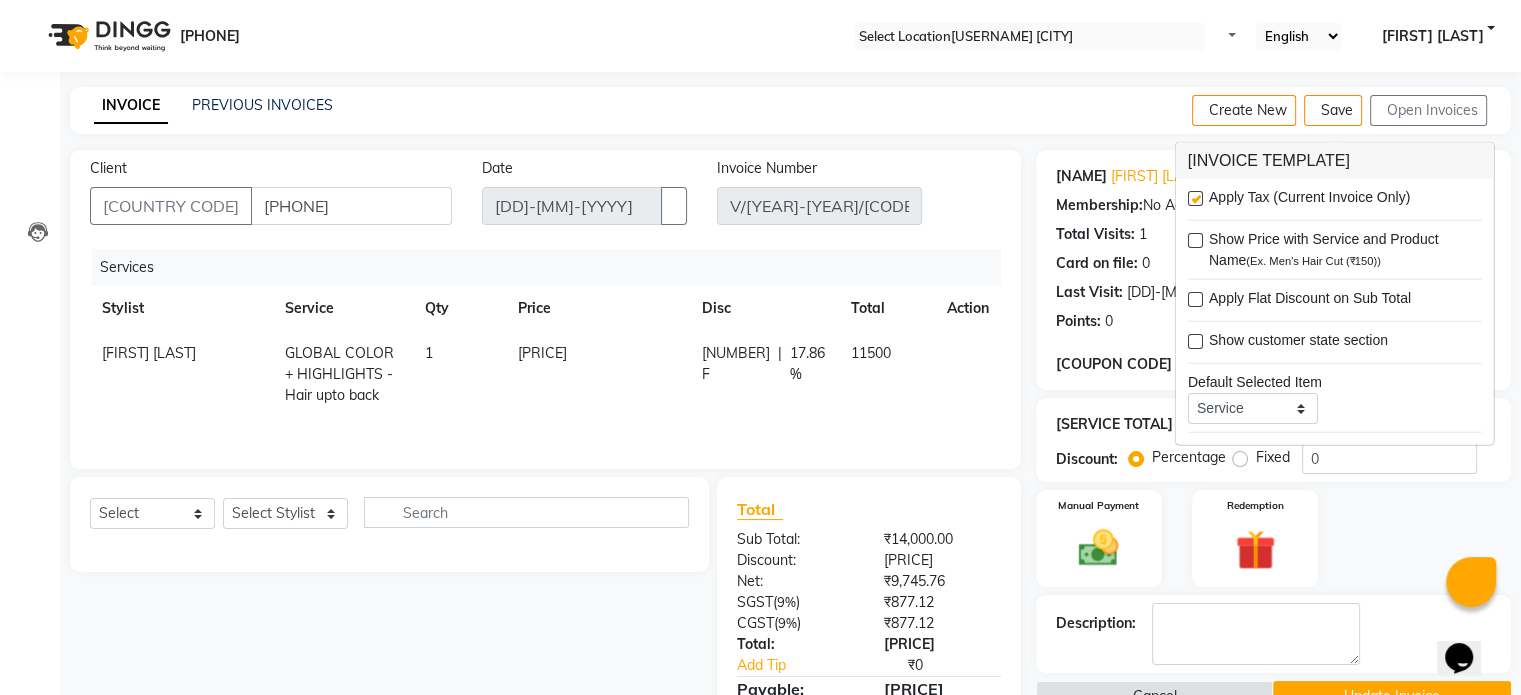 click on "Apply Tax (Current Invoice Only)" at bounding box center (1335, 199) 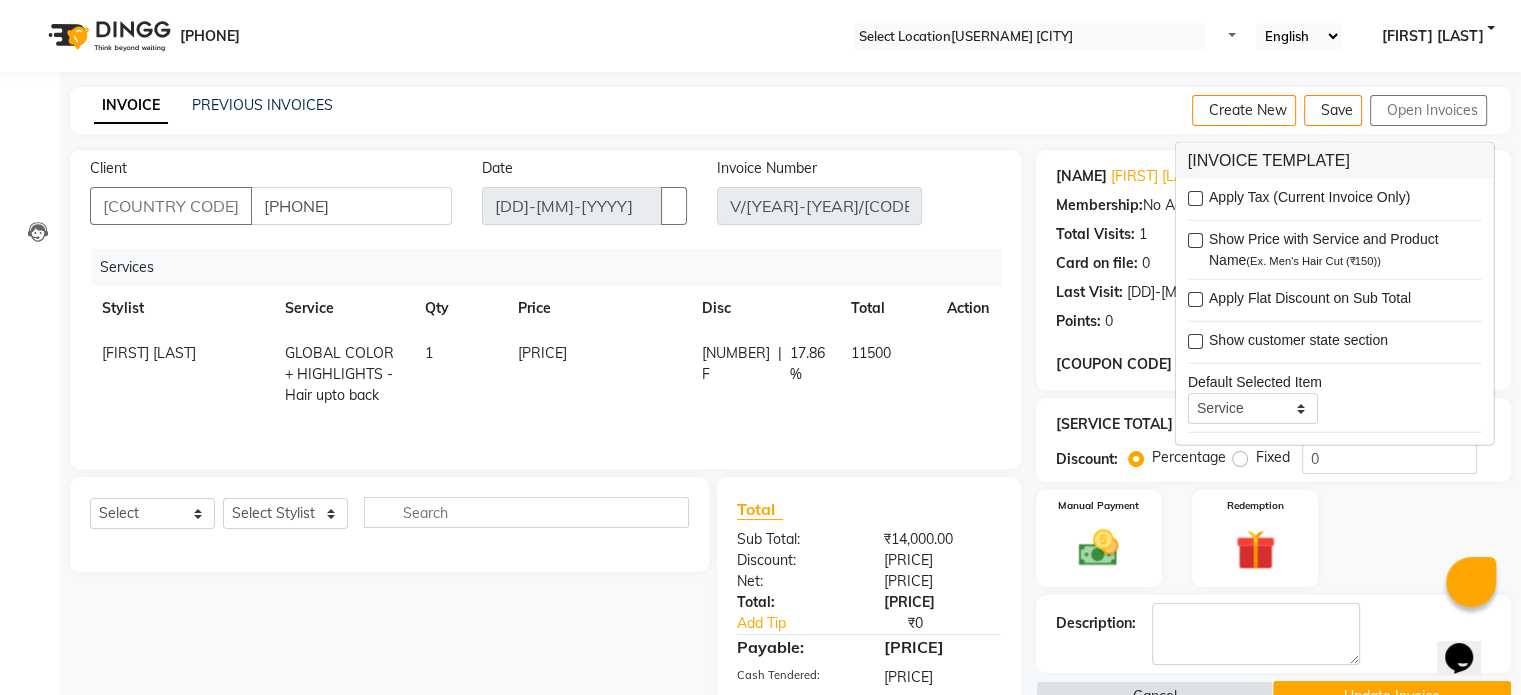 click at bounding box center [1195, 198] 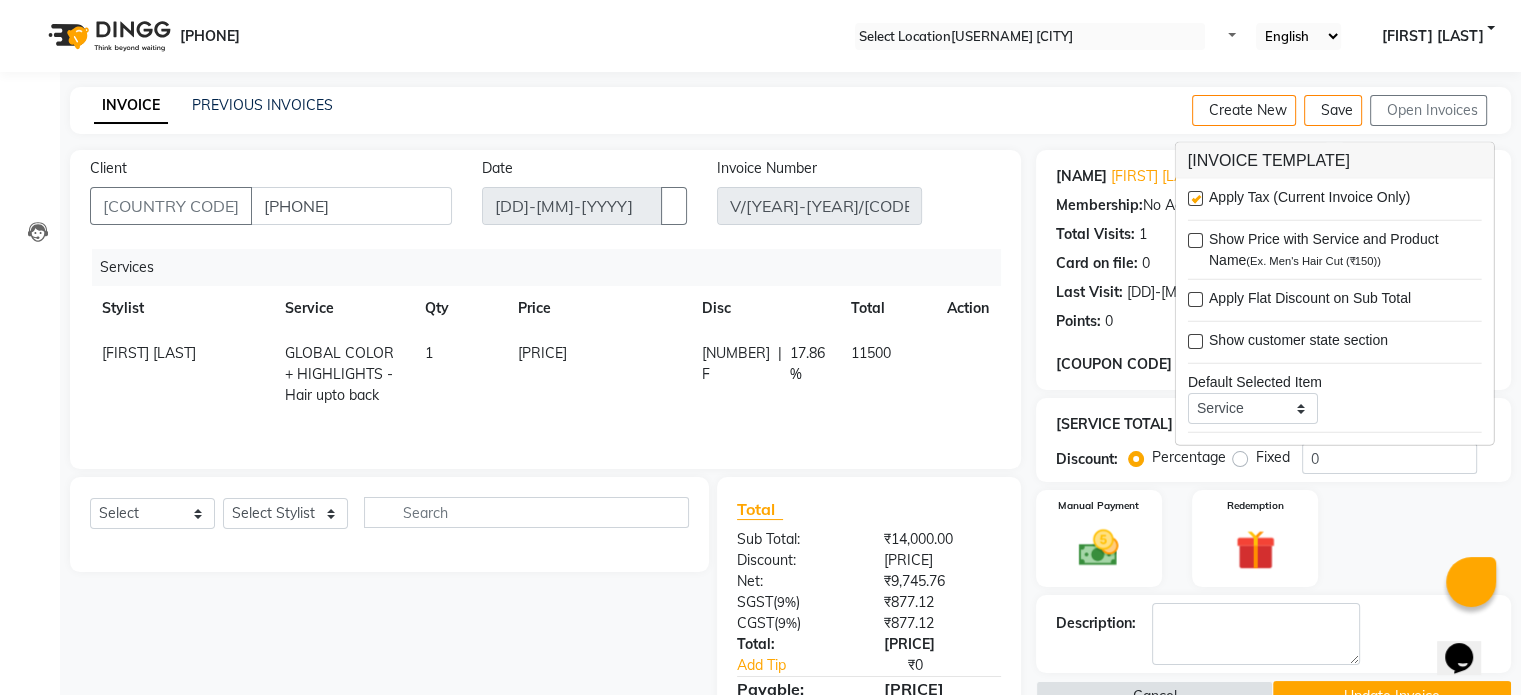 scroll, scrollTop: 96, scrollLeft: 0, axis: vertical 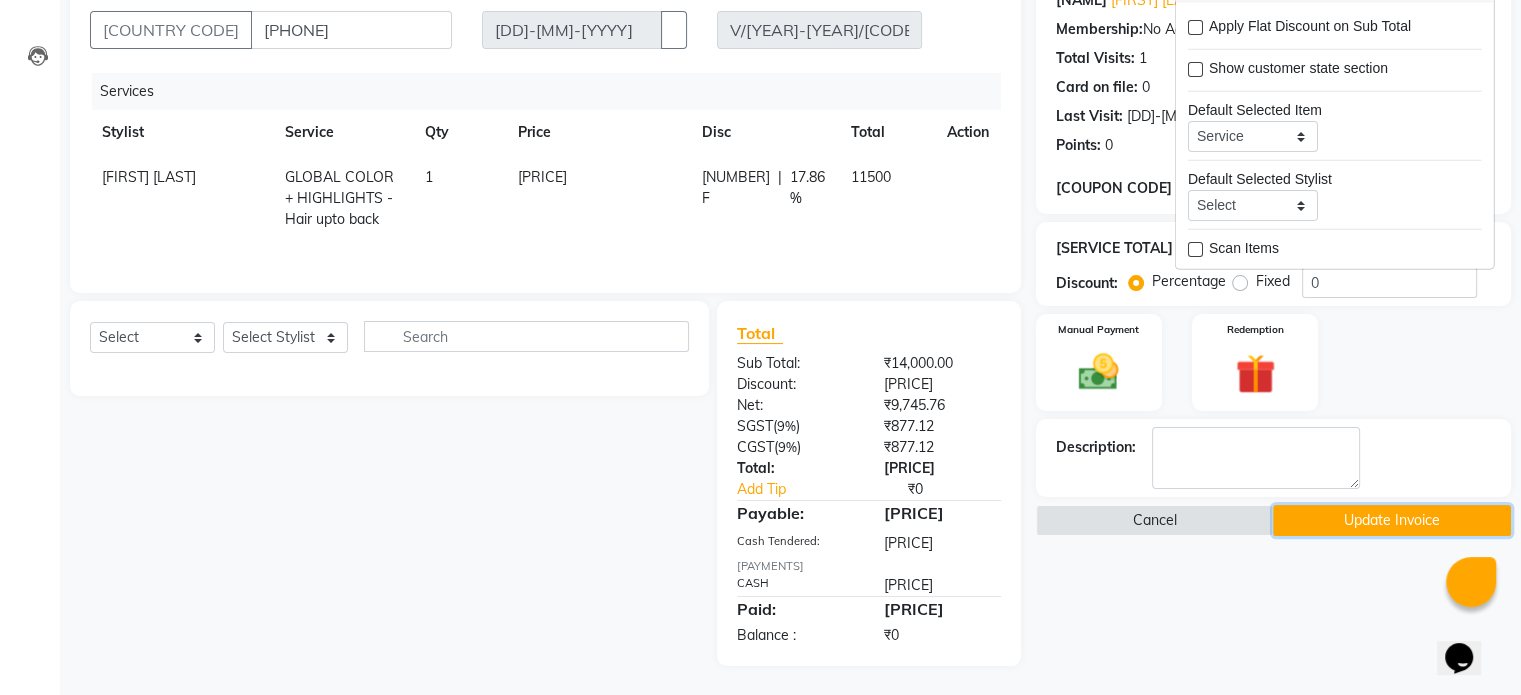 click on "Update Invoice" at bounding box center [1392, 520] 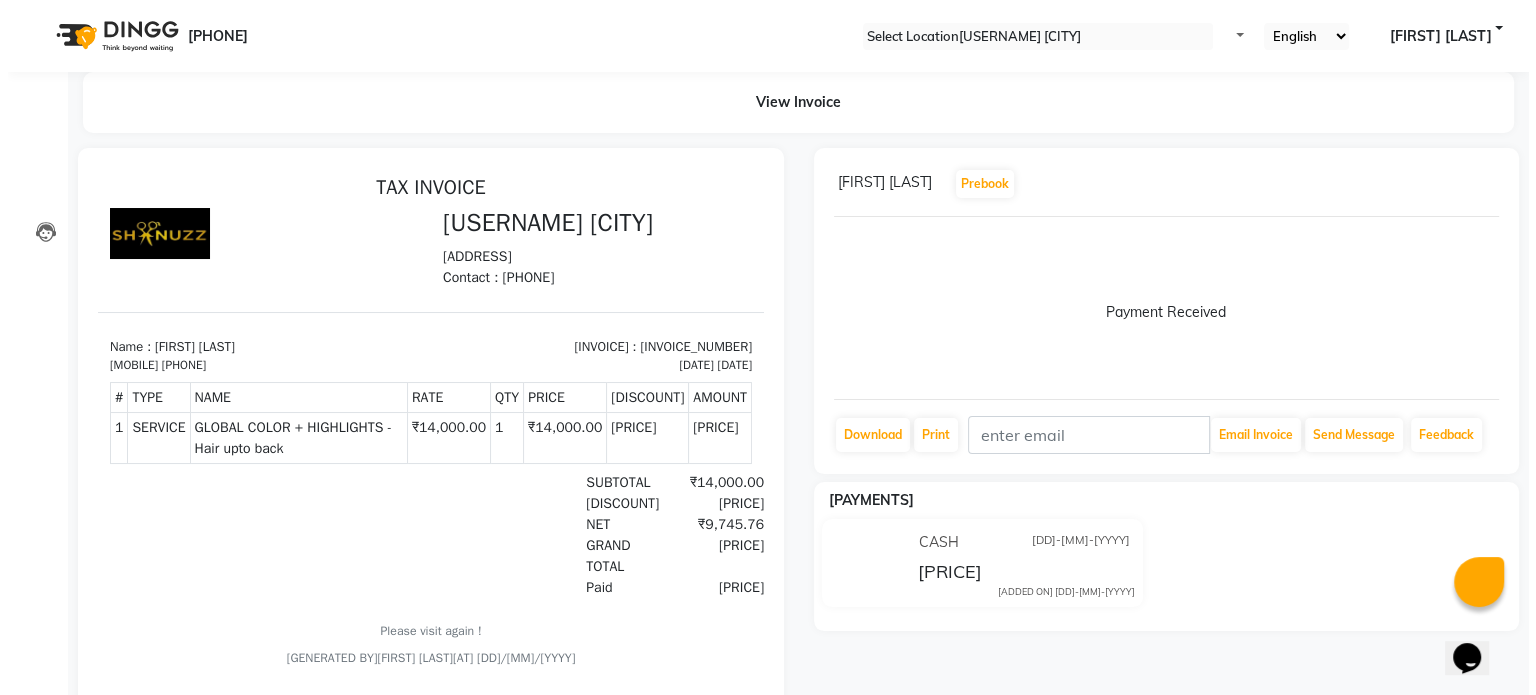 scroll, scrollTop: 0, scrollLeft: 0, axis: both 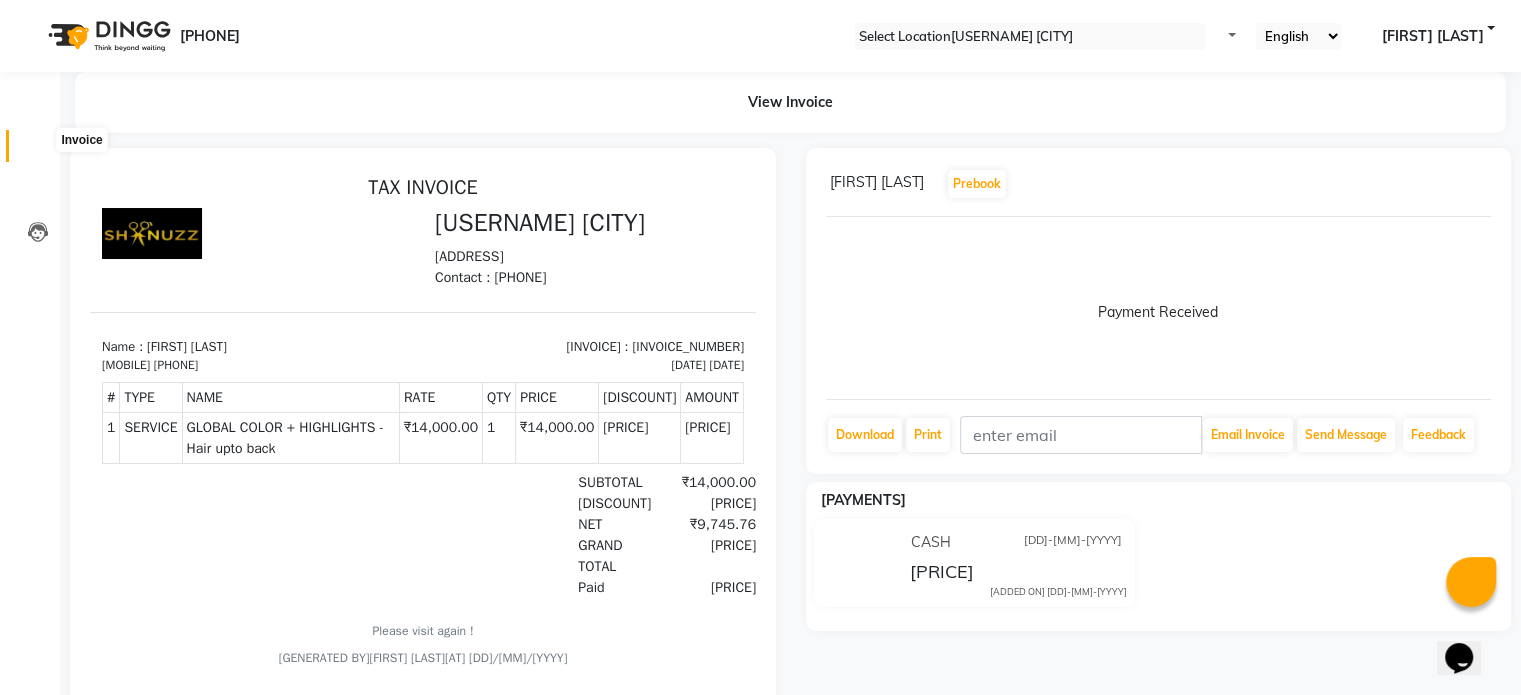 click at bounding box center (38, 151) 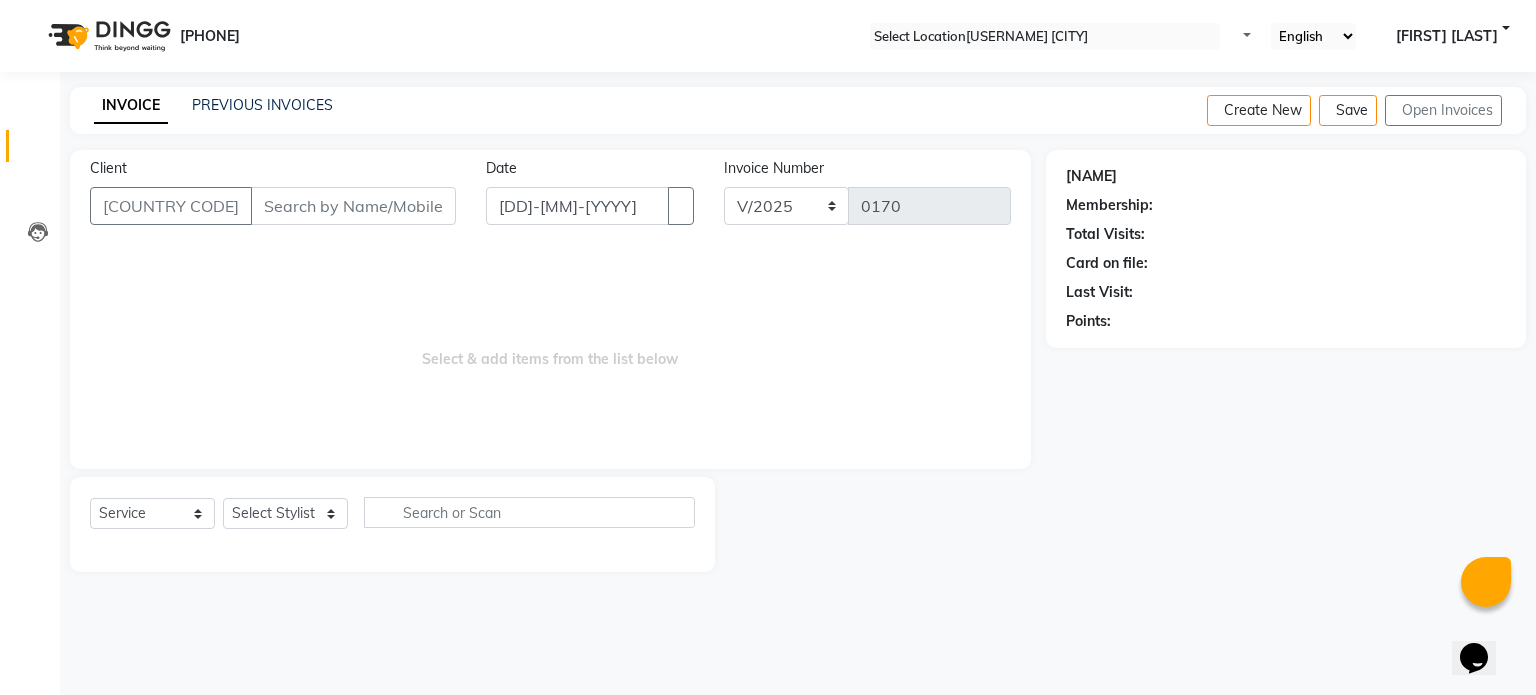 click on "Client" at bounding box center [300, 206] 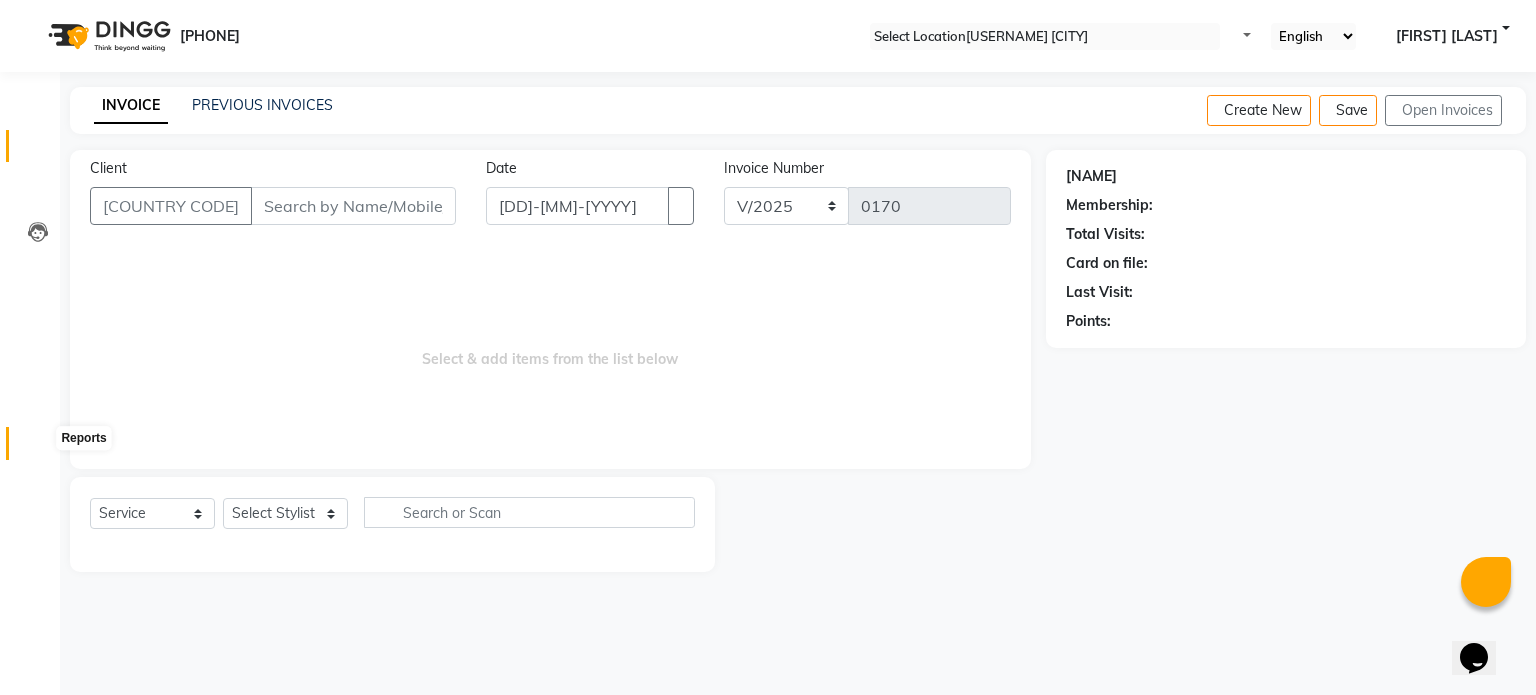click at bounding box center [38, 448] 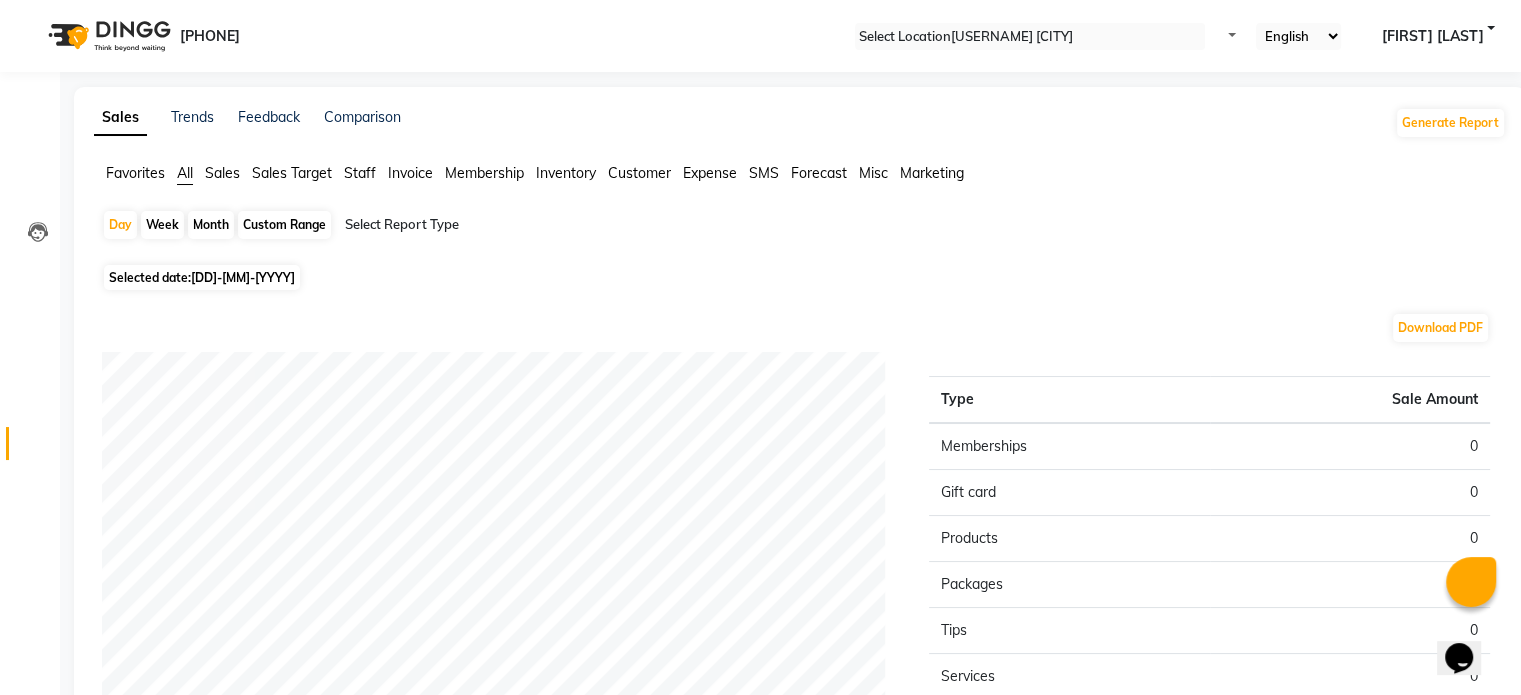 click on "Invoice" at bounding box center [135, 173] 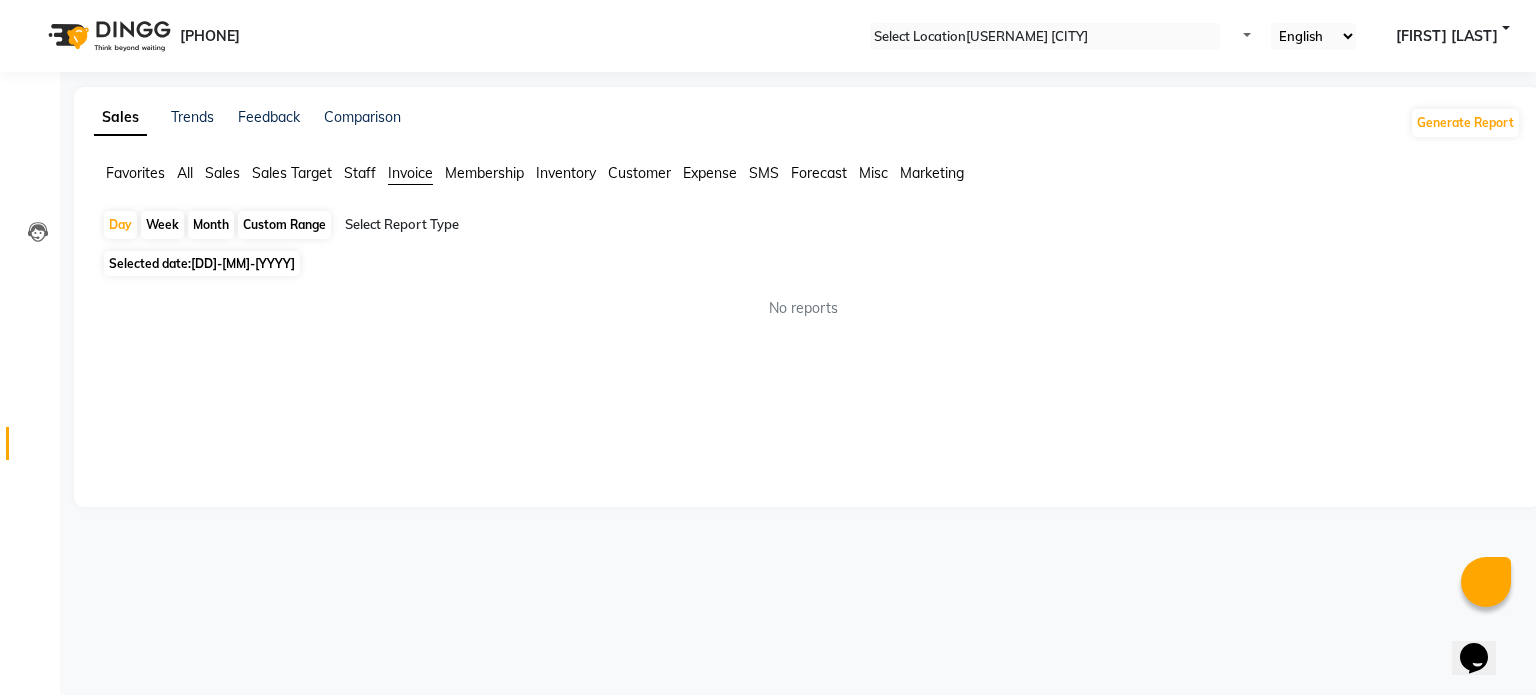 click on "Month" at bounding box center (211, 225) 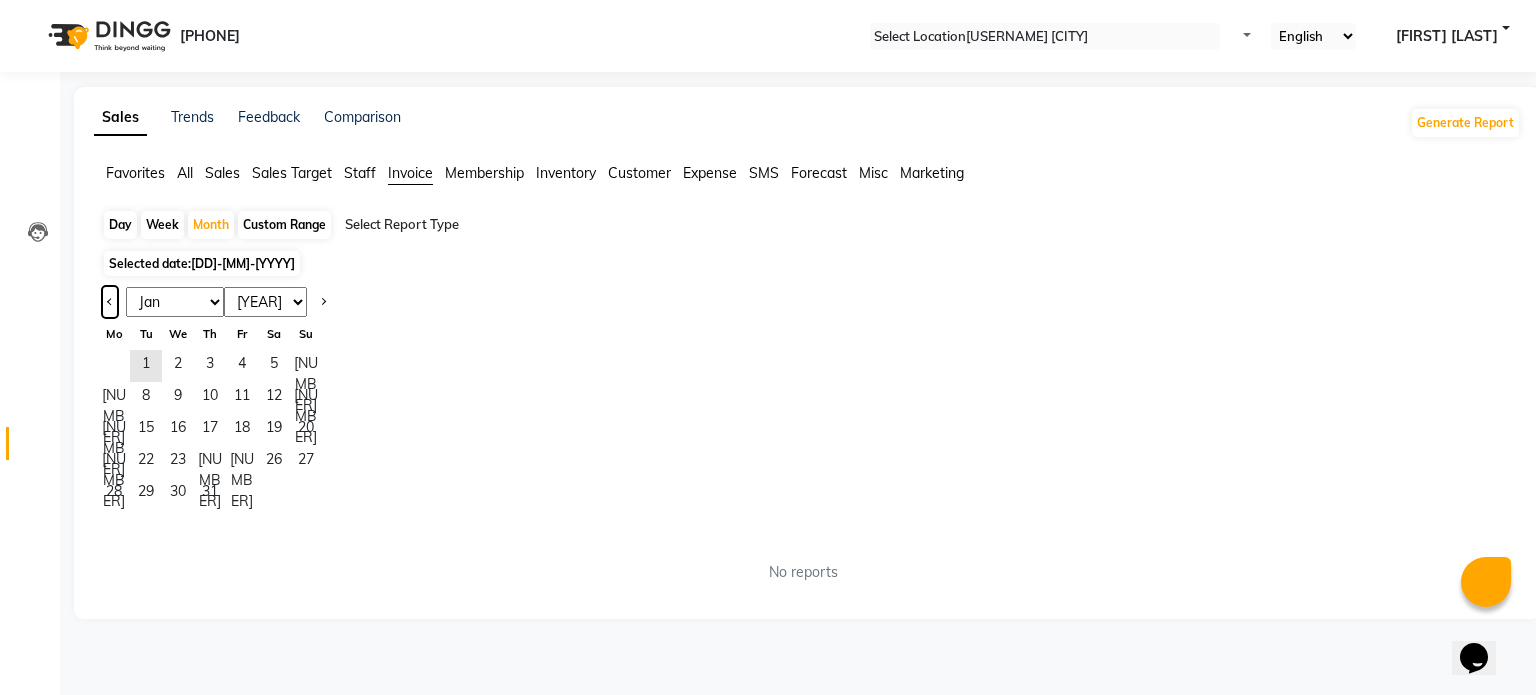 click at bounding box center (110, 300) 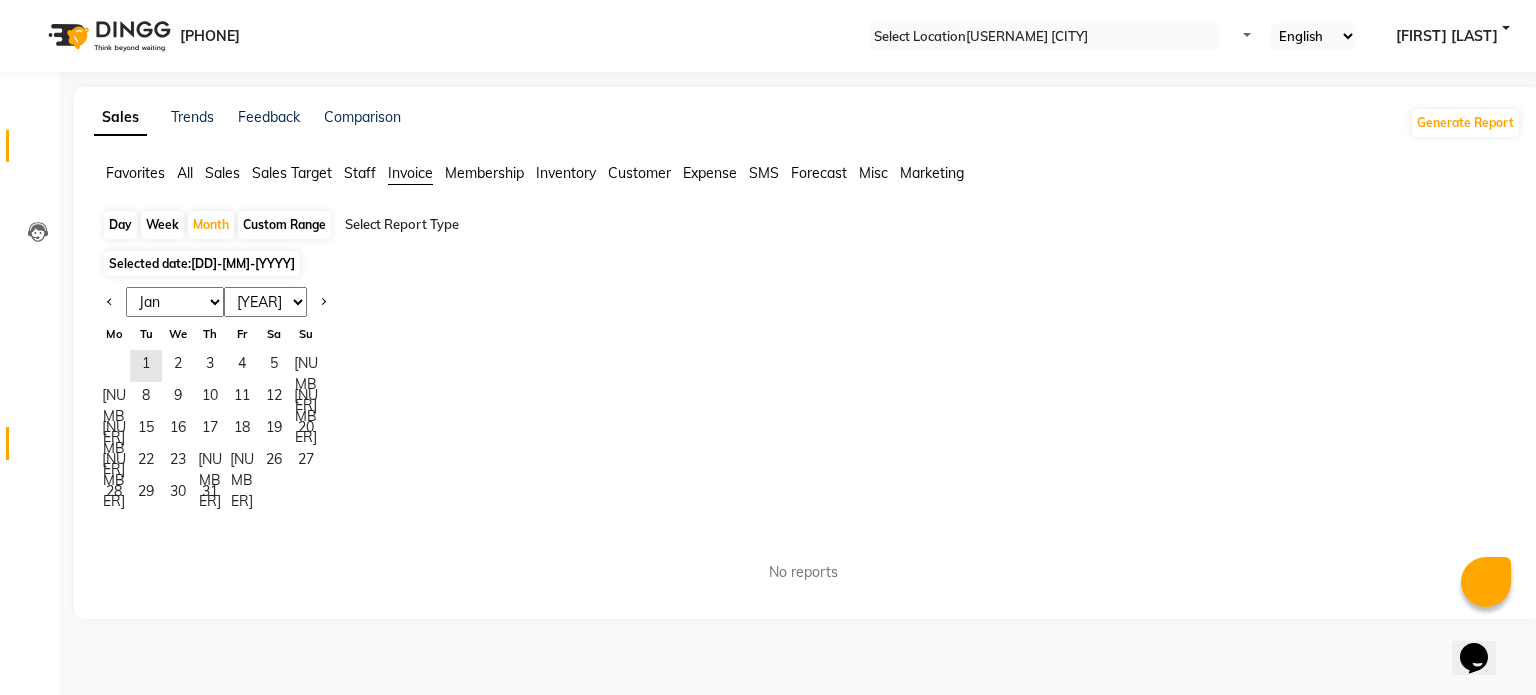 click at bounding box center (37, 151) 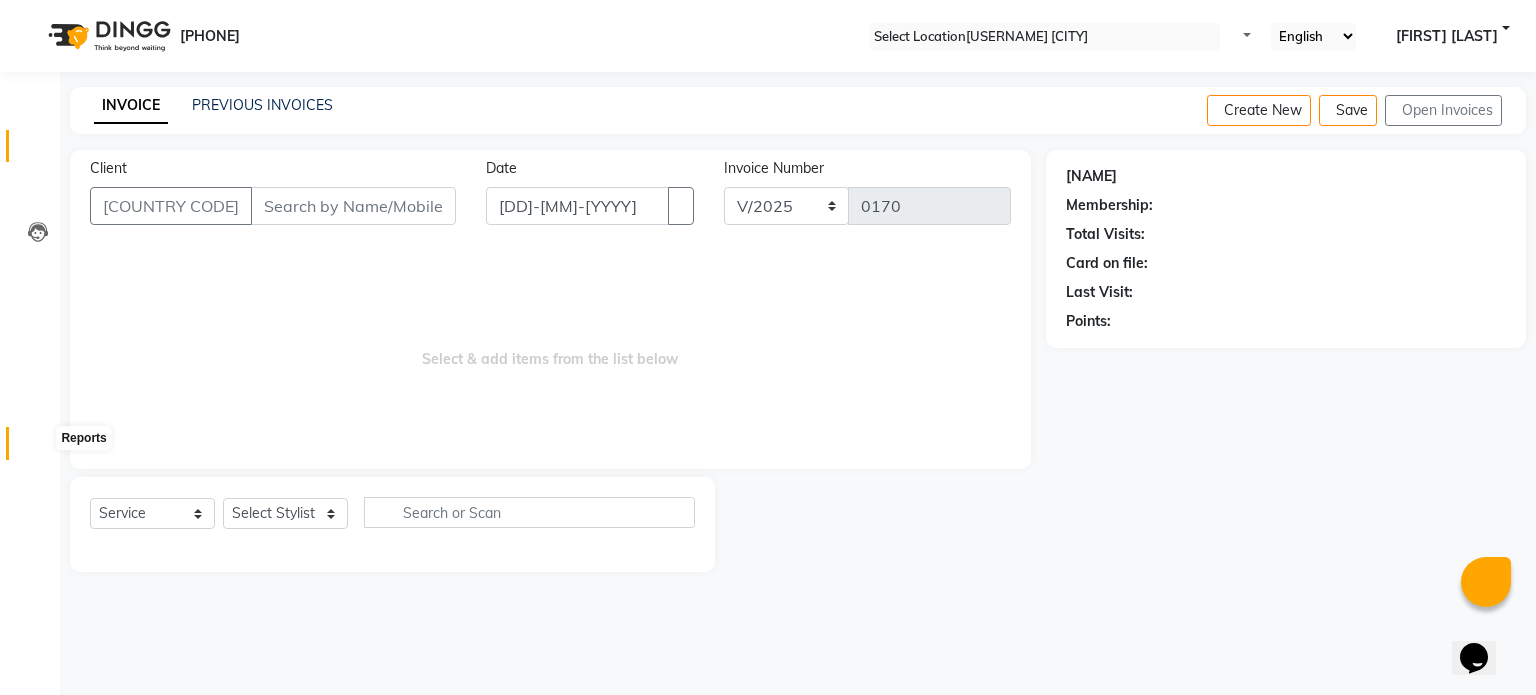 click at bounding box center (38, 448) 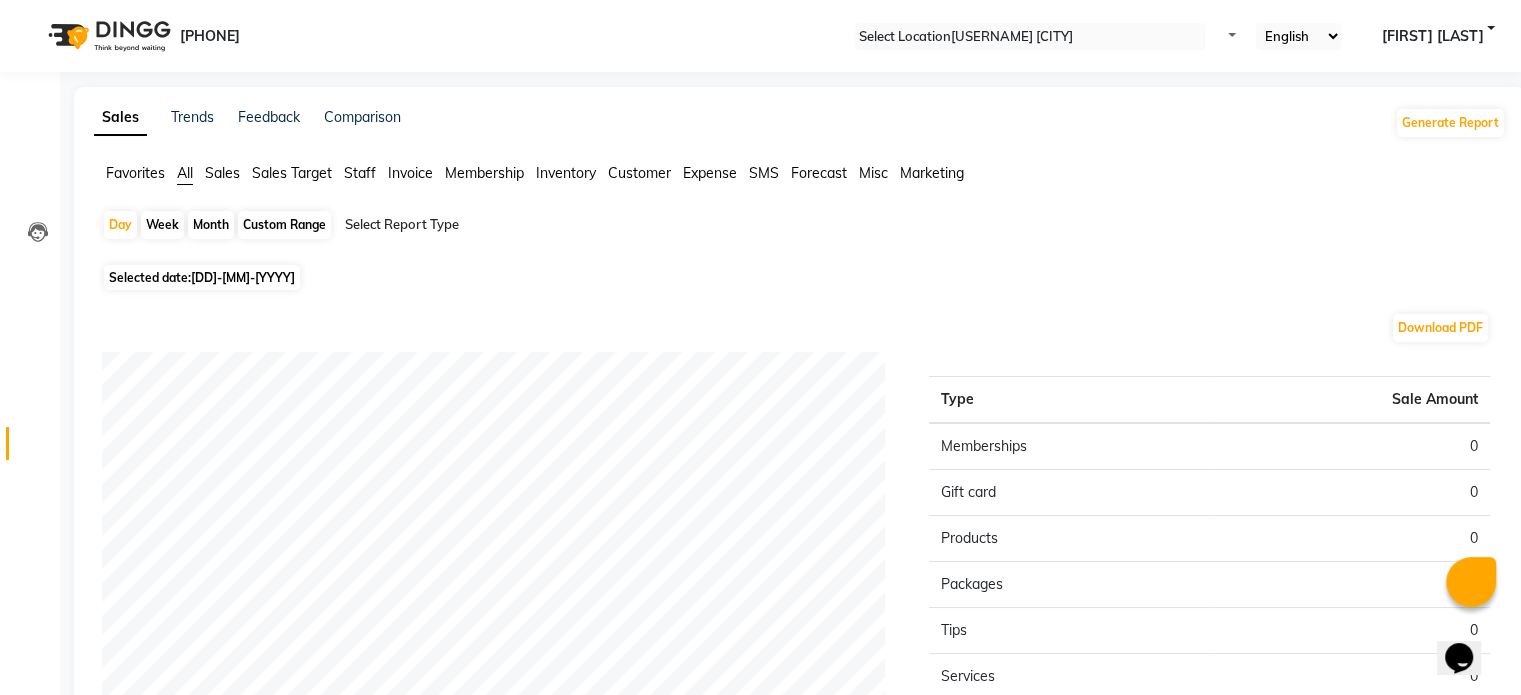 click on "Invoice" at bounding box center (135, 173) 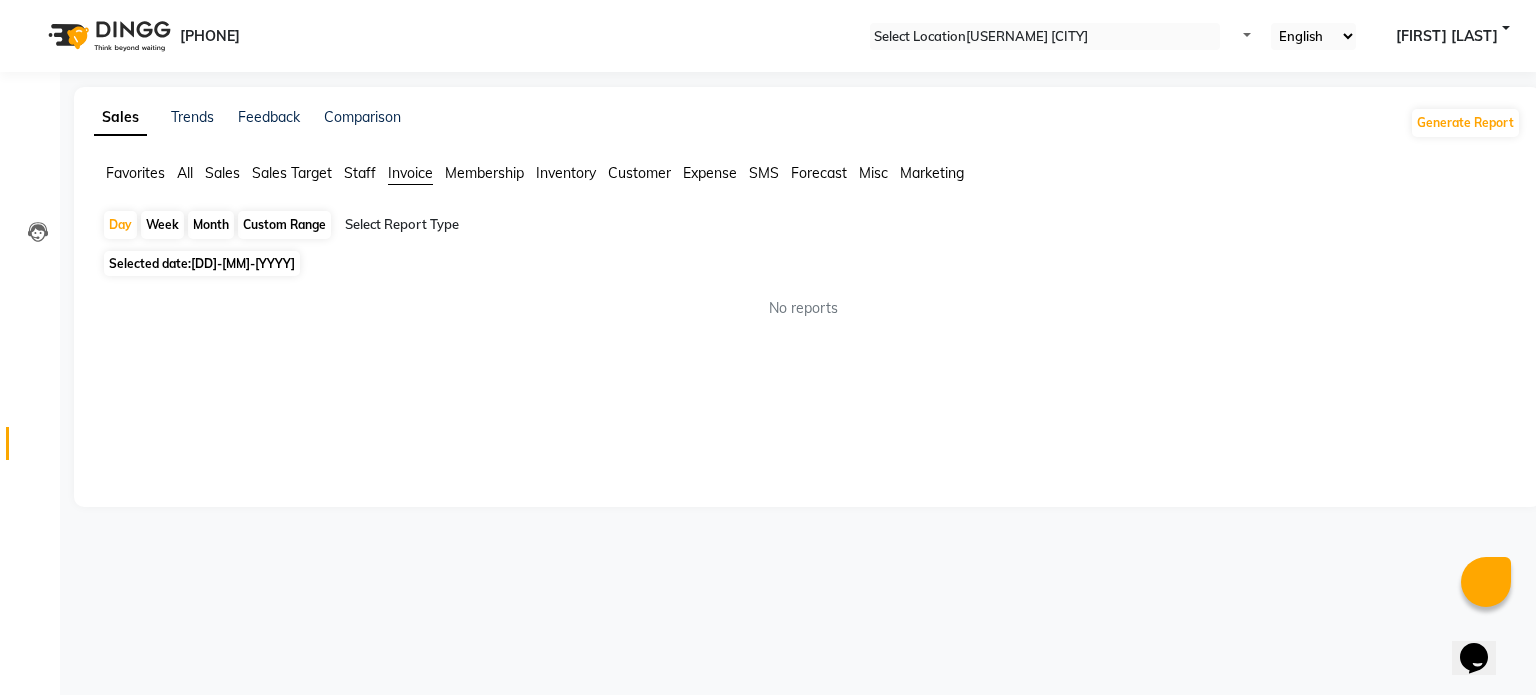 click on "Month" at bounding box center (211, 225) 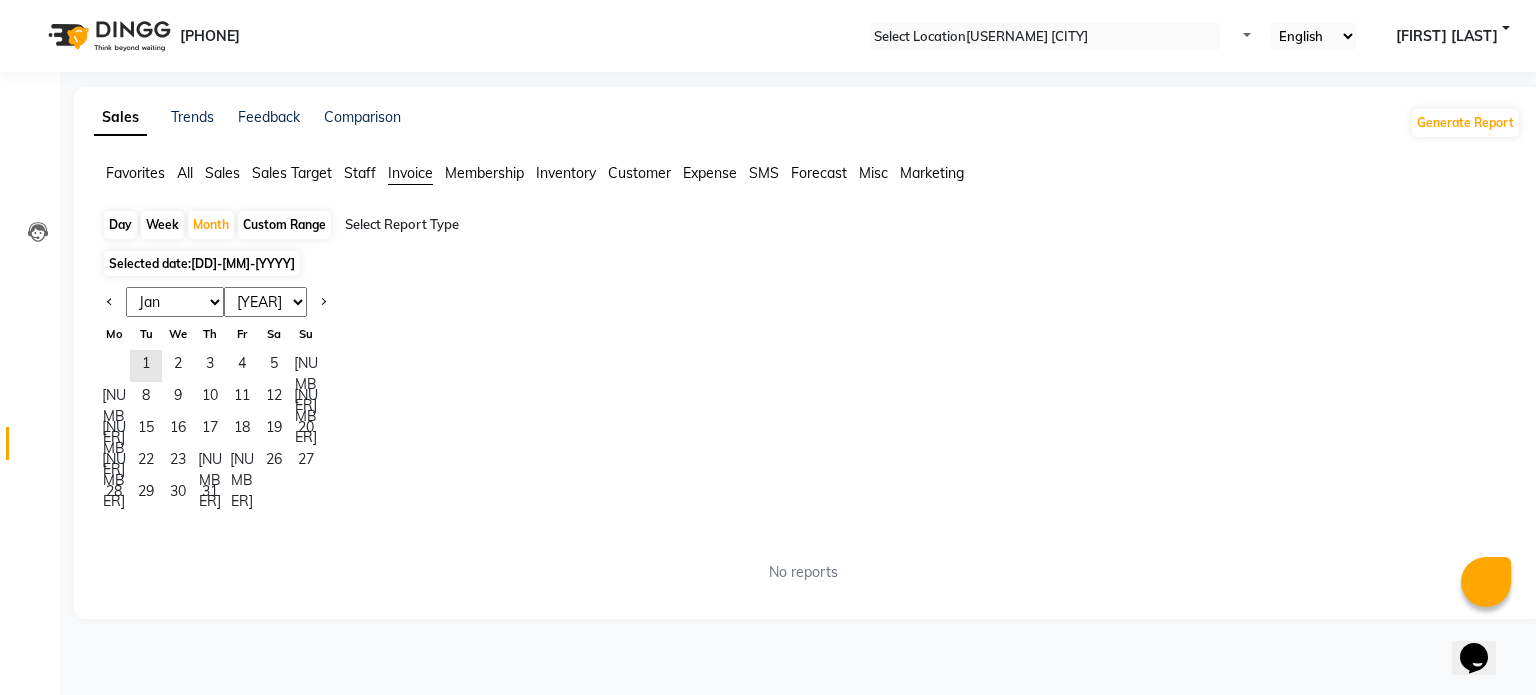 click at bounding box center (110, 302) 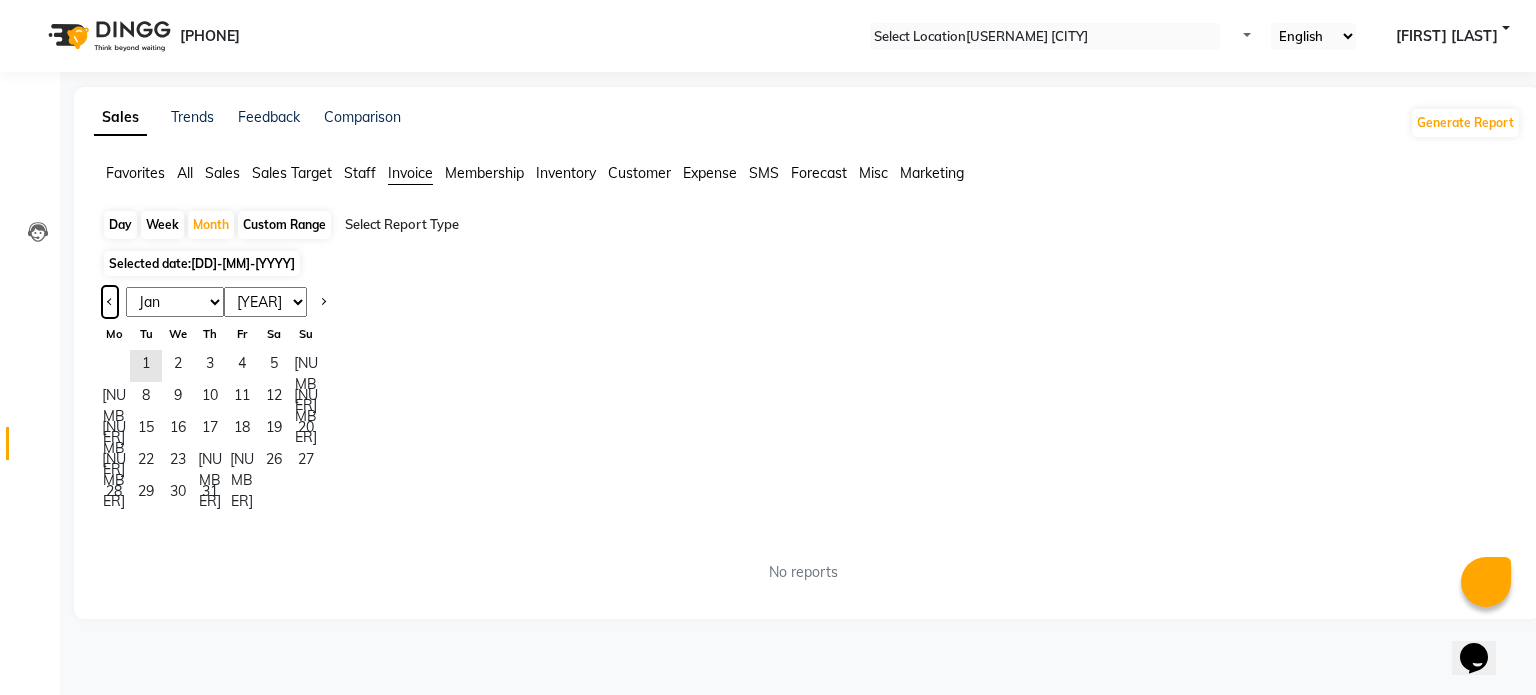 click at bounding box center [110, 300] 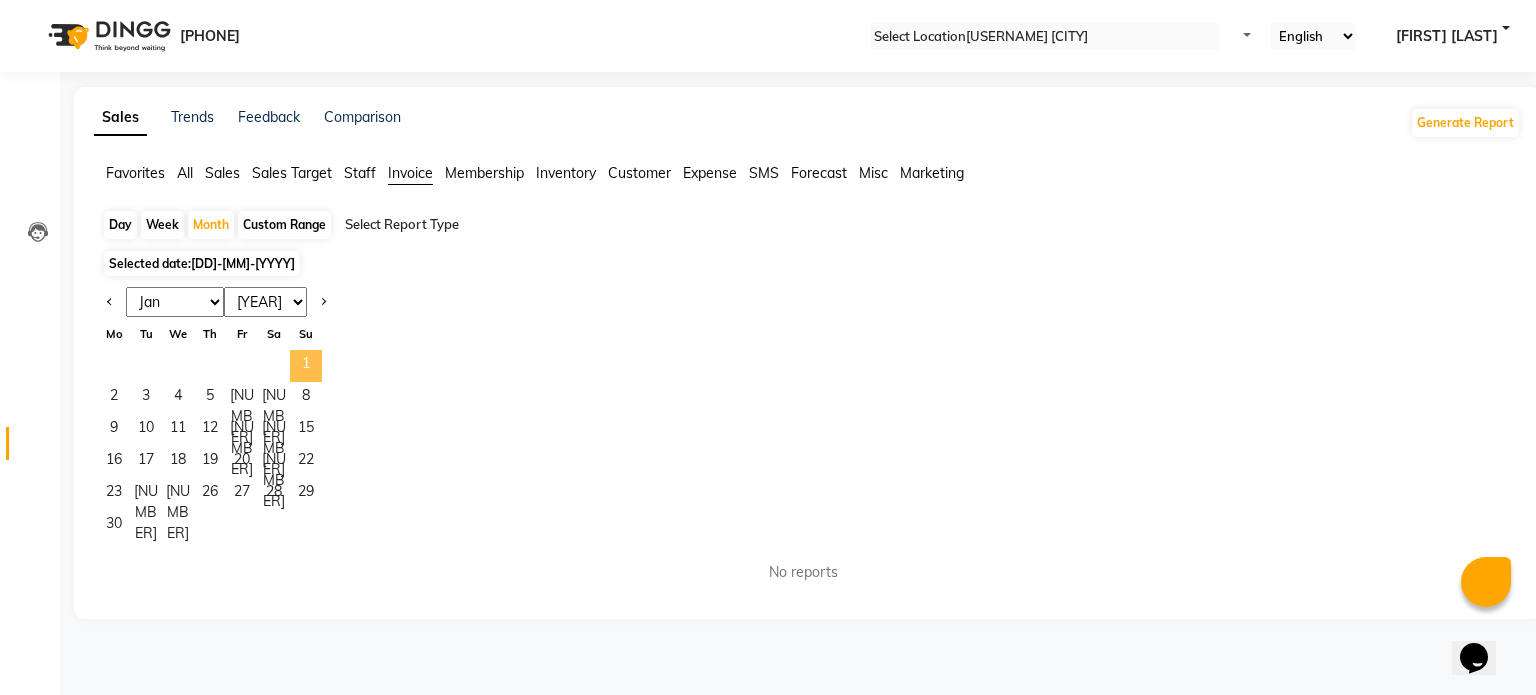 click on "1" at bounding box center [306, 366] 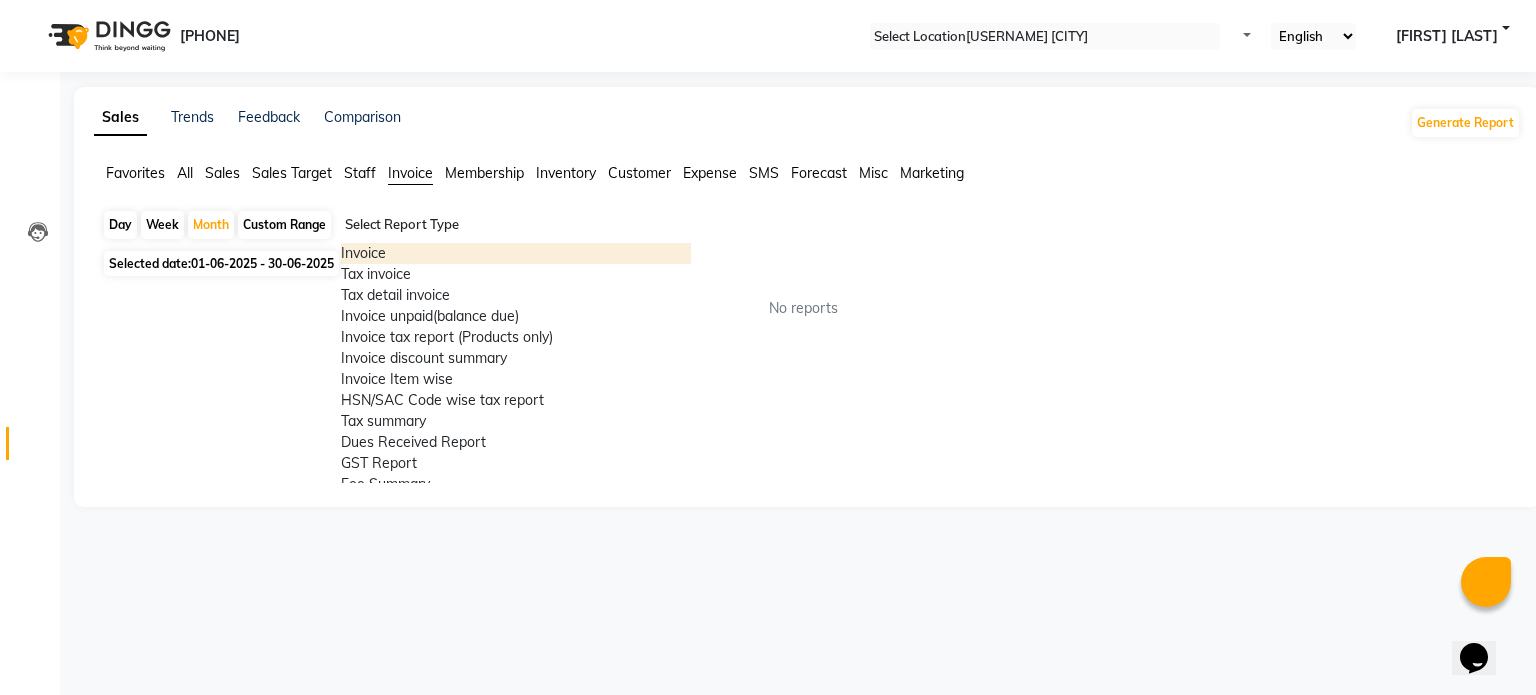 click at bounding box center (516, 225) 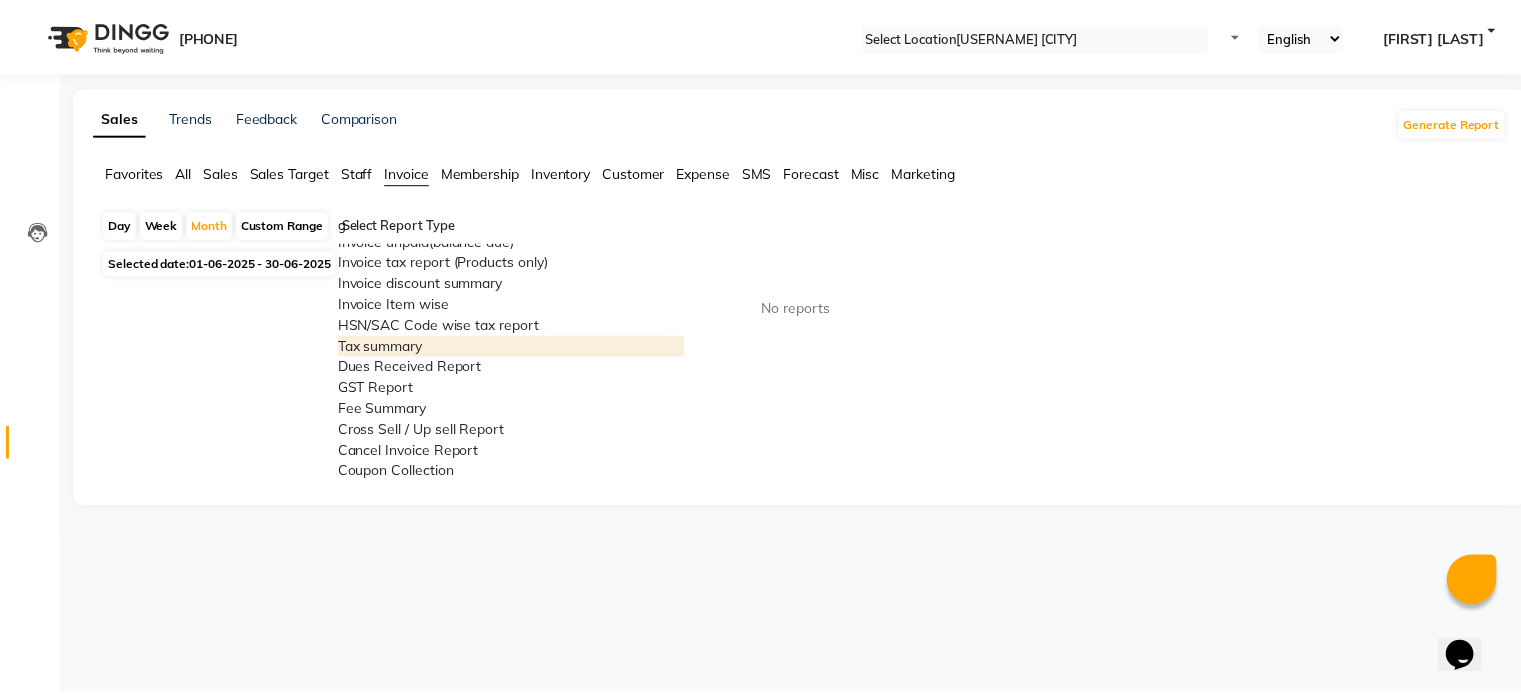 scroll, scrollTop: 0, scrollLeft: 0, axis: both 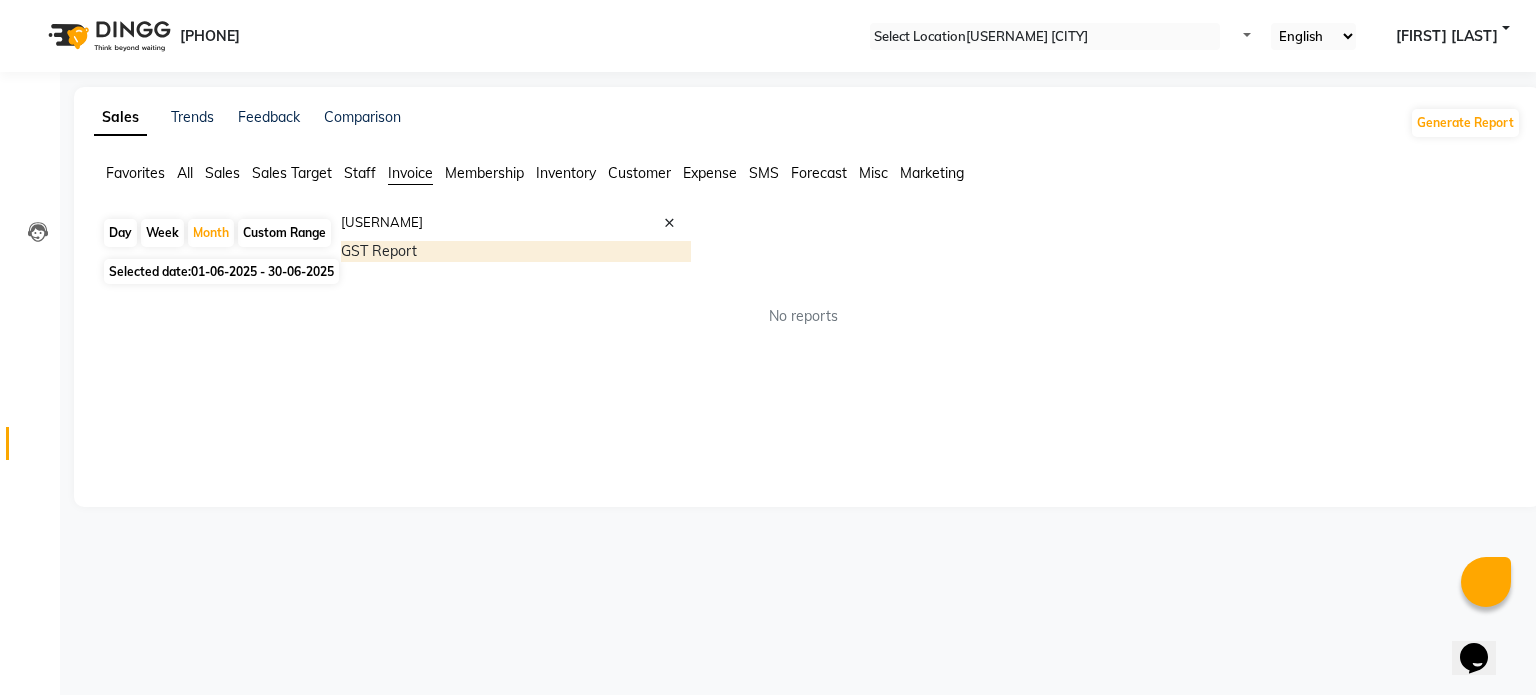 type on "gst" 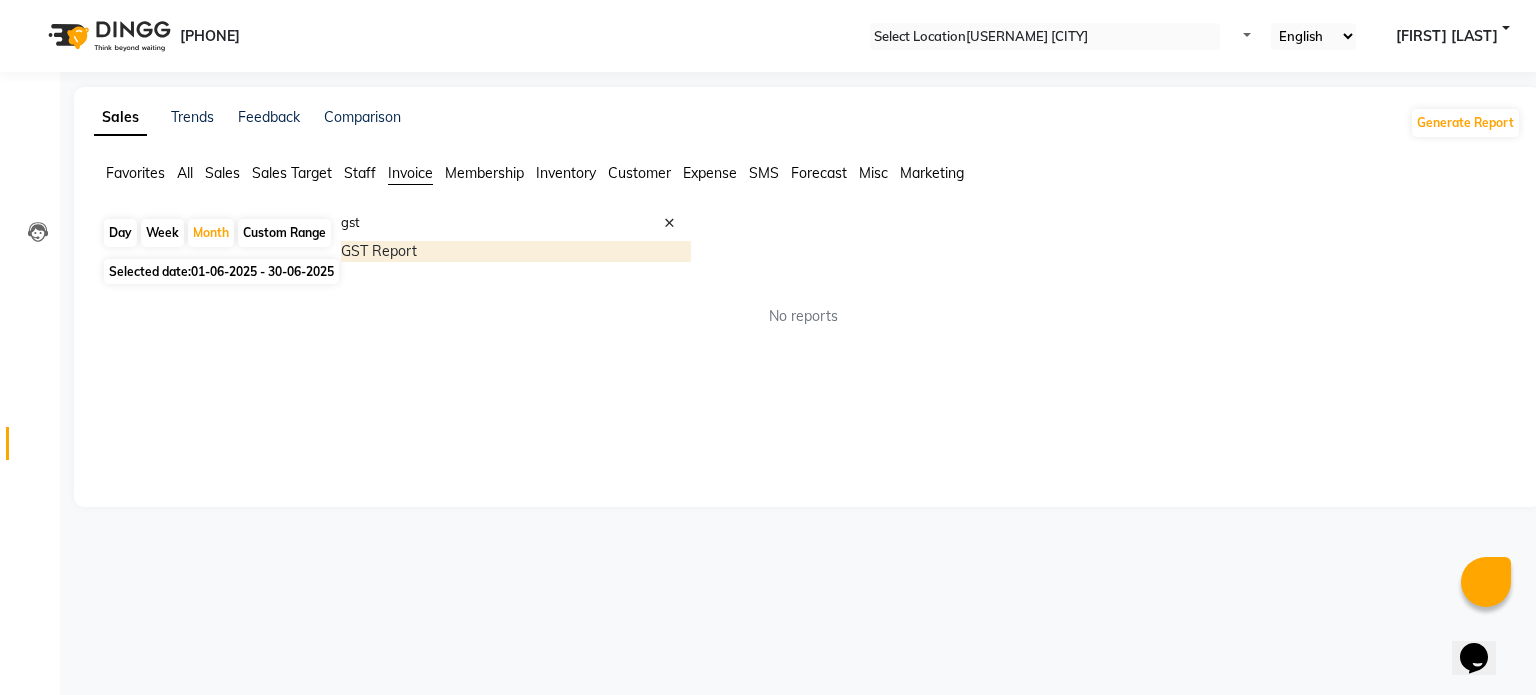 click on "GST Report" at bounding box center (516, 251) 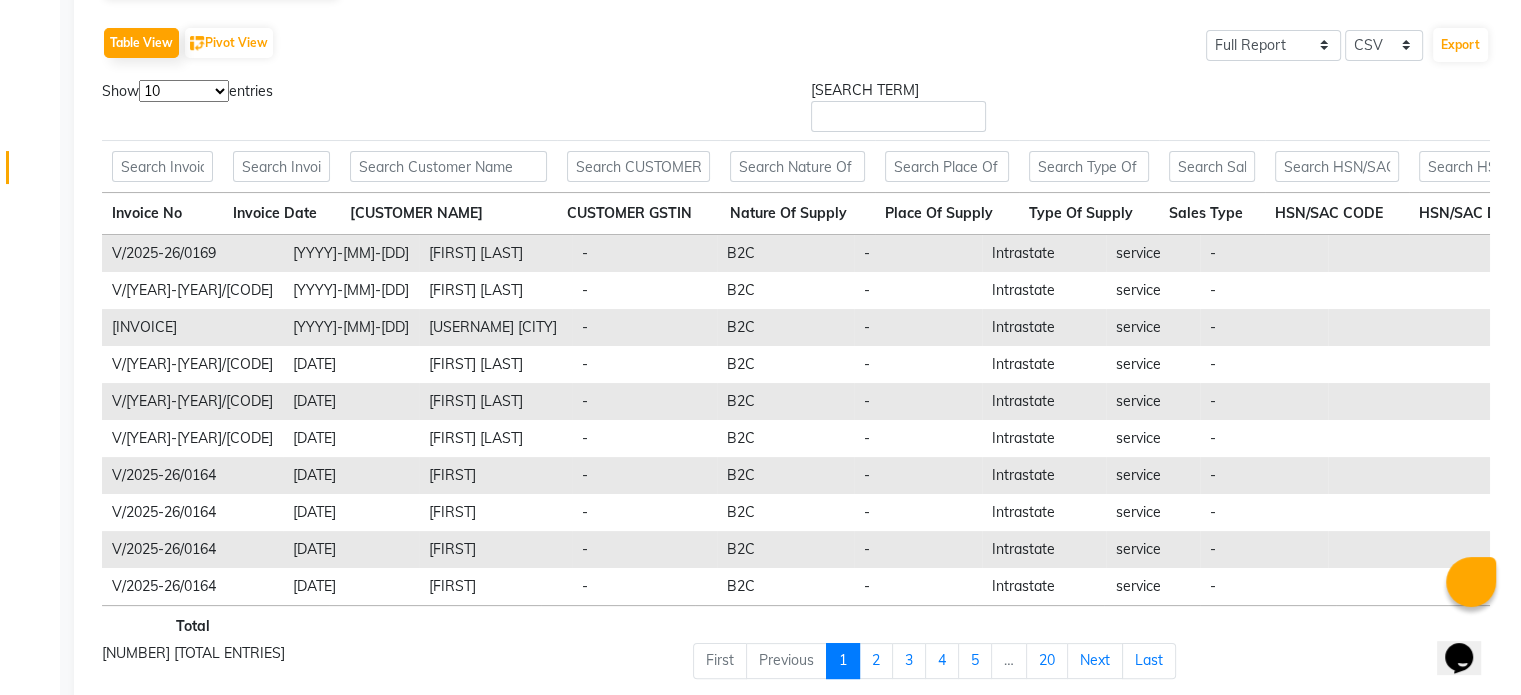 scroll, scrollTop: 280, scrollLeft: 0, axis: vertical 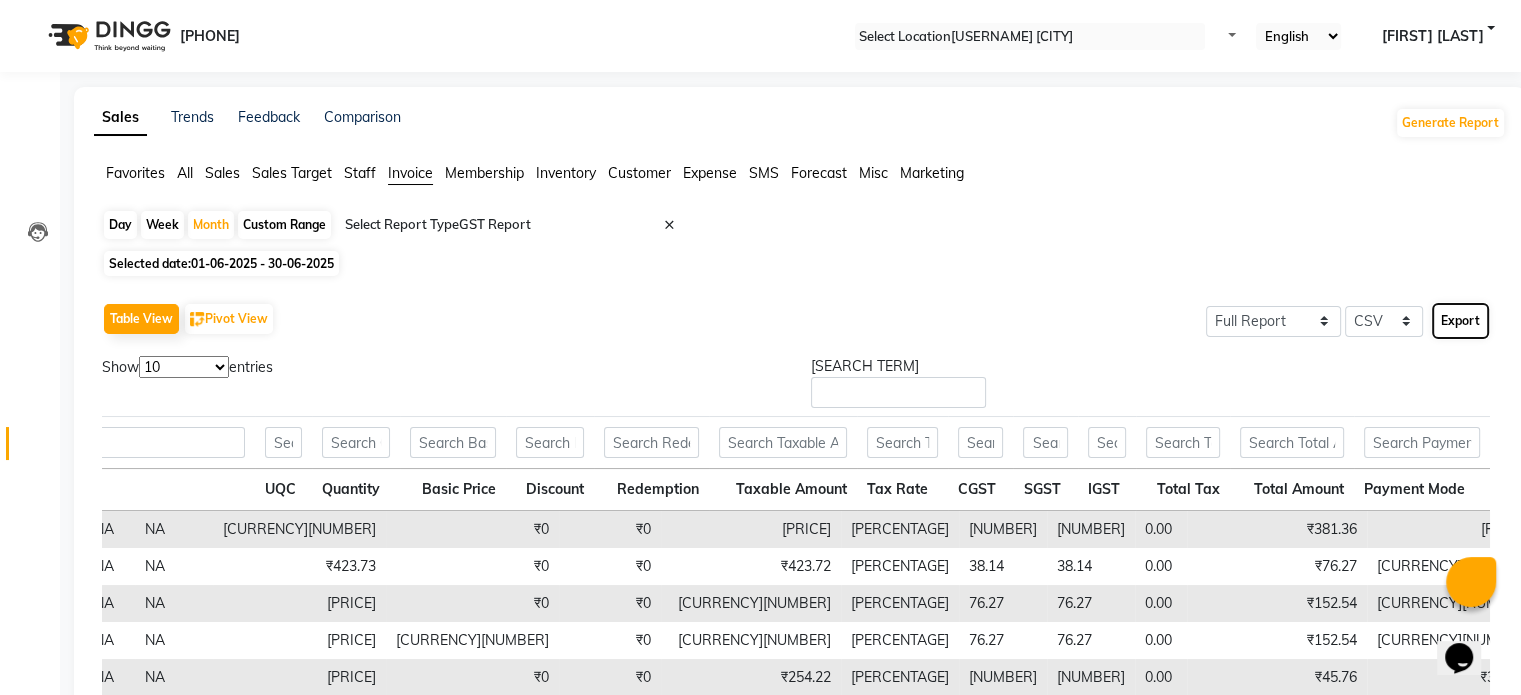 click on "Export" at bounding box center [1460, 321] 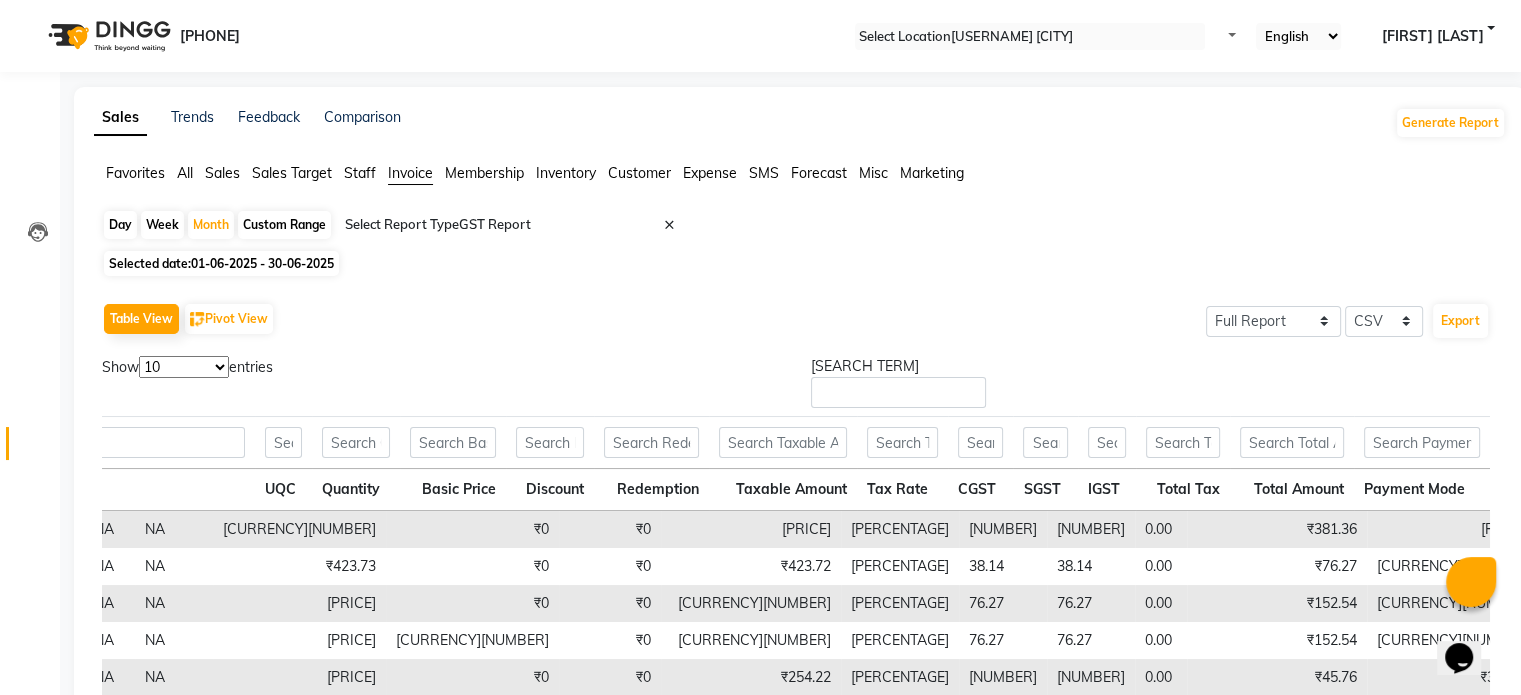click on "Clients" at bounding box center [30, 188] 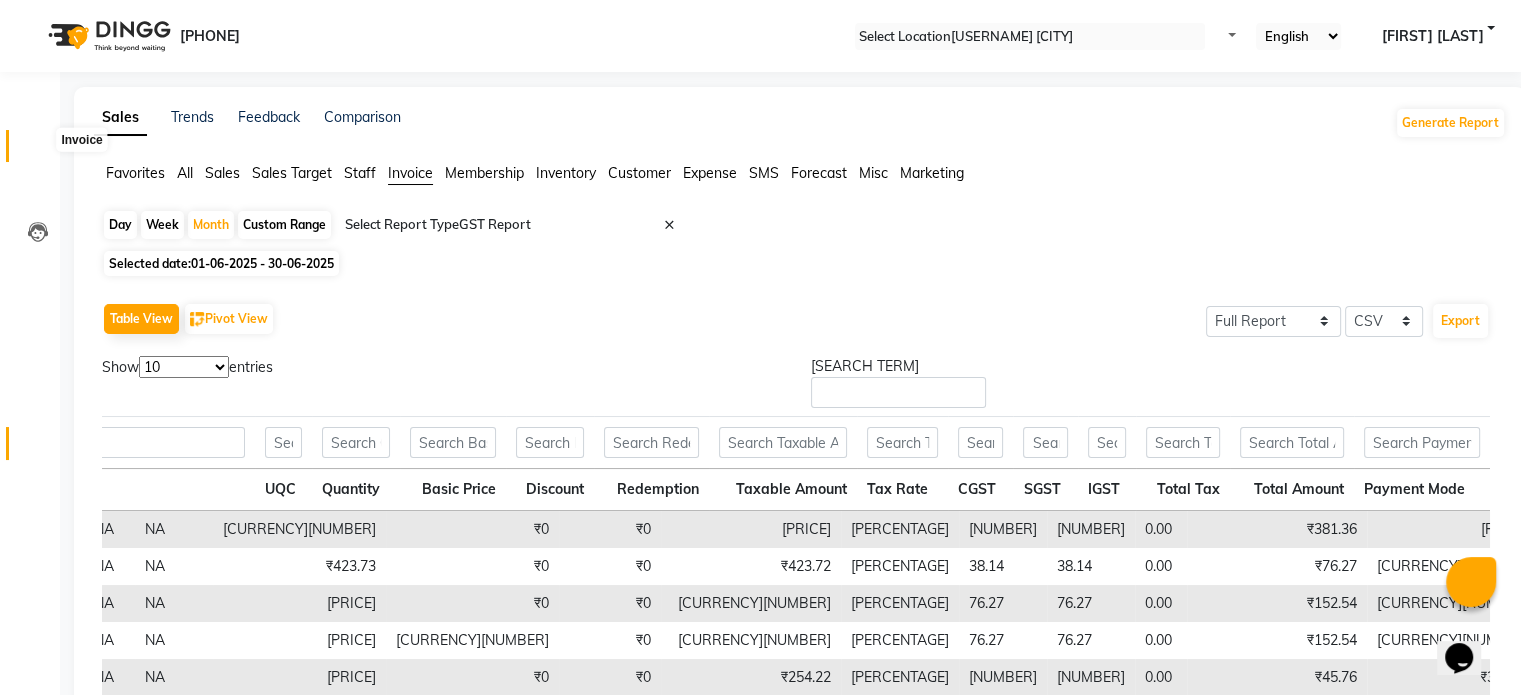 click at bounding box center (38, 151) 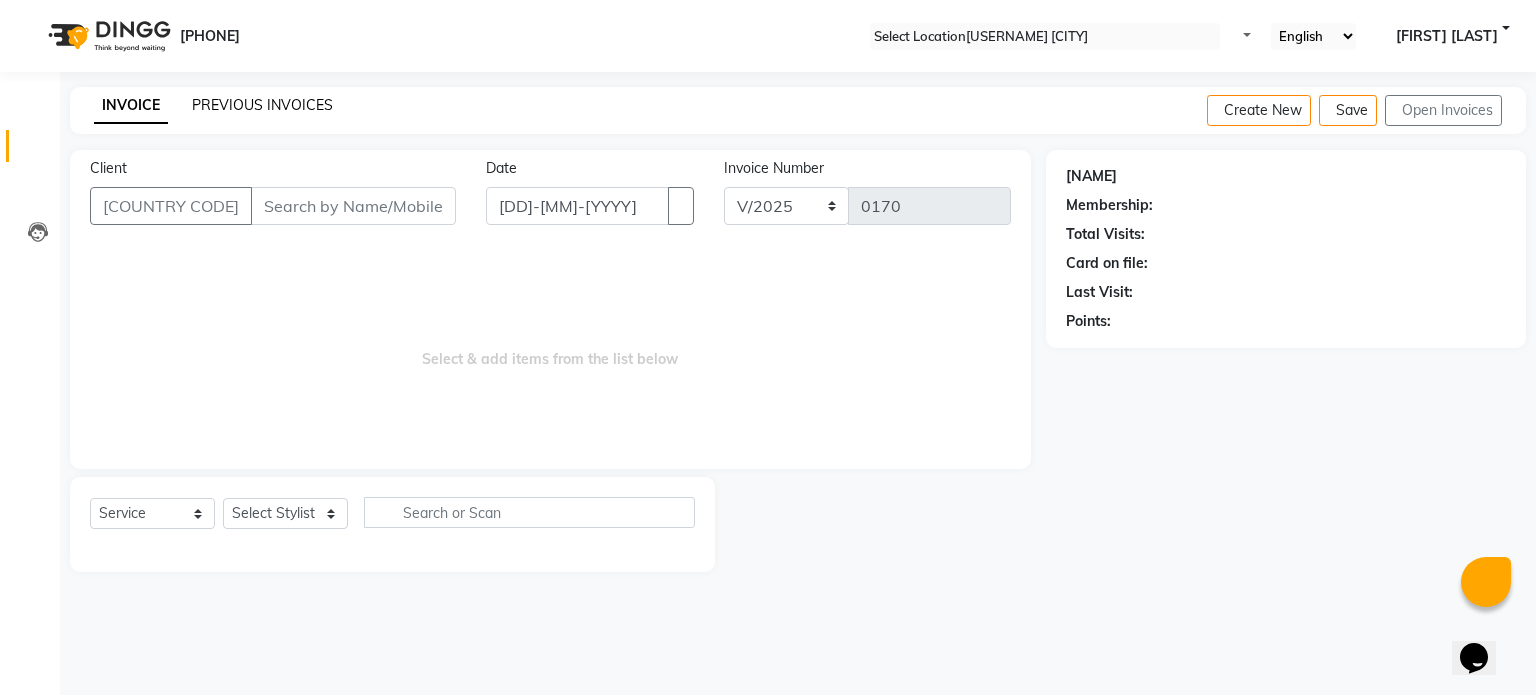 click on "PREVIOUS INVOICES" at bounding box center [262, 105] 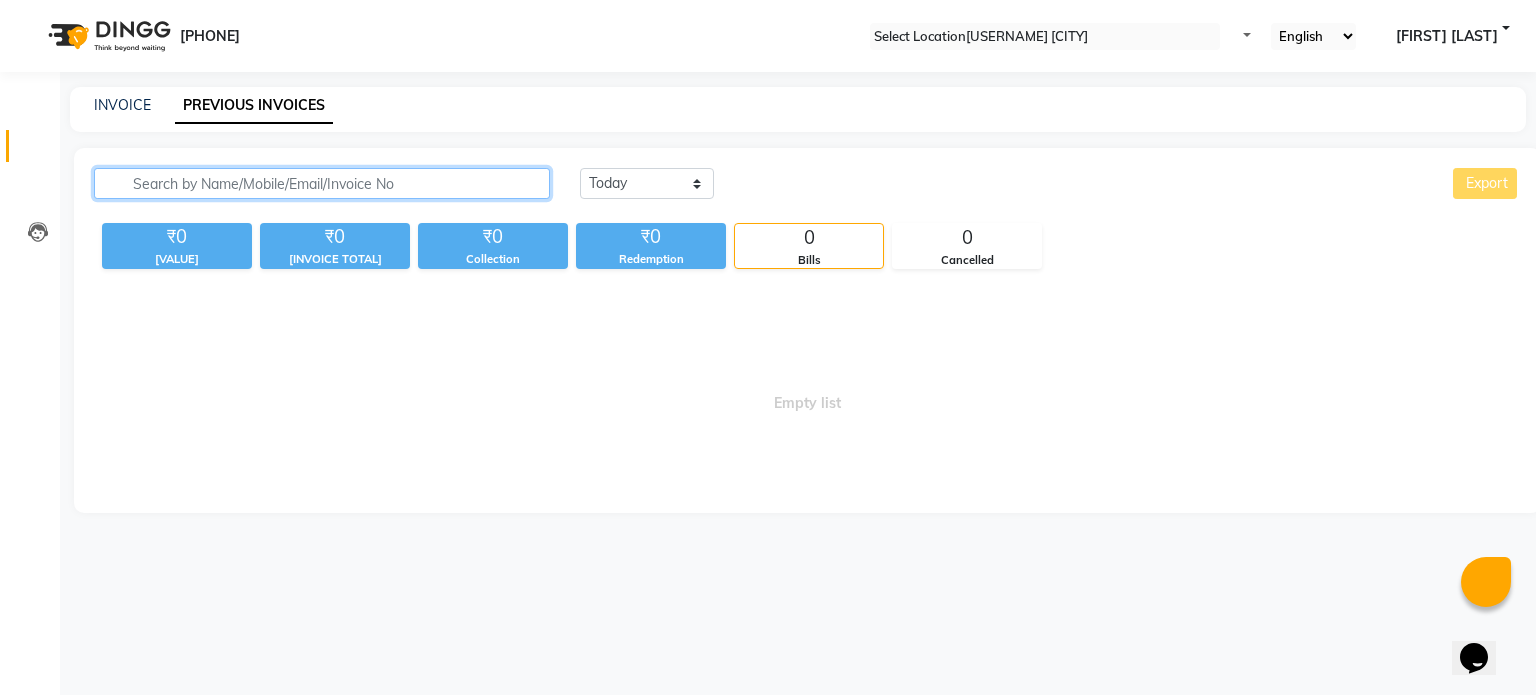click at bounding box center (322, 183) 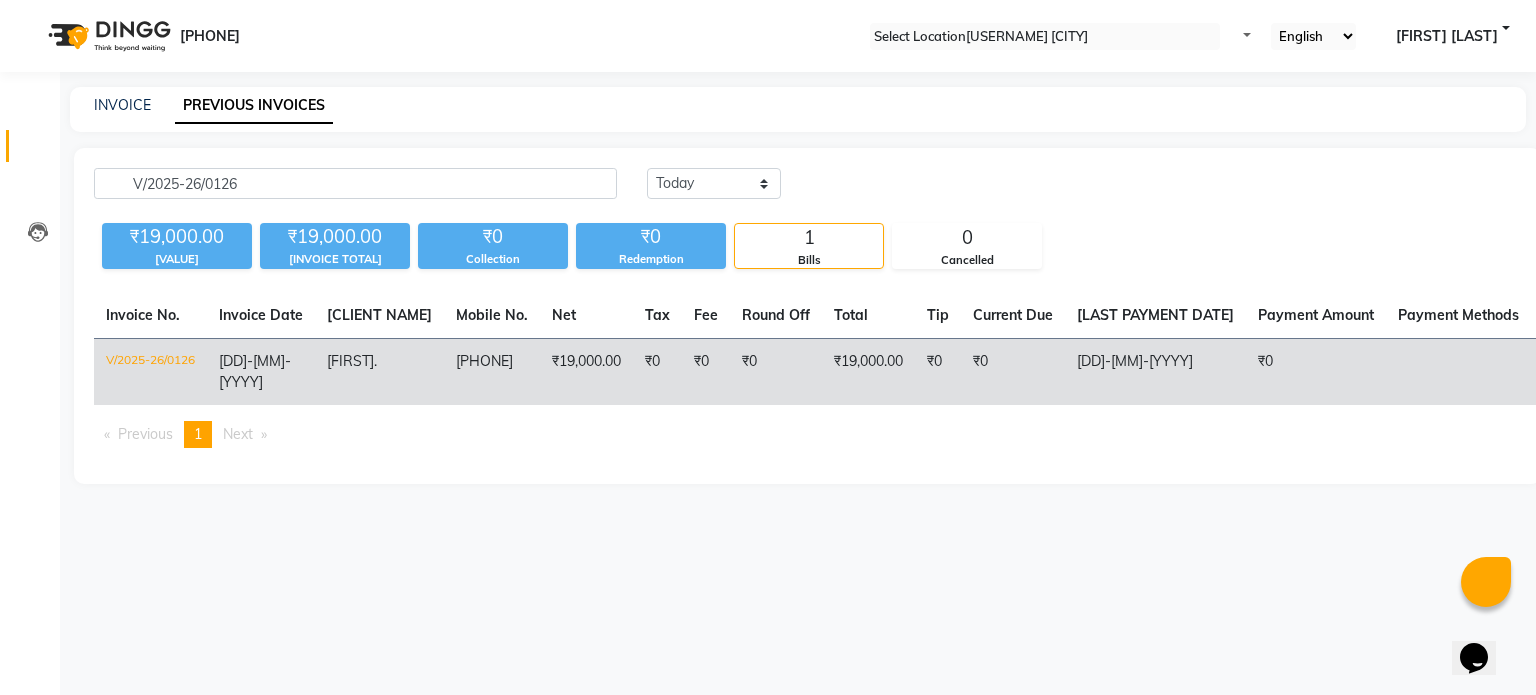 click on "15-06-2025" at bounding box center (242, 362) 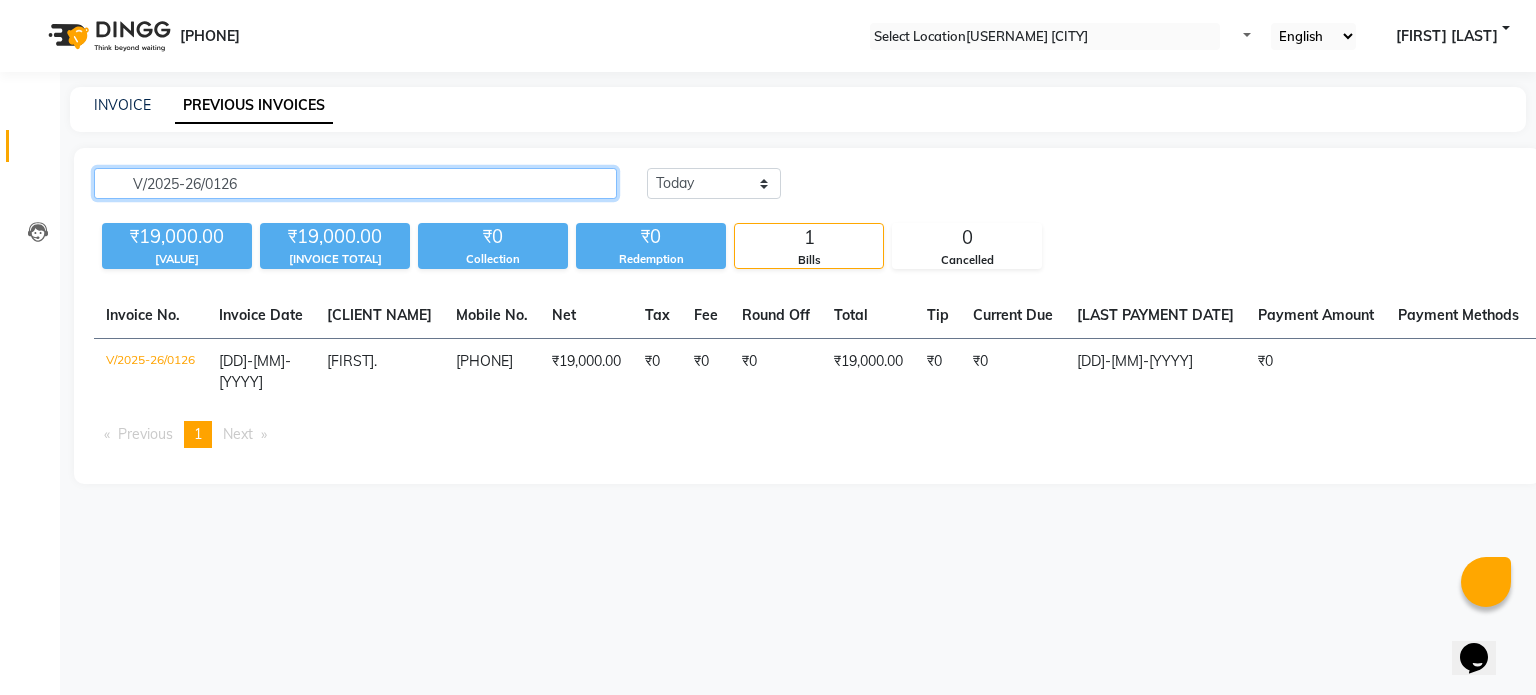 click on "V/2025-26/0126" at bounding box center [328, 183] 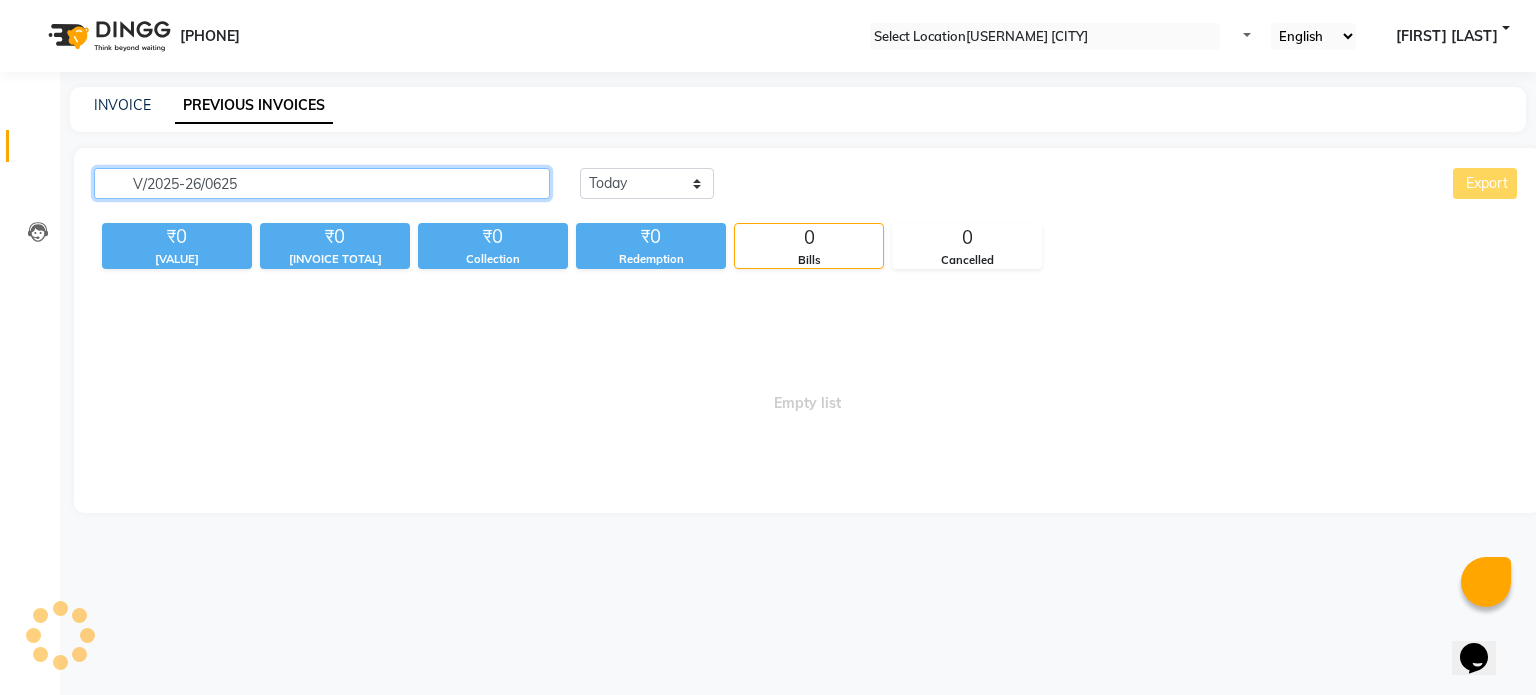 click on "V/2025-26/0625" at bounding box center (322, 183) 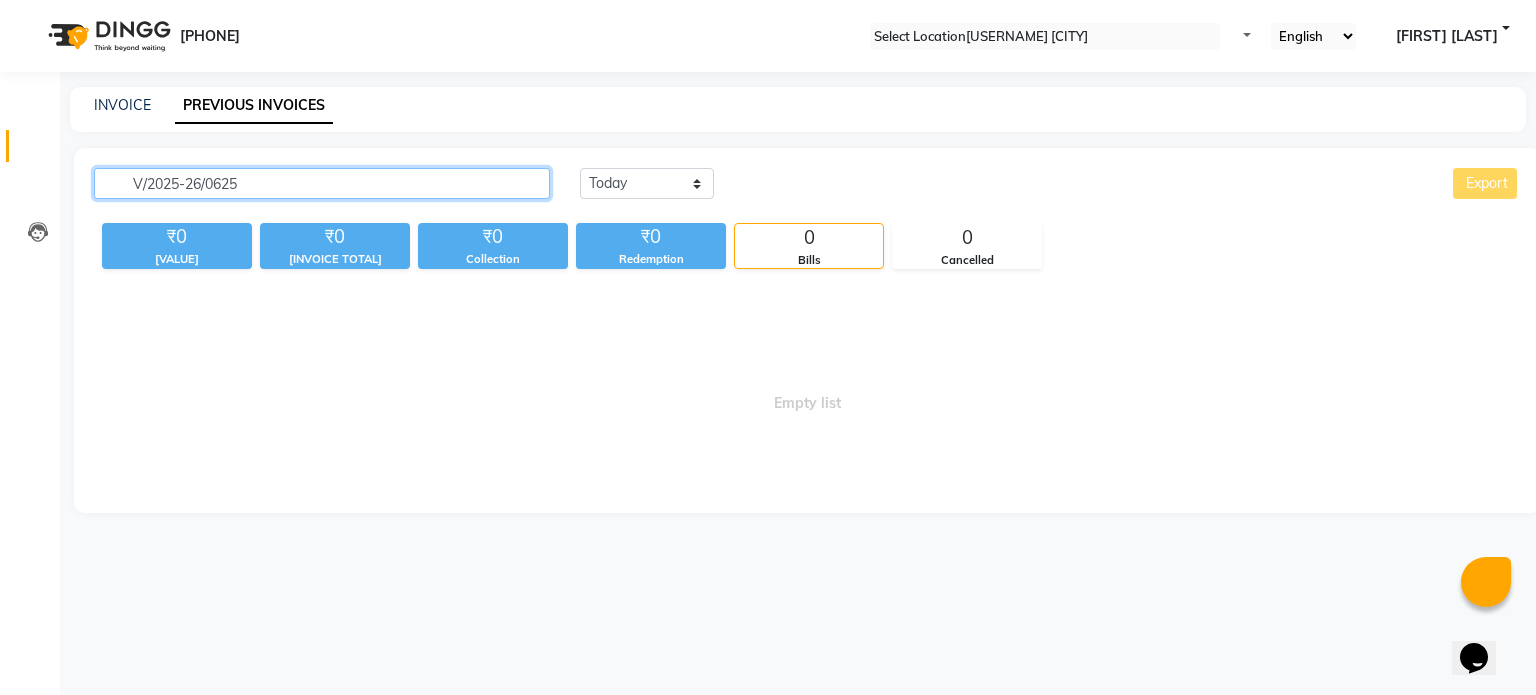 click on "V/2025-26/0625" at bounding box center [322, 183] 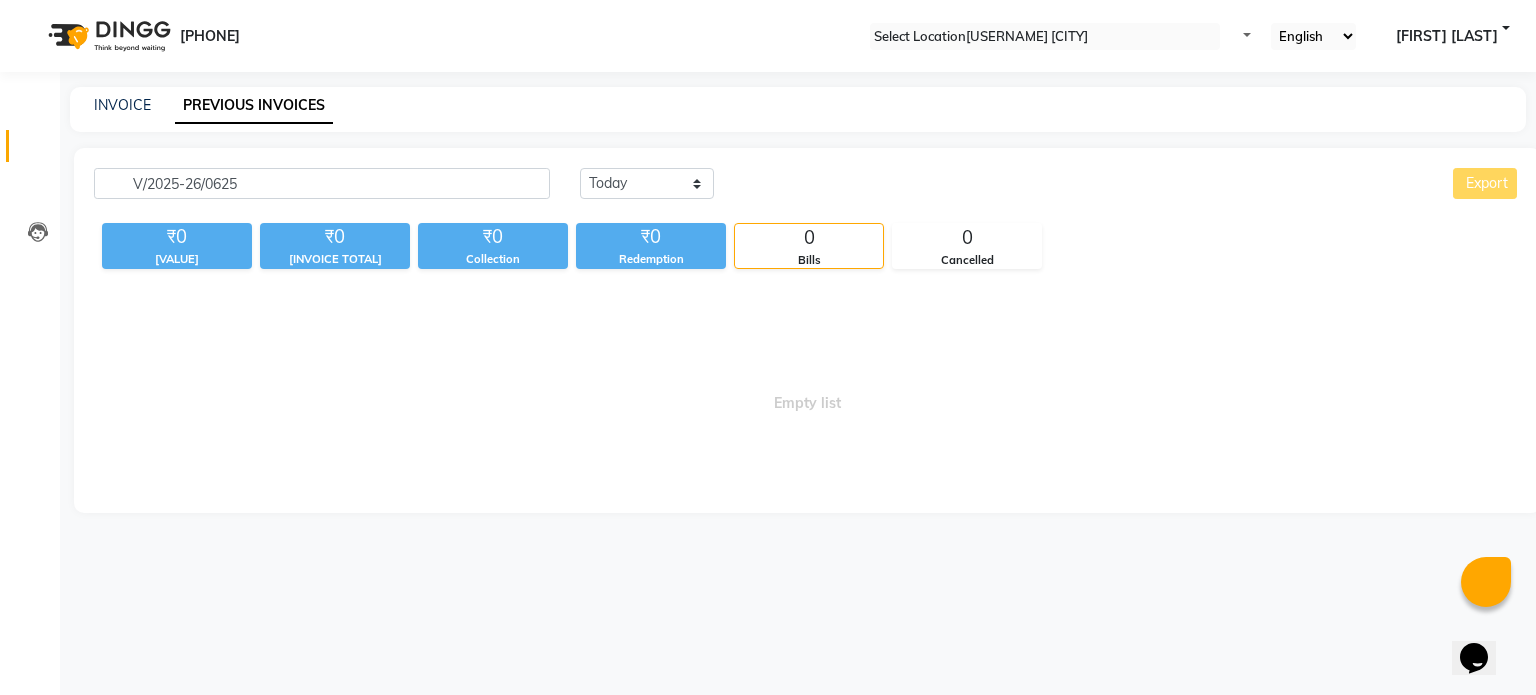 click on "Salvana Motha" at bounding box center (1447, 36) 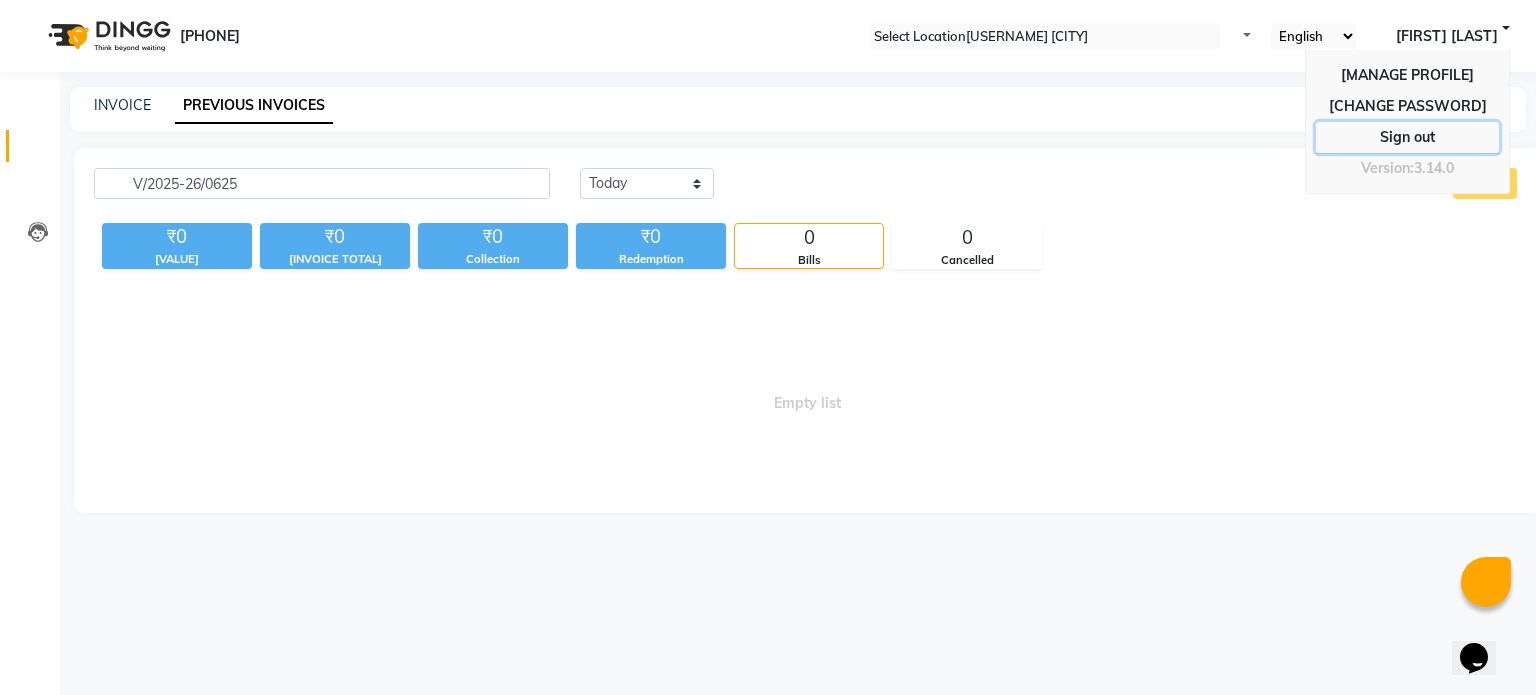 click on "Sign out" at bounding box center [1407, 106] 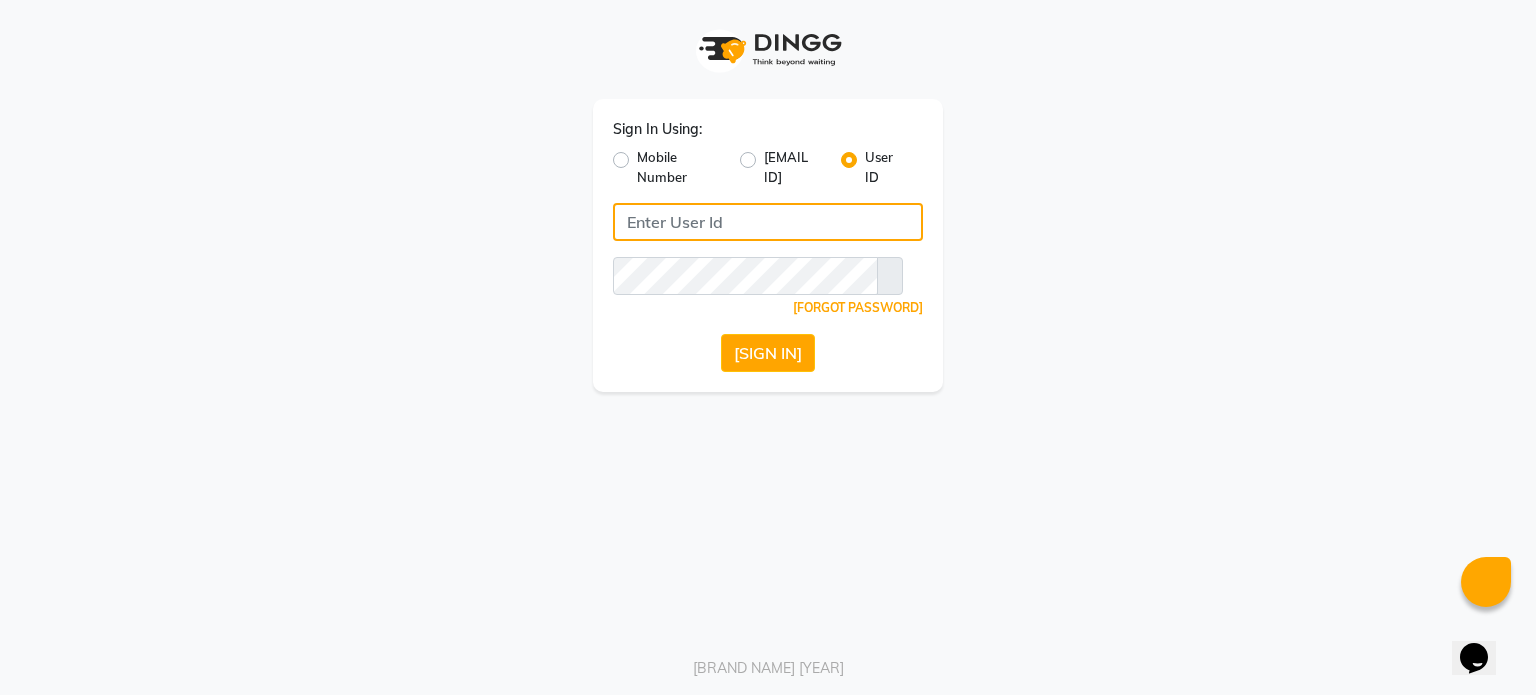 type on "shanuzz" 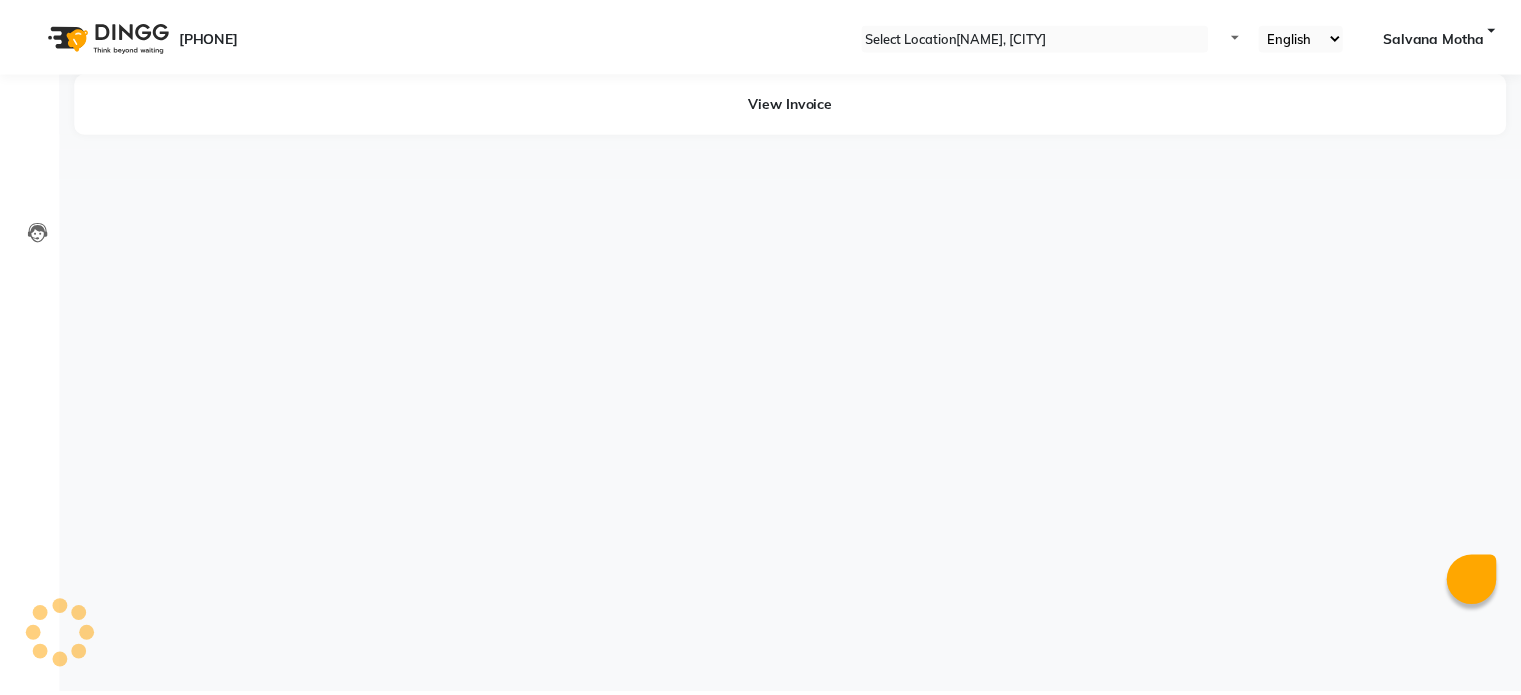 scroll, scrollTop: 0, scrollLeft: 0, axis: both 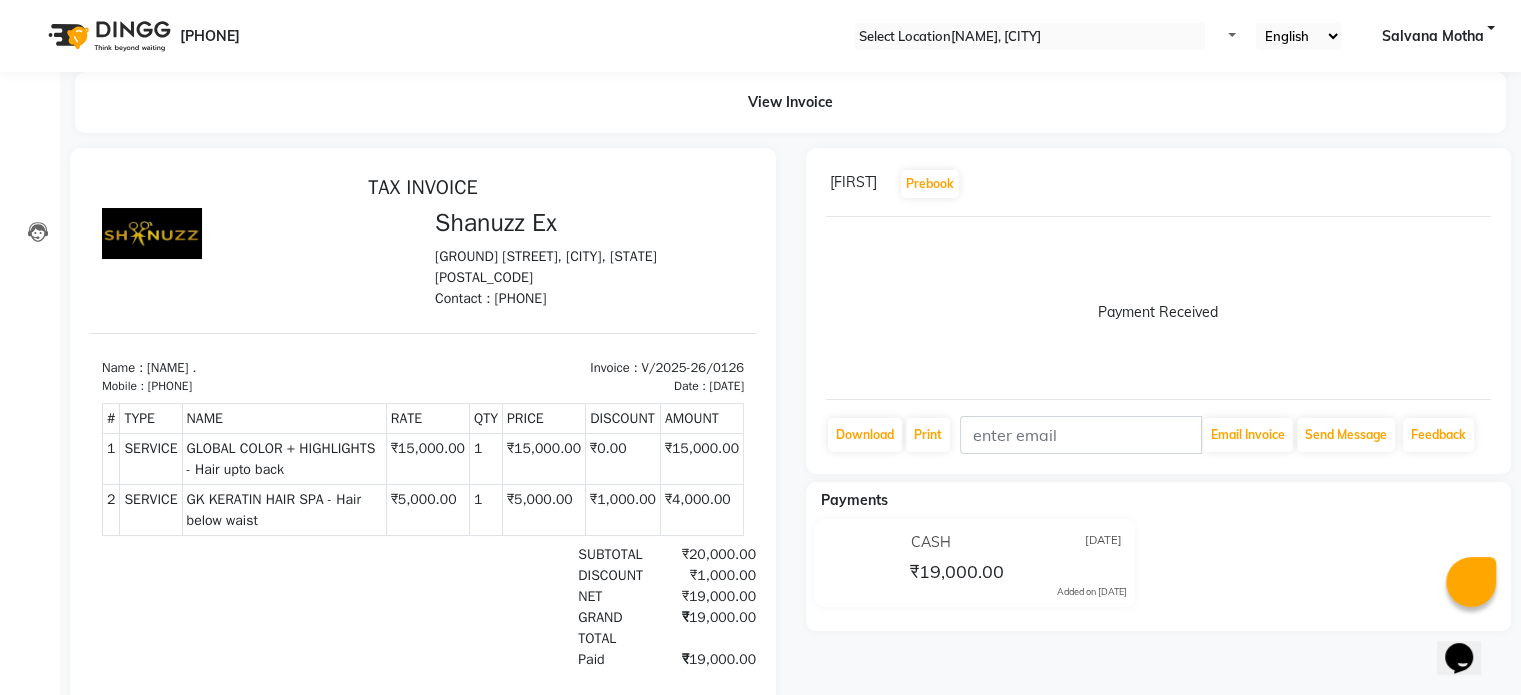 click at bounding box center (1491, 184) 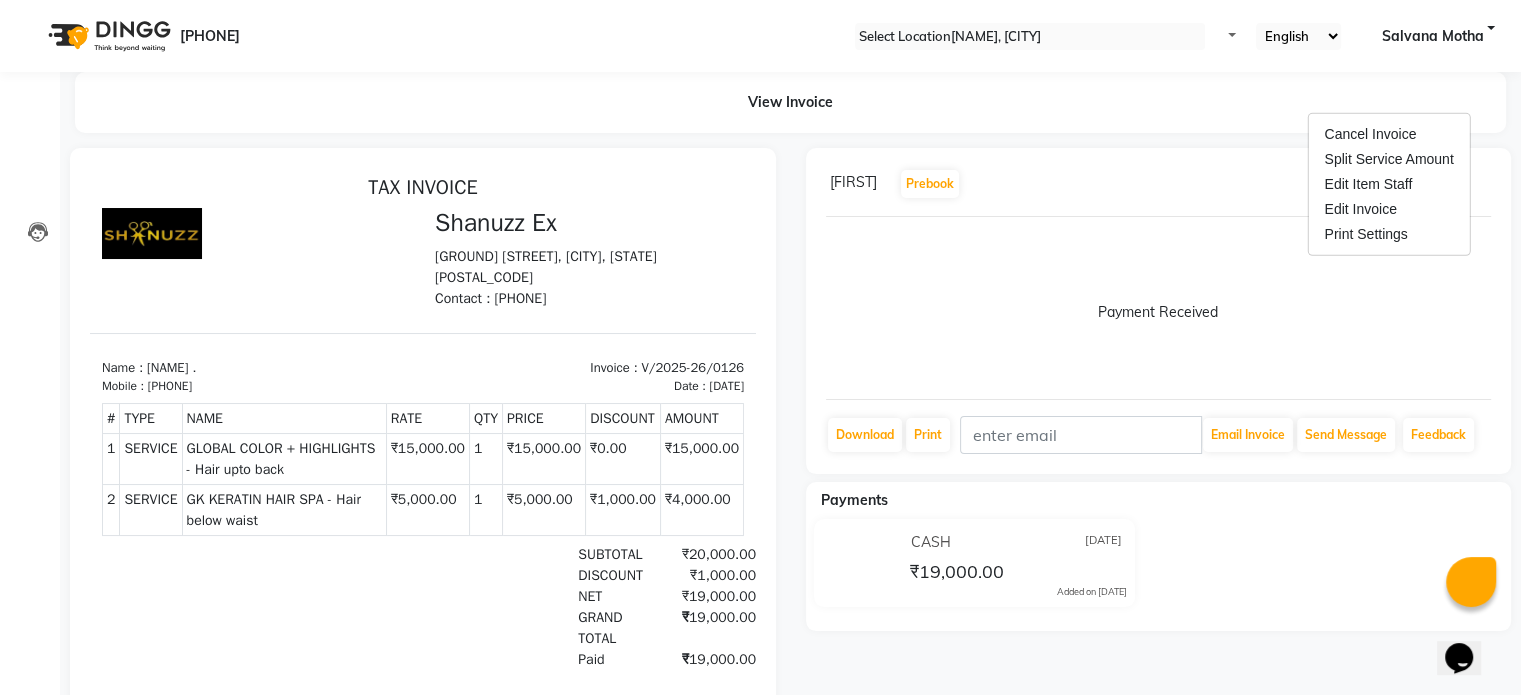 click at bounding box center (1491, 184) 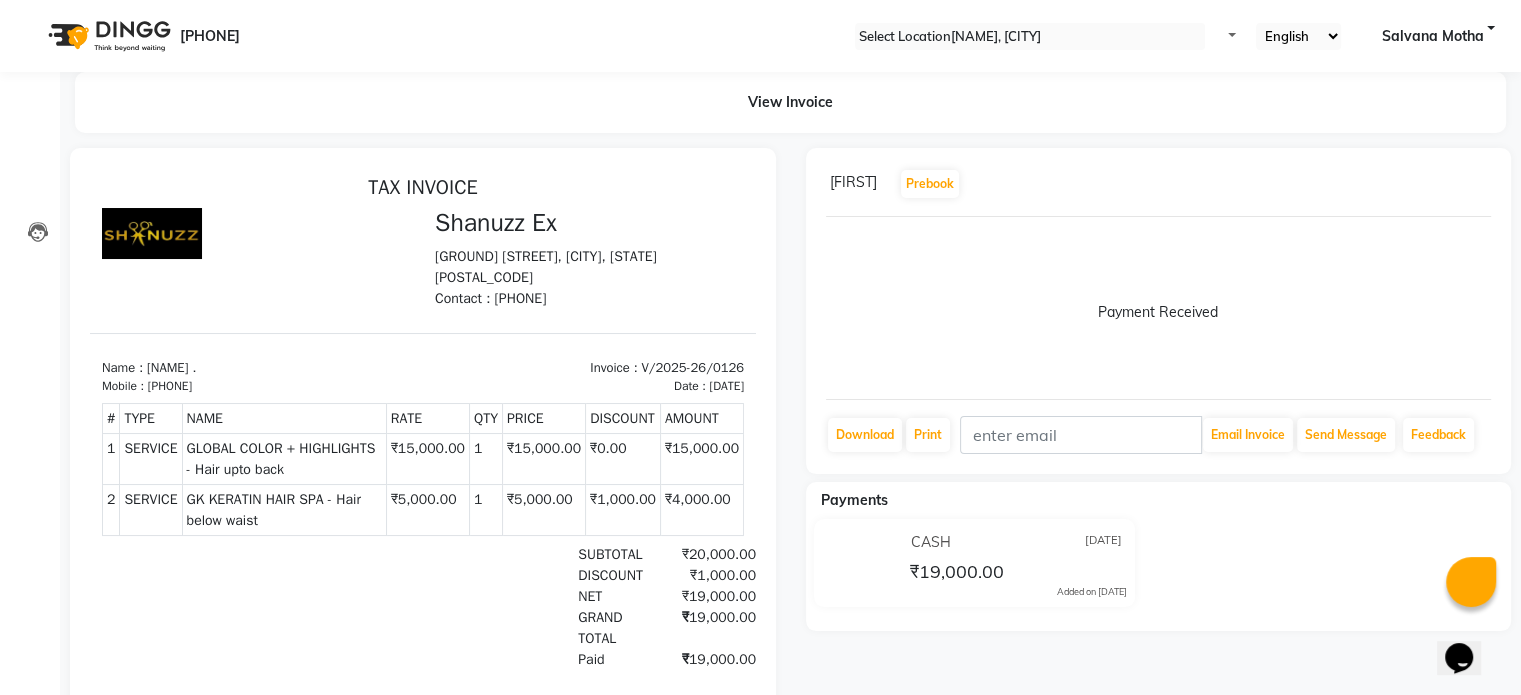 click at bounding box center (1491, 184) 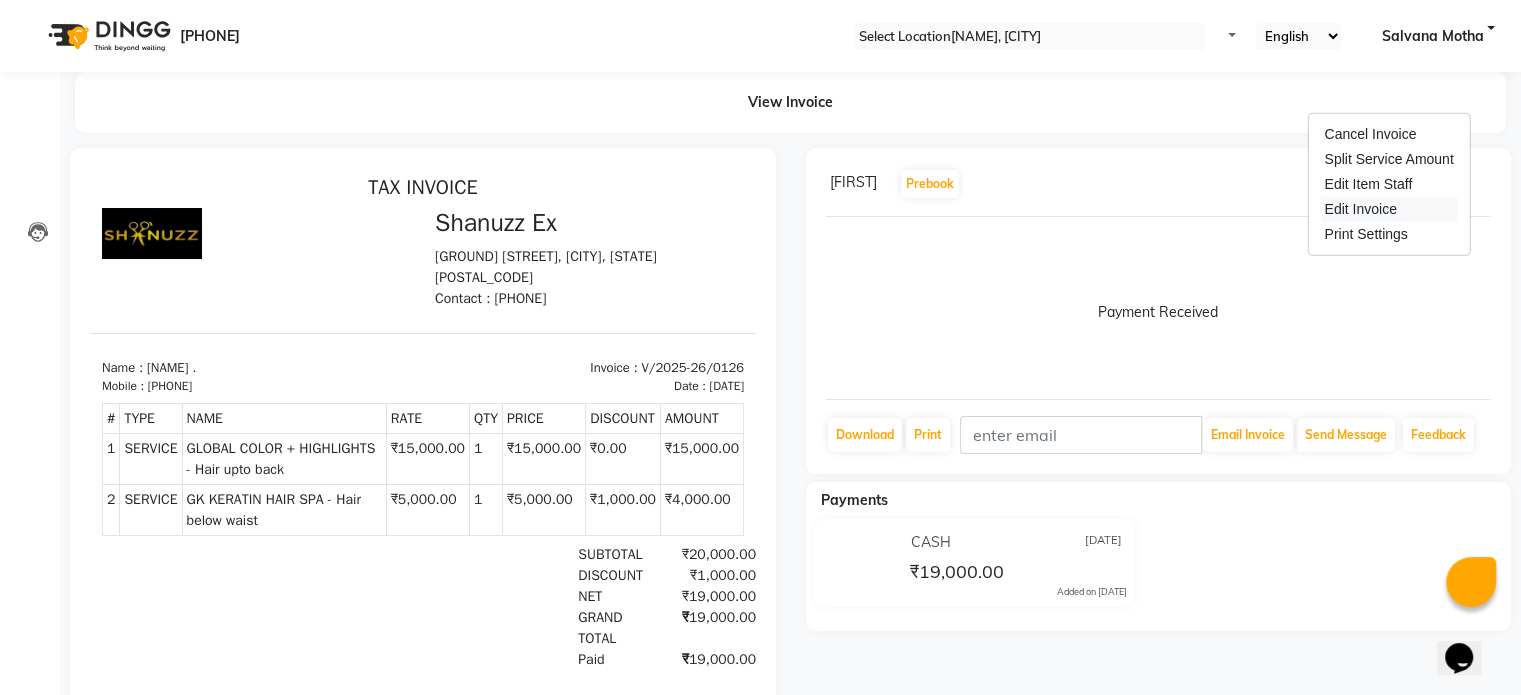 click on "Edit Invoice" at bounding box center (1388, 209) 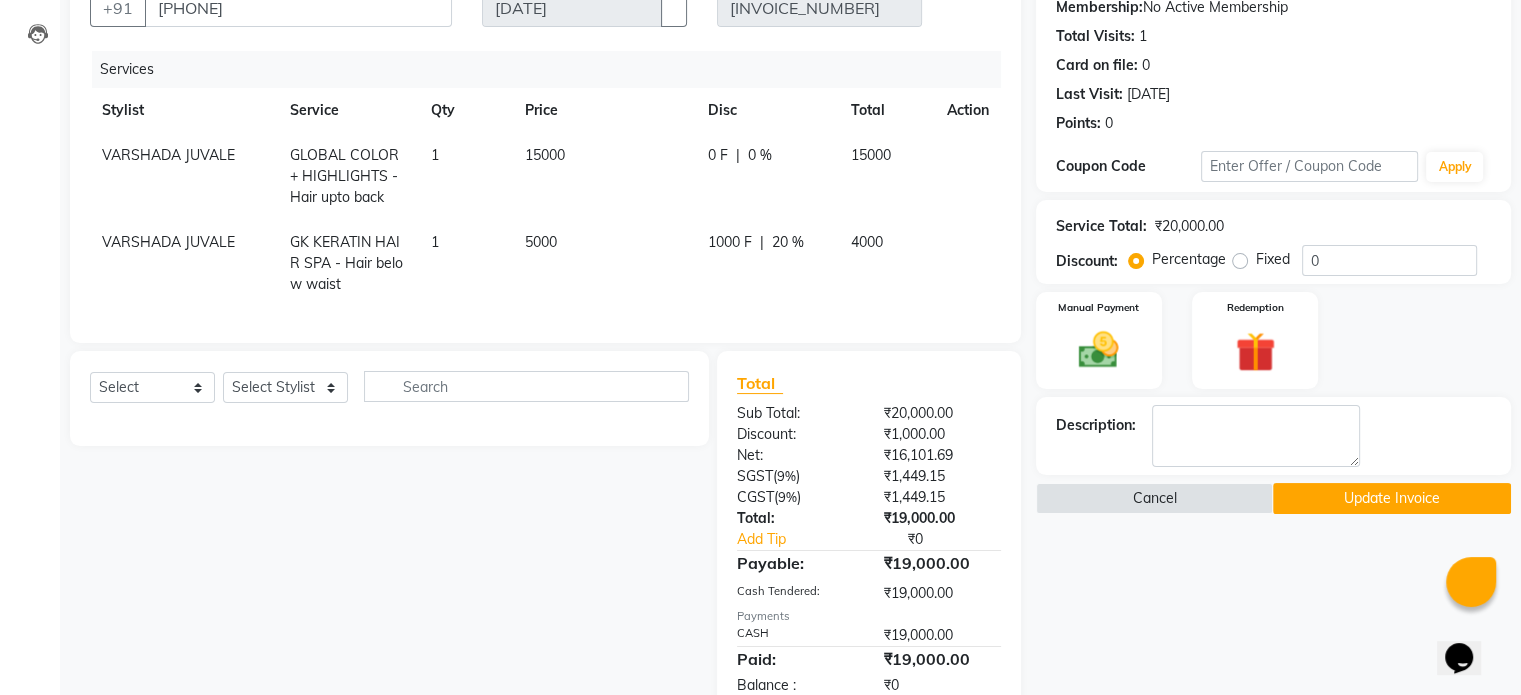 scroll, scrollTop: 189, scrollLeft: 0, axis: vertical 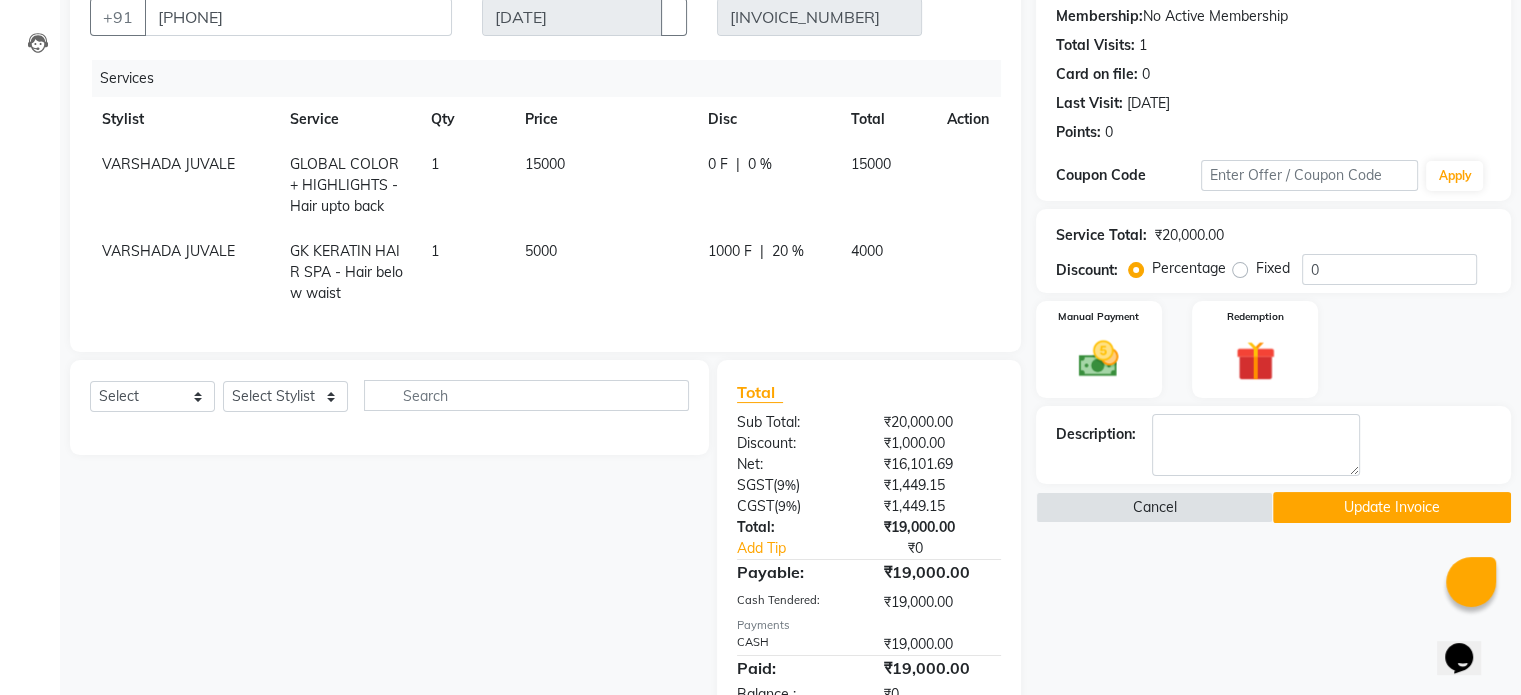 click on "20 %" at bounding box center (759, 164) 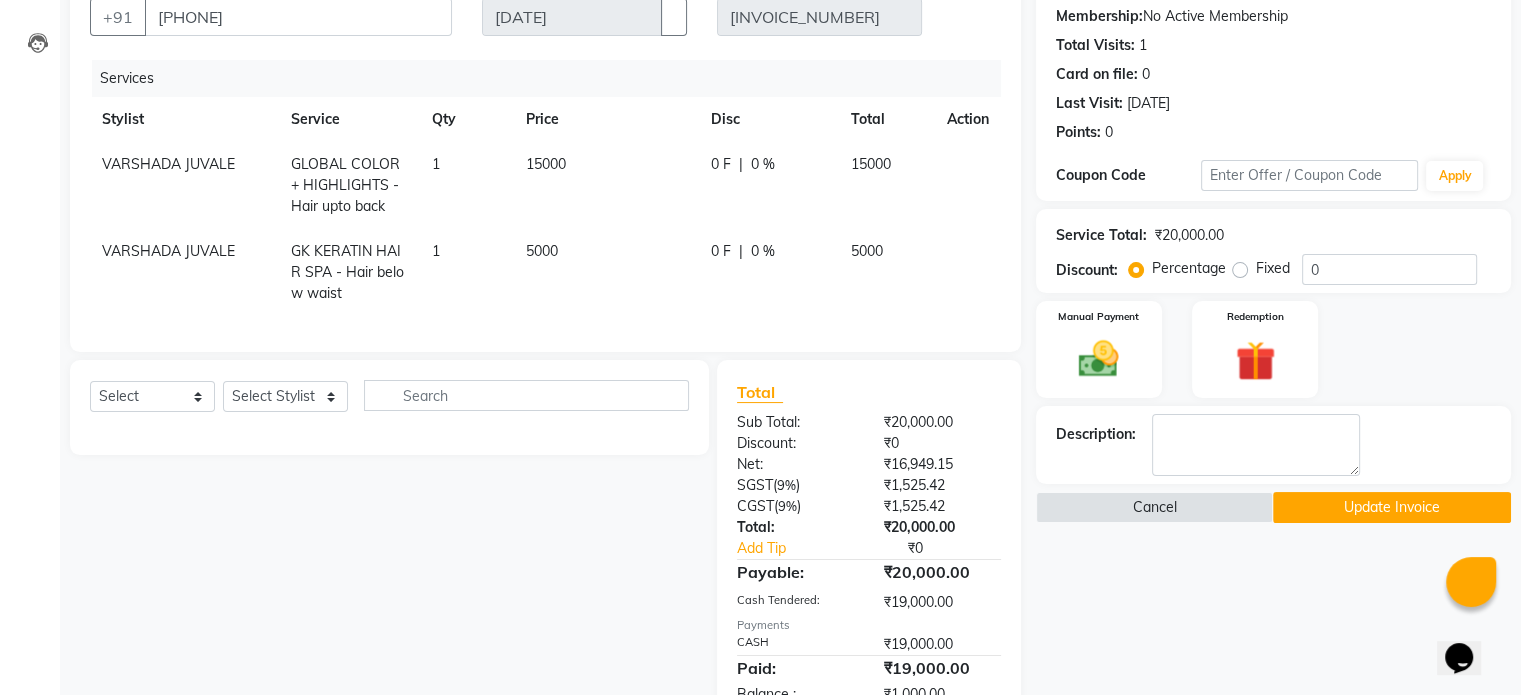 click on "0 F | 0 %" at bounding box center [768, 175] 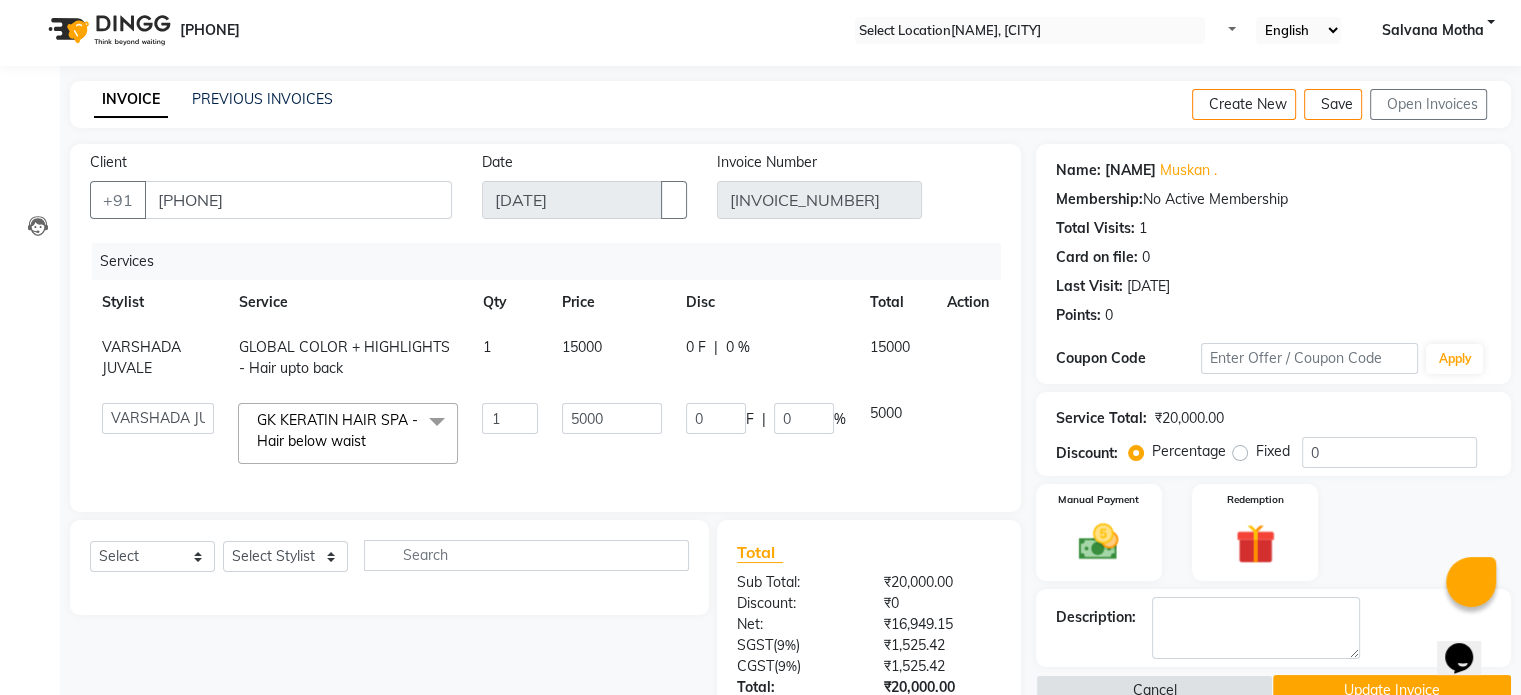 scroll, scrollTop: 20, scrollLeft: 0, axis: vertical 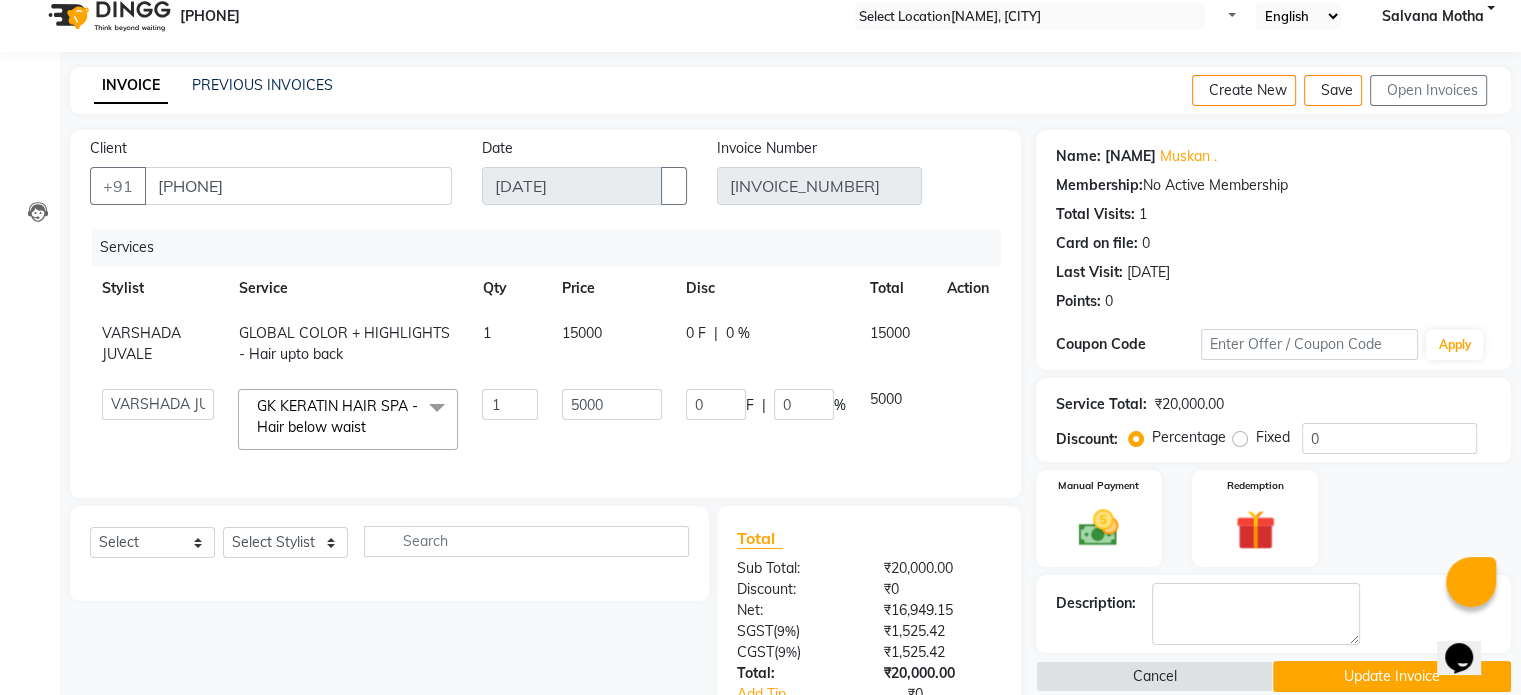 drag, startPoint x: 1488, startPoint y: 90, endPoint x: 1496, endPoint y: 99, distance: 12.0415945 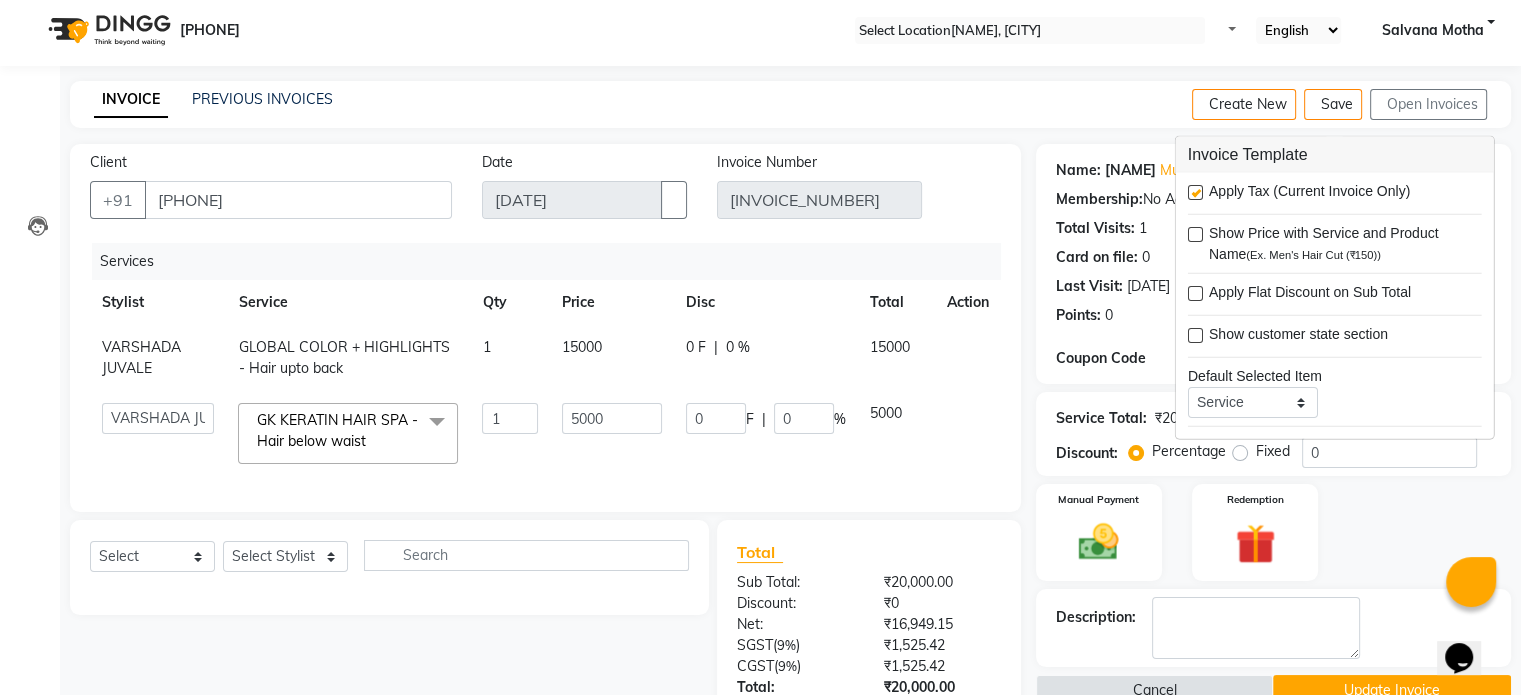 scroll, scrollTop: 0, scrollLeft: 0, axis: both 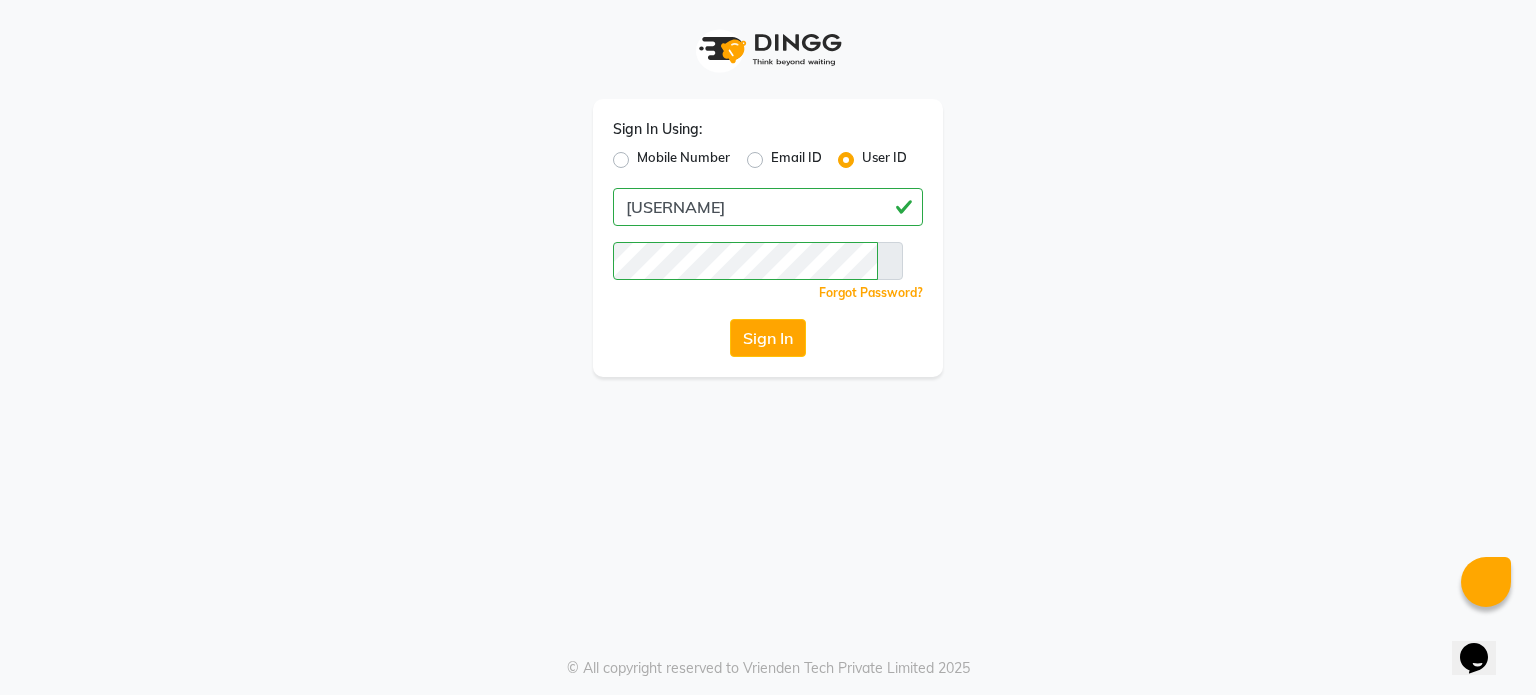 click on "Mobile Number" at bounding box center [683, 160] 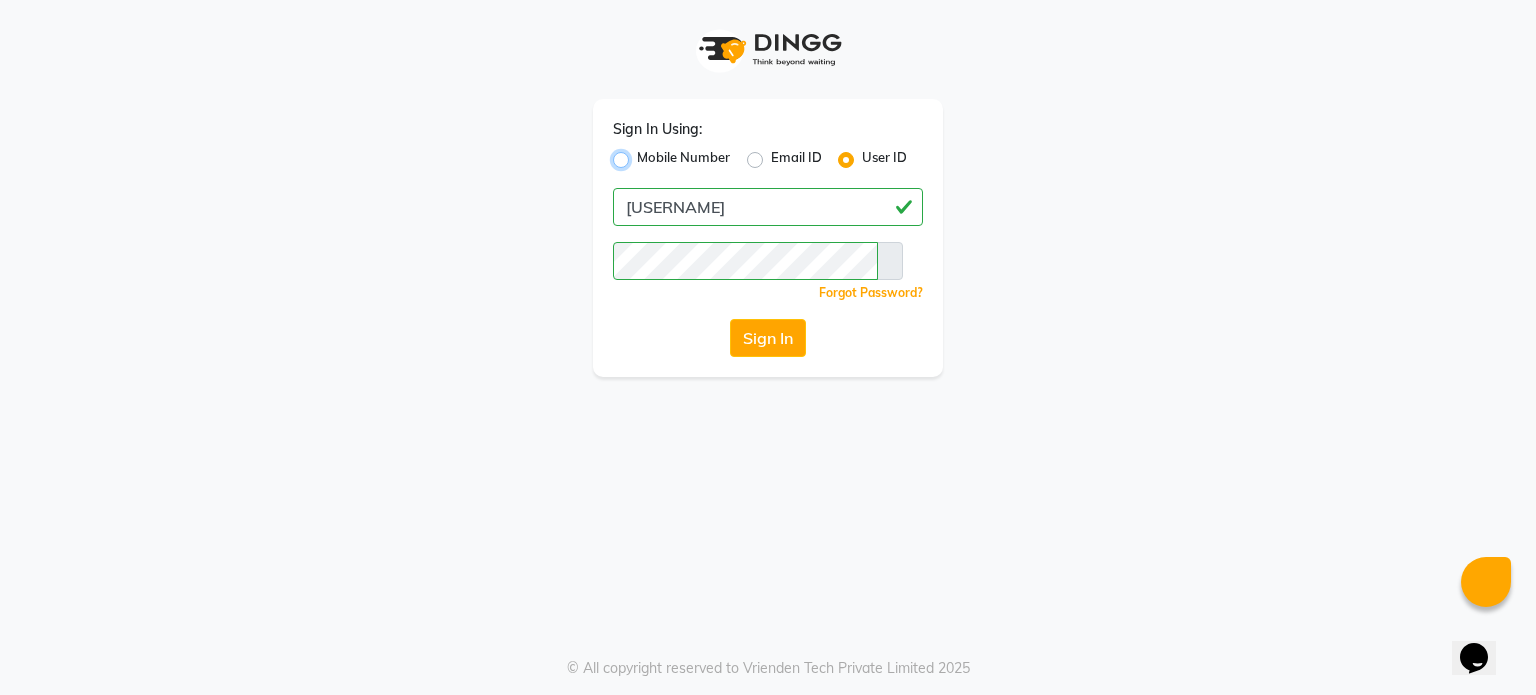 click on "Mobile Number" at bounding box center [643, 154] 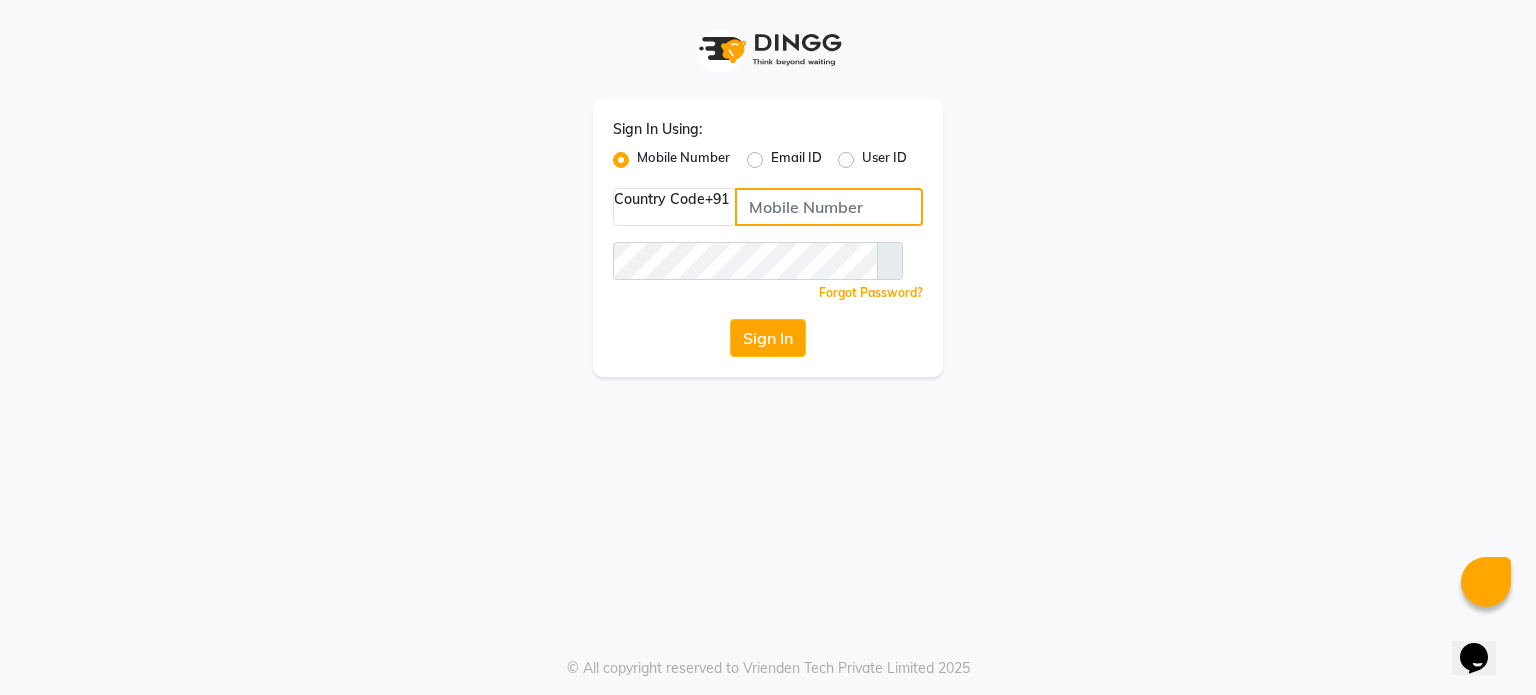 click at bounding box center (829, 207) 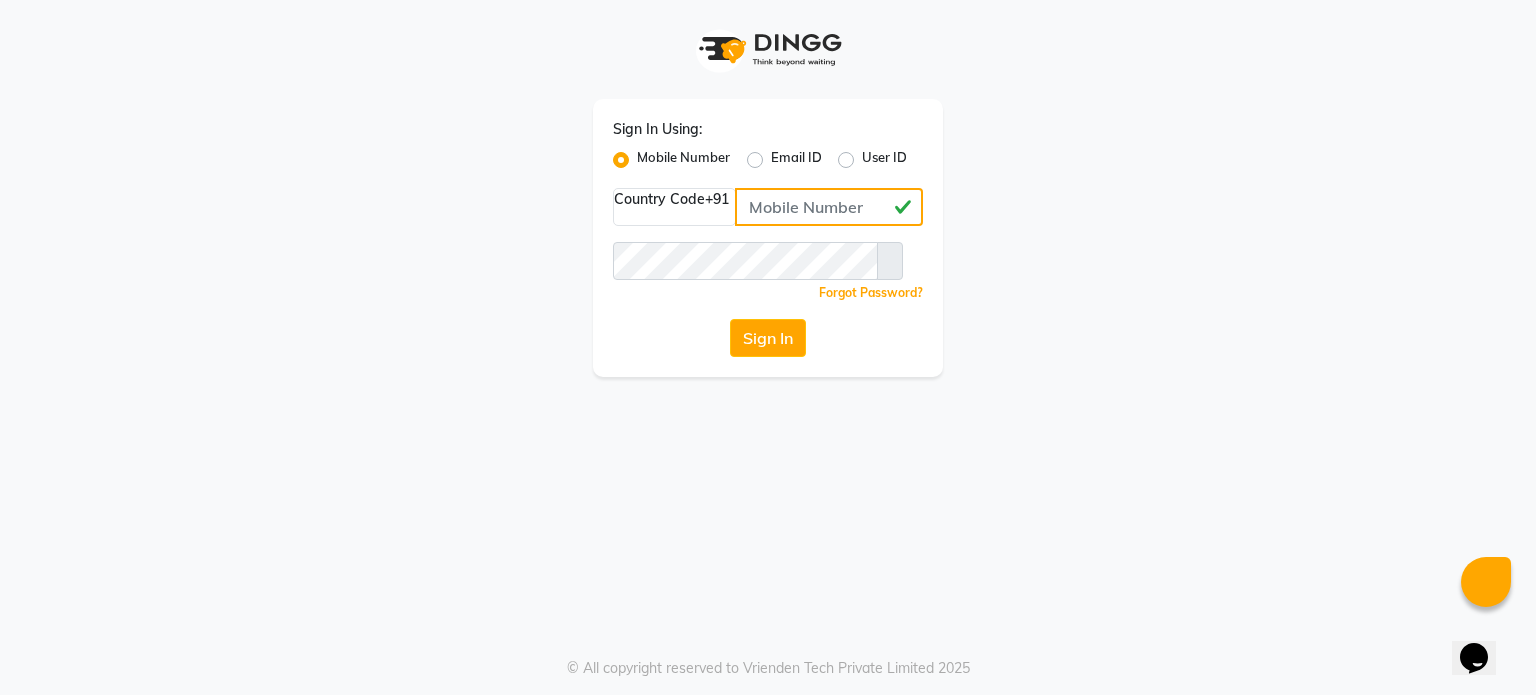 type on "9892607969" 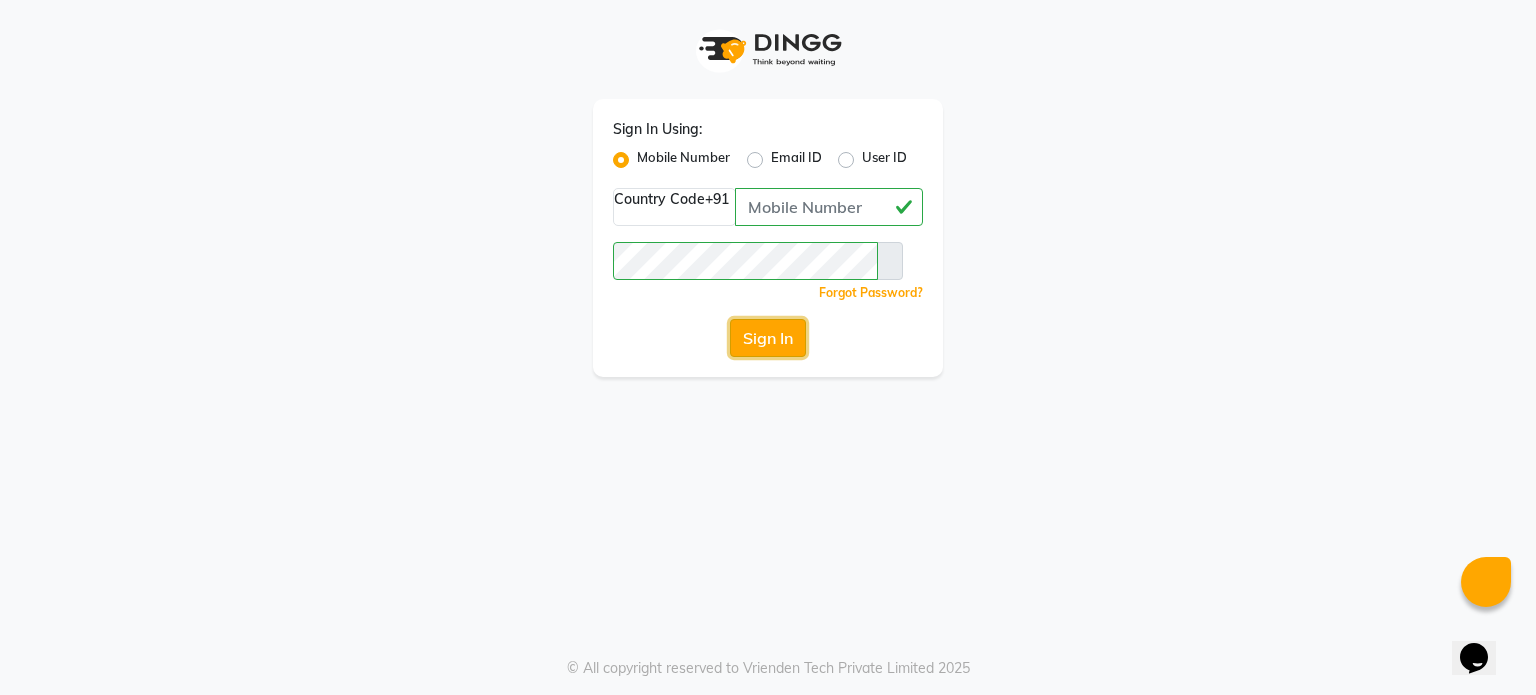 click on "Sign In" at bounding box center (768, 338) 